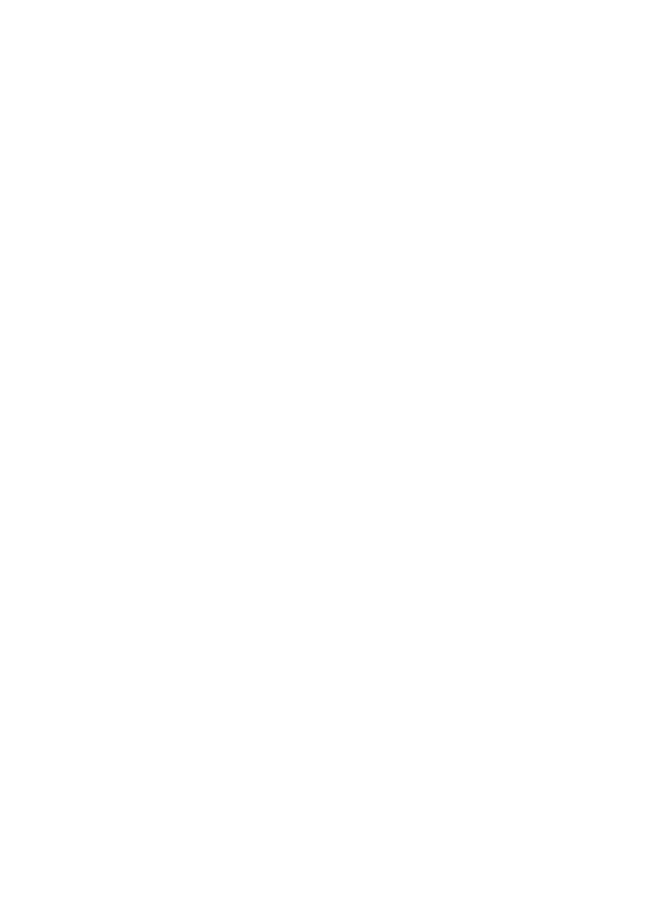 scroll, scrollTop: 0, scrollLeft: 0, axis: both 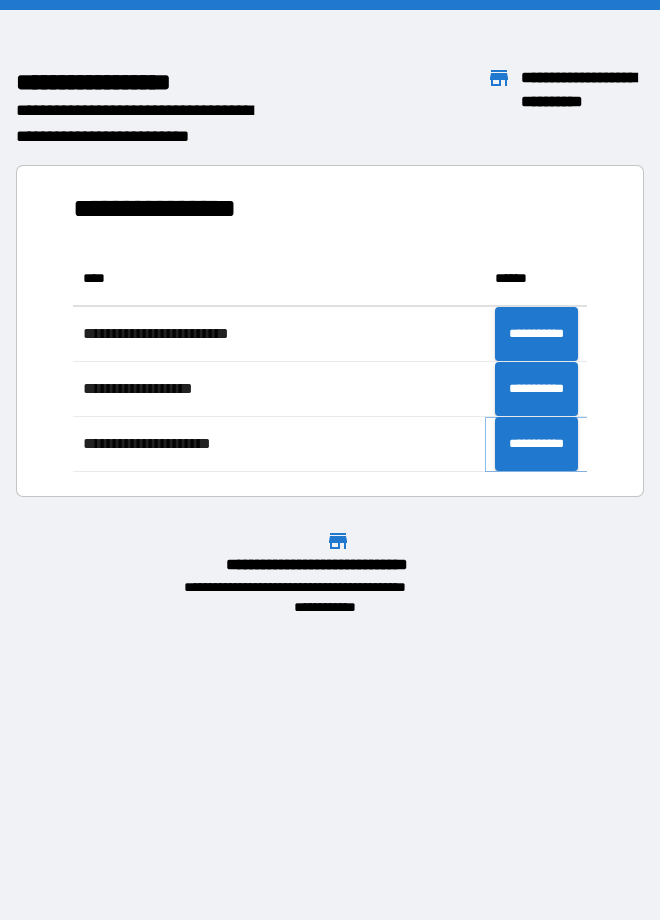 click on "**********" at bounding box center (536, 444) 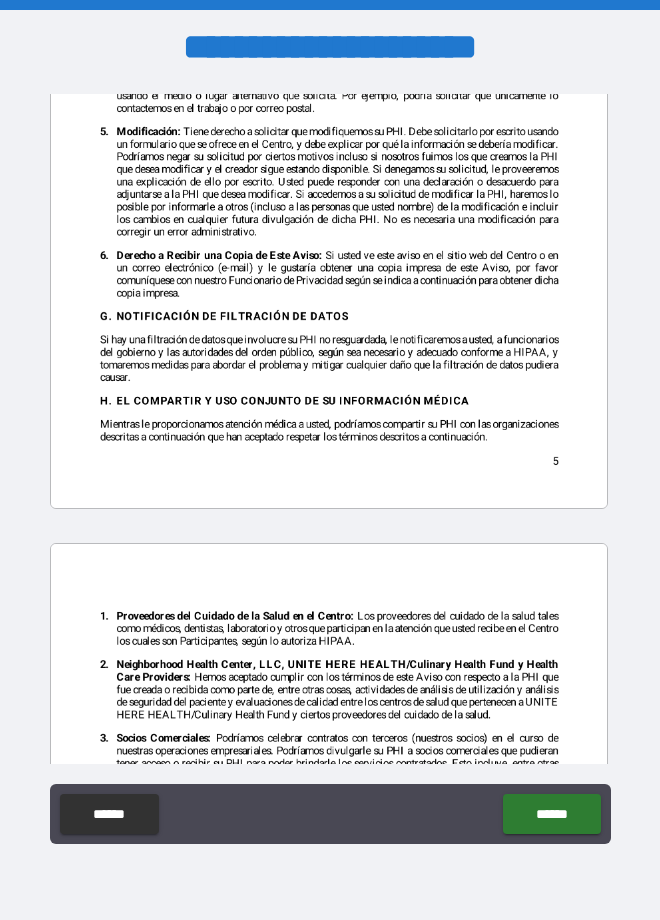 scroll, scrollTop: 4987, scrollLeft: 0, axis: vertical 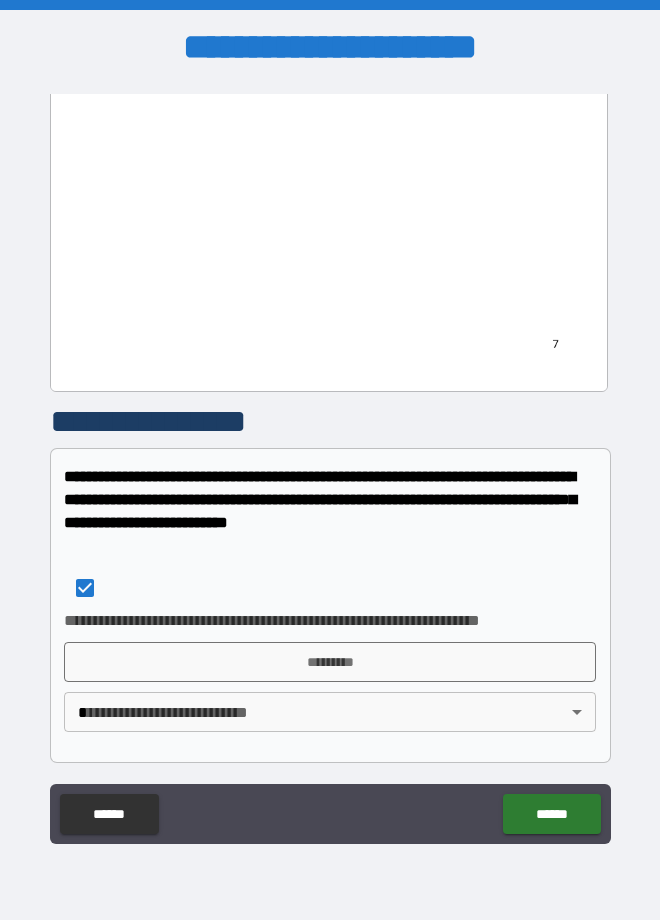 click on "**********" at bounding box center (330, 460) 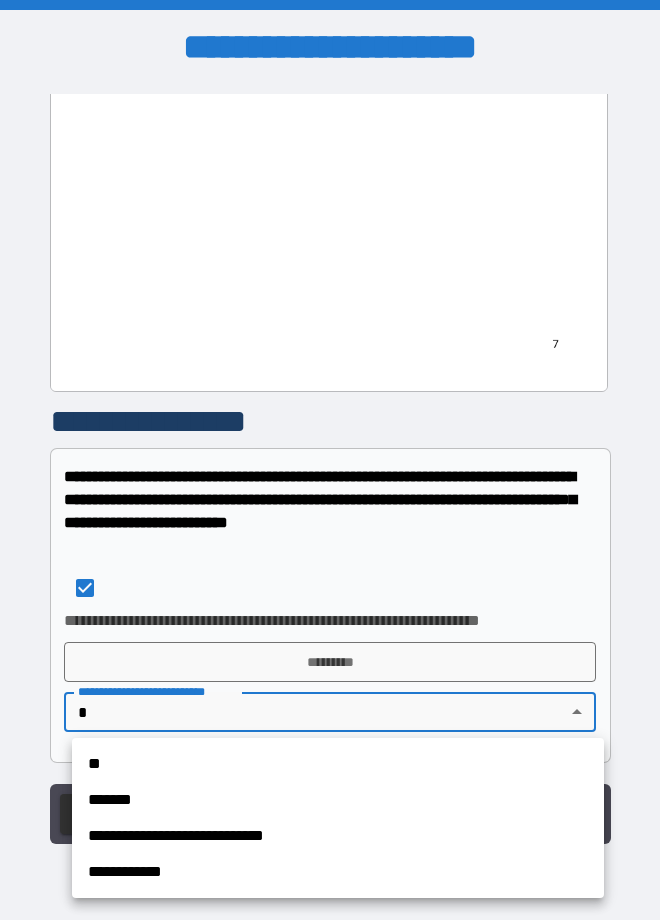 click on "**********" at bounding box center (338, 836) 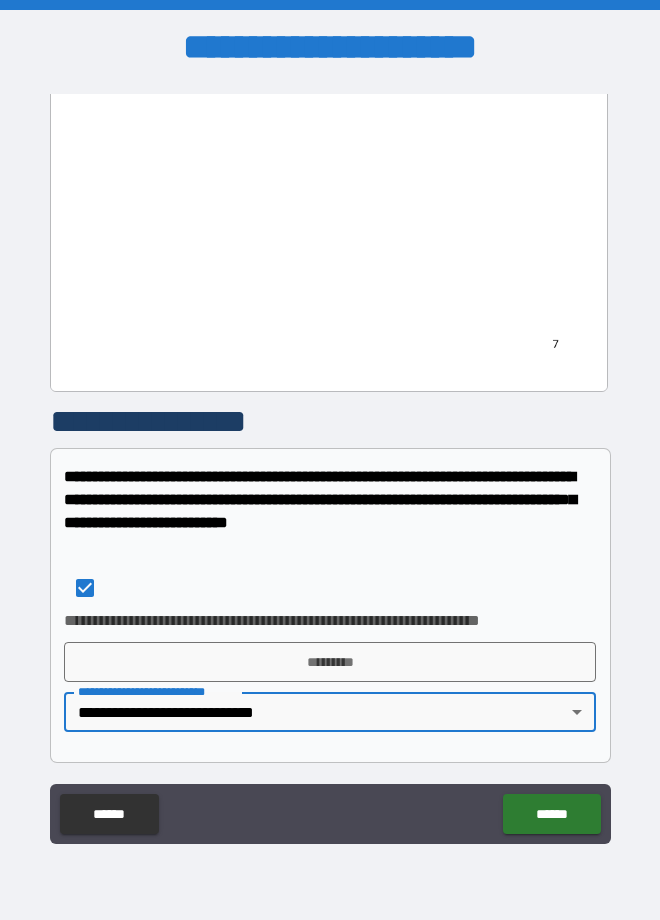 click on "*********" at bounding box center [330, 662] 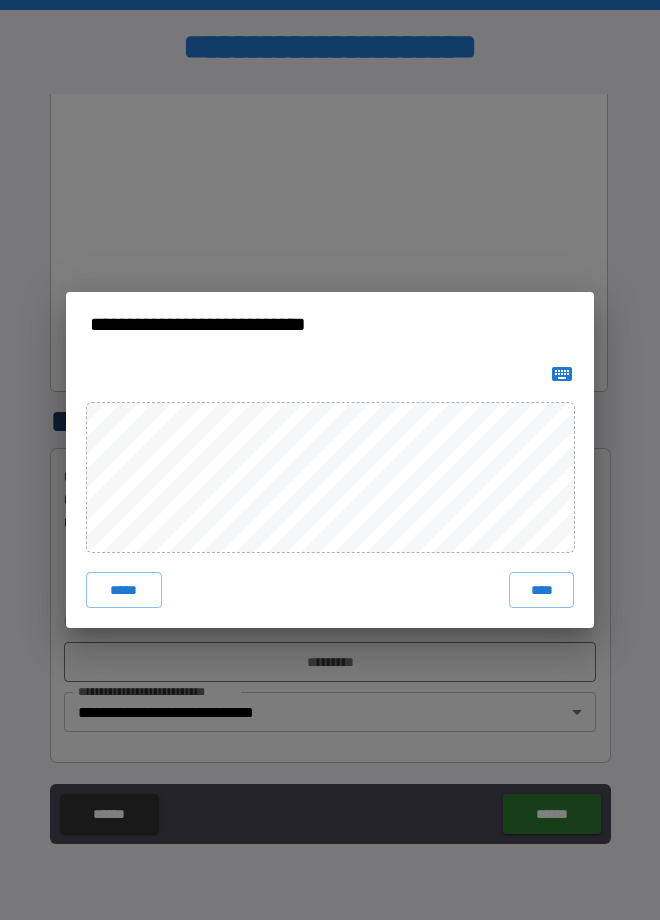 click on "*****" at bounding box center (124, 590) 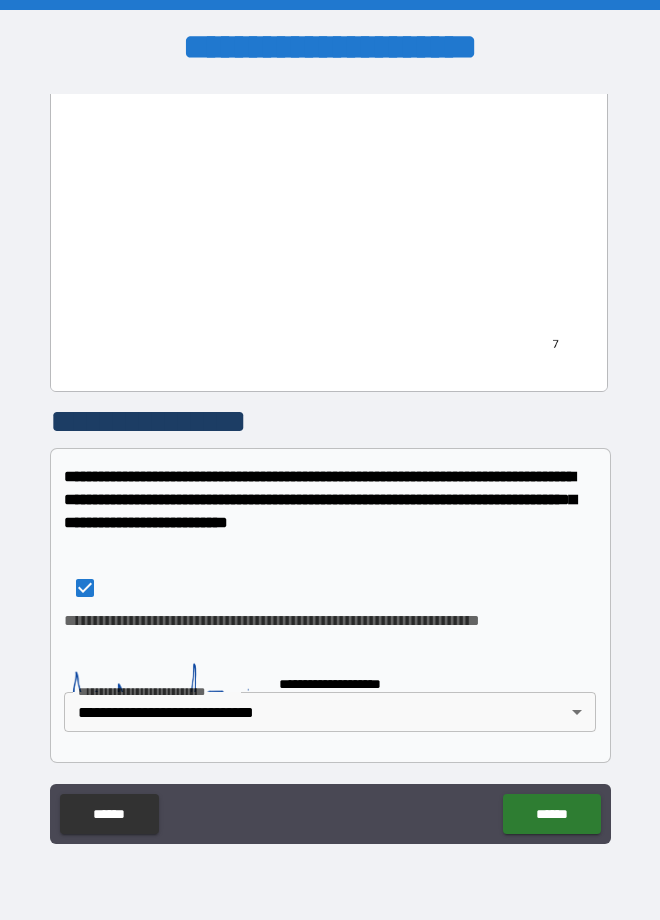 scroll, scrollTop: 4977, scrollLeft: 0, axis: vertical 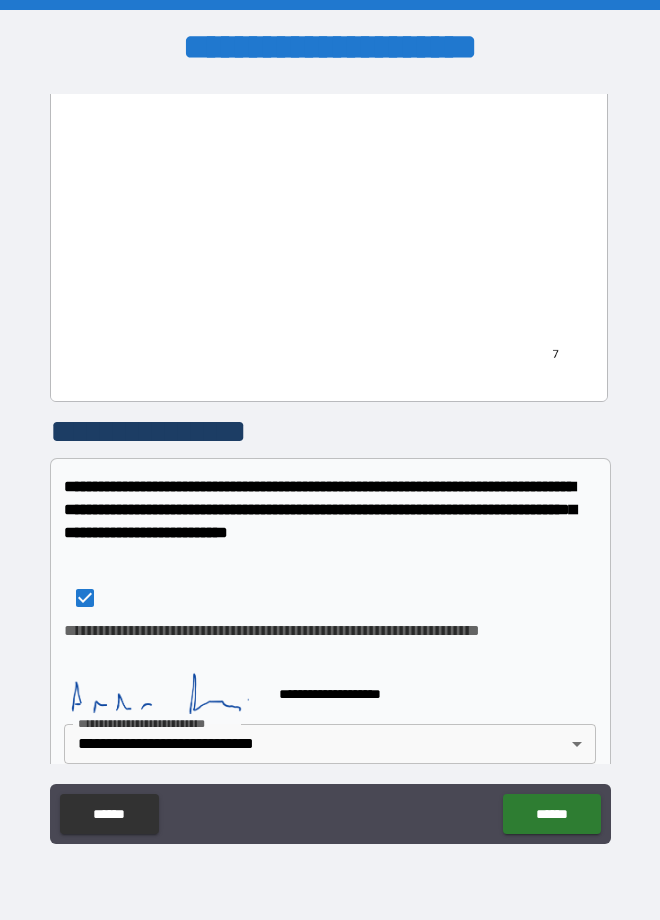 click on "******" at bounding box center (551, 814) 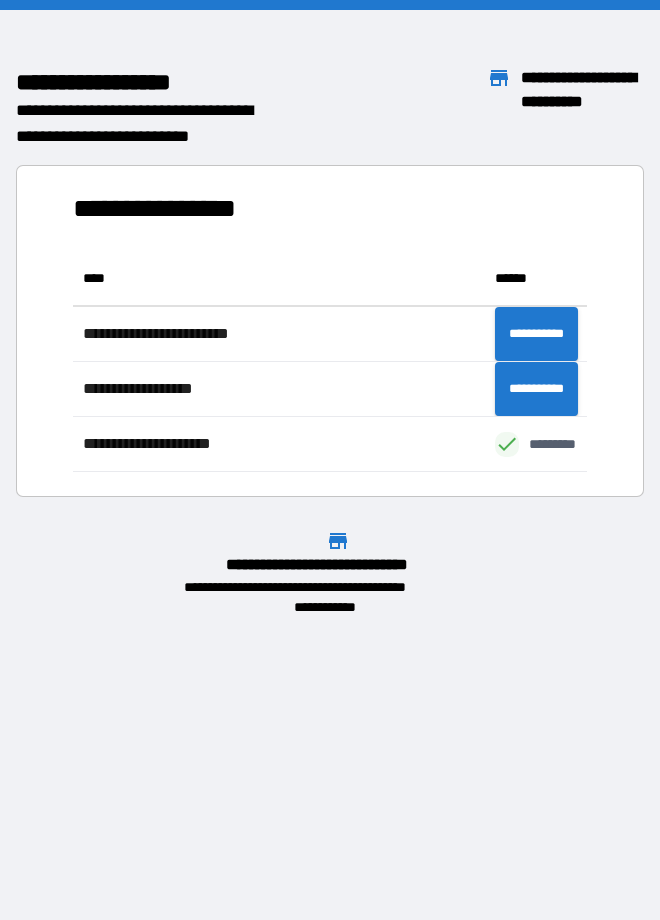 scroll, scrollTop: 221, scrollLeft: 514, axis: both 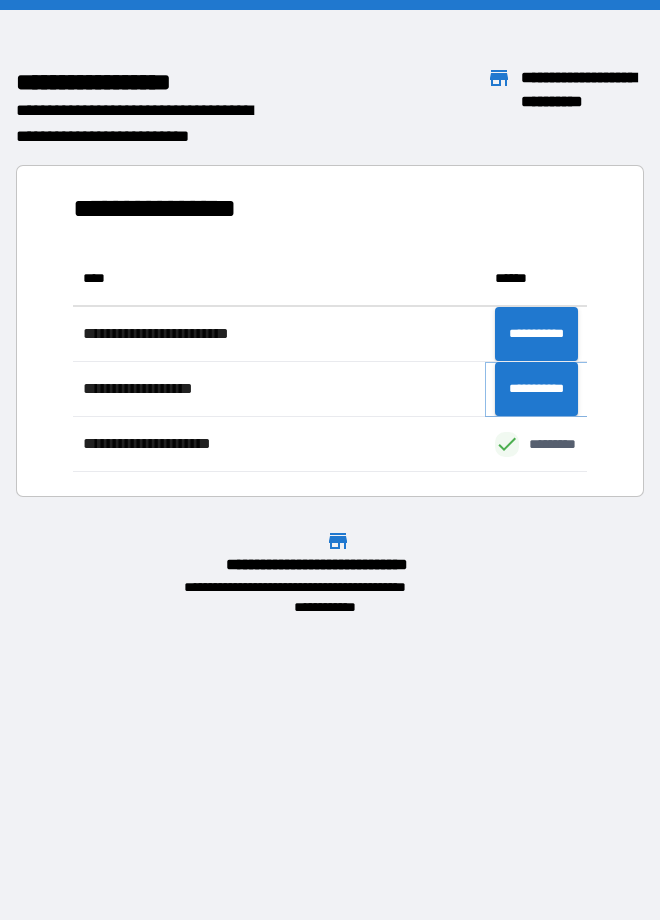 click on "**********" at bounding box center (536, 389) 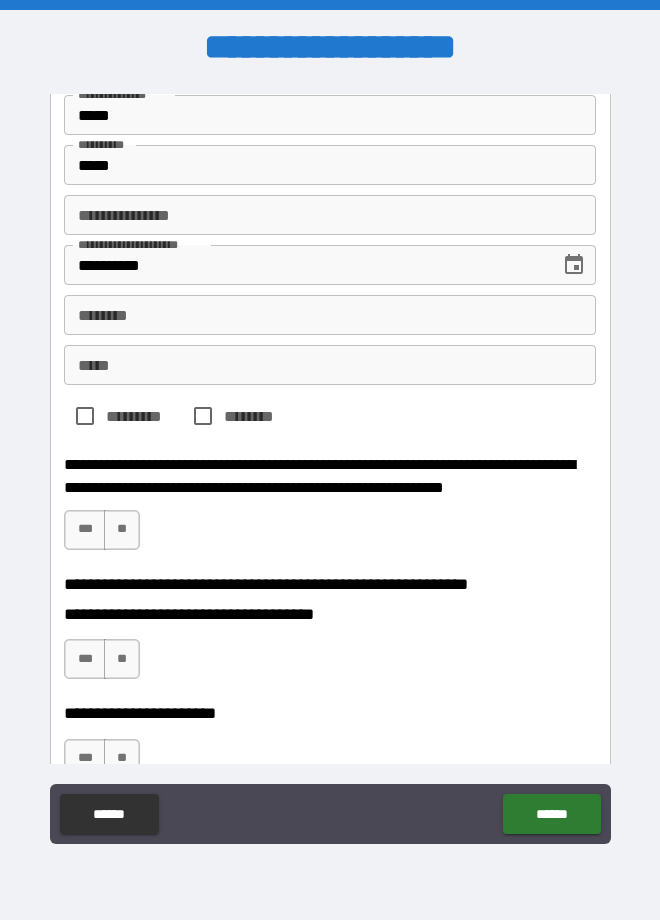 scroll, scrollTop: 318, scrollLeft: 0, axis: vertical 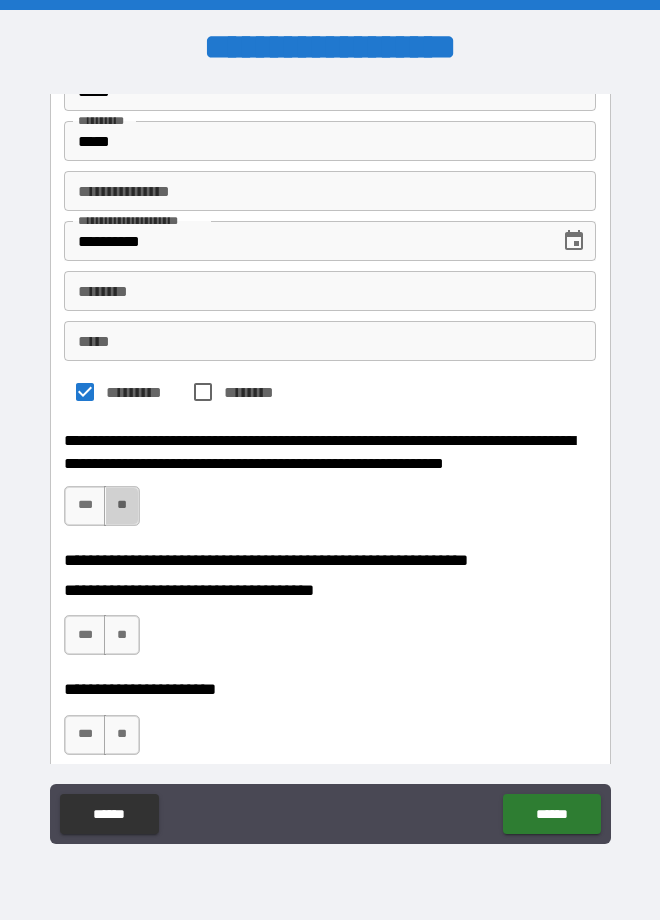 click on "**" at bounding box center [122, 506] 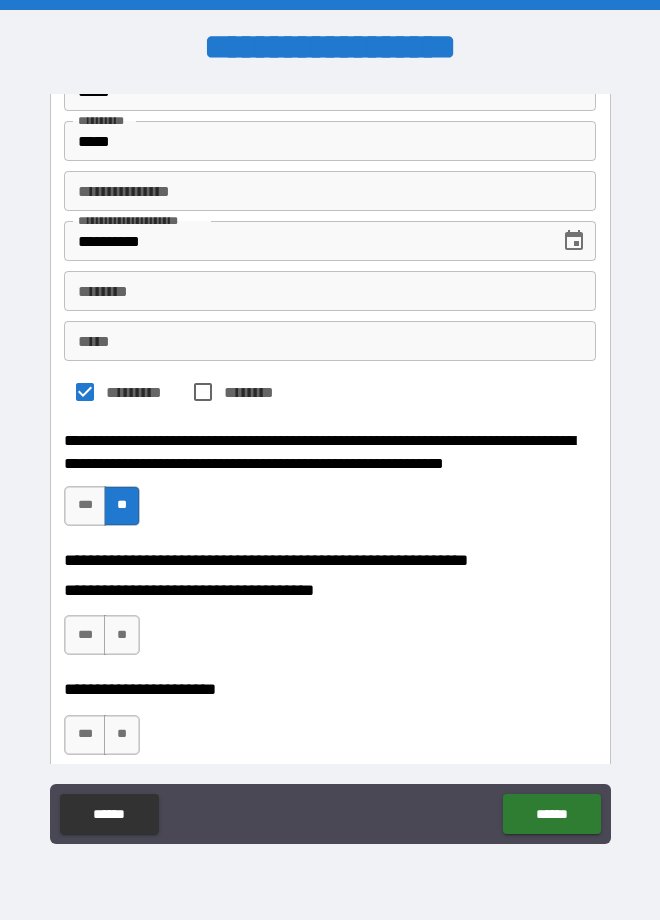 scroll, scrollTop: 570, scrollLeft: 0, axis: vertical 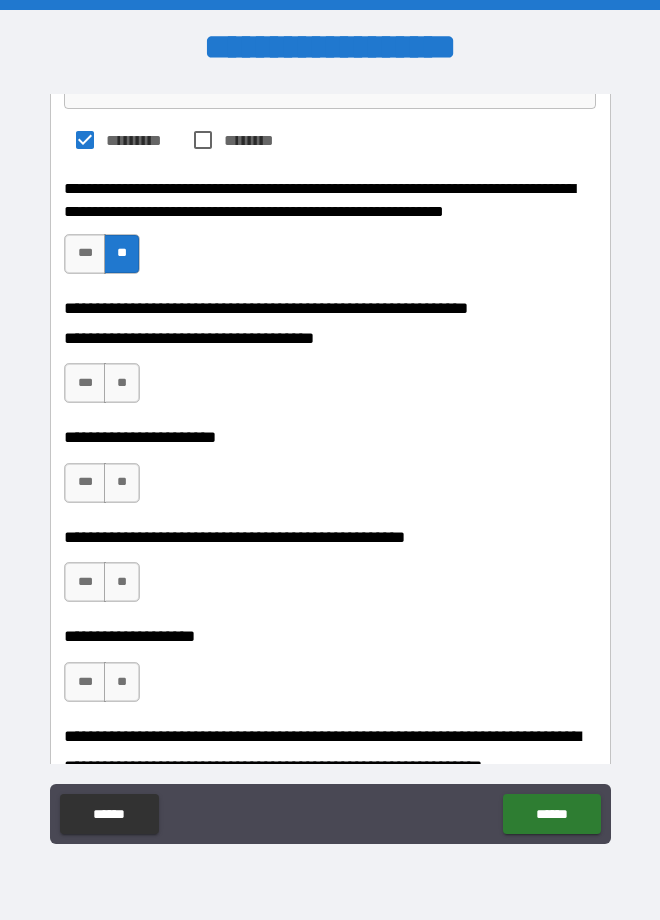 click on "**" at bounding box center (122, 483) 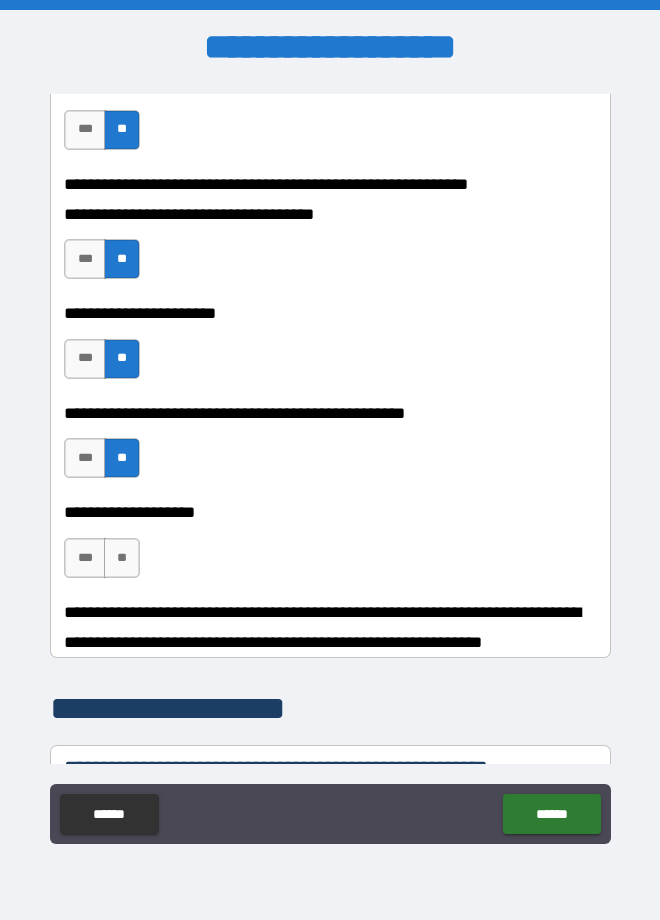 scroll, scrollTop: 770, scrollLeft: 0, axis: vertical 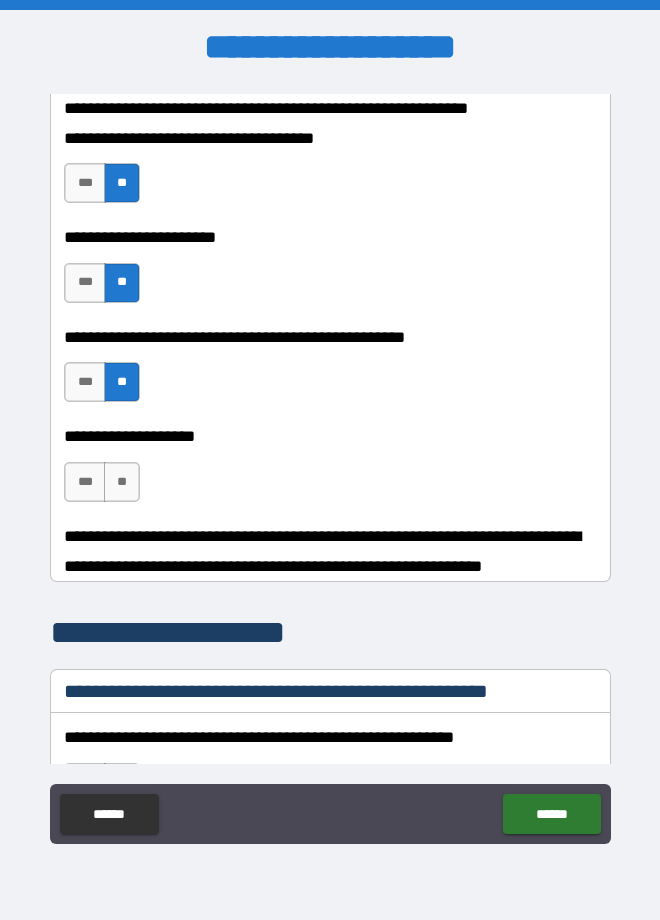 click on "**" at bounding box center (122, 482) 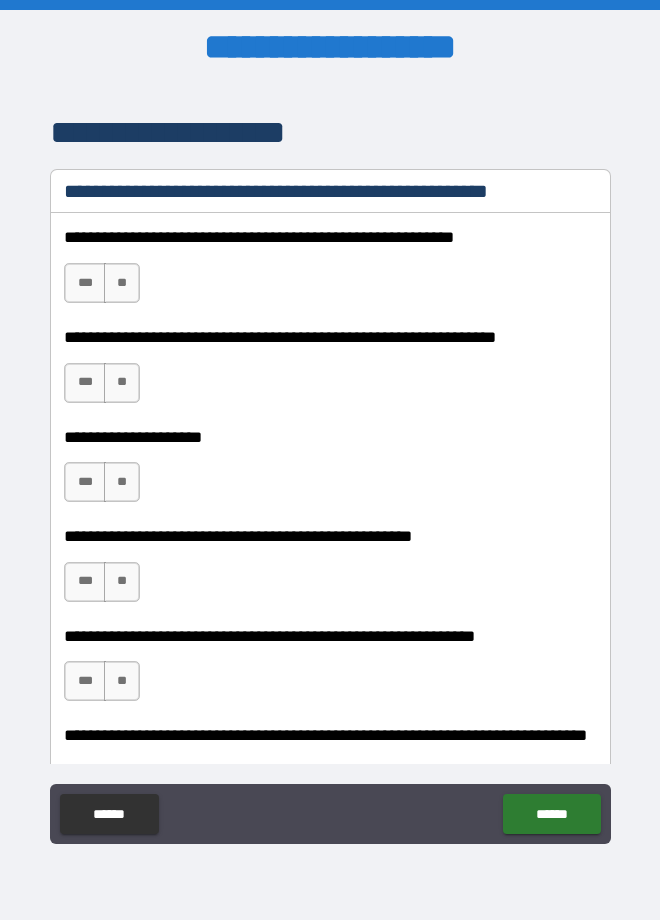 scroll, scrollTop: 1278, scrollLeft: 0, axis: vertical 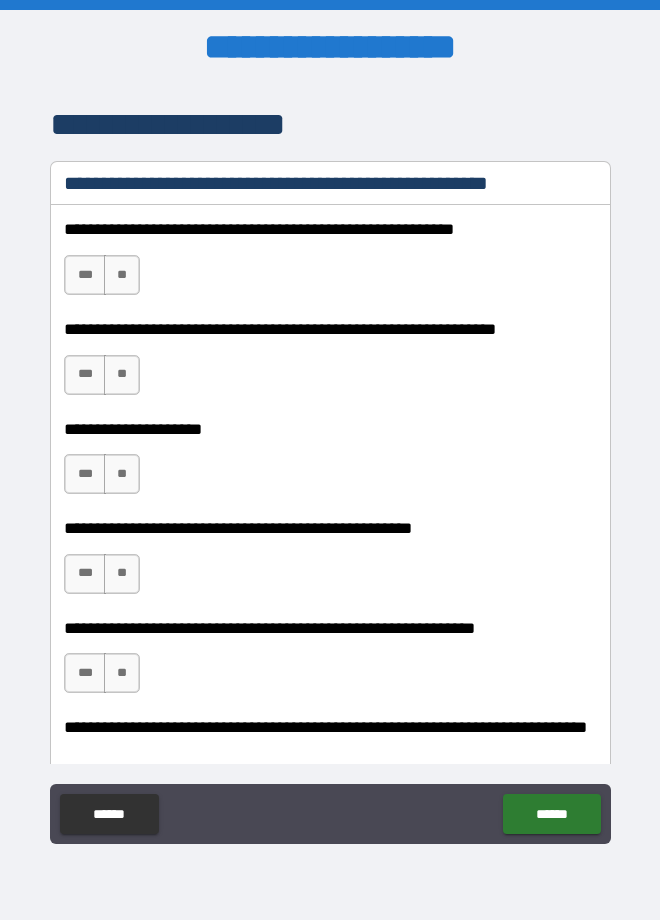 click on "**" at bounding box center (122, 275) 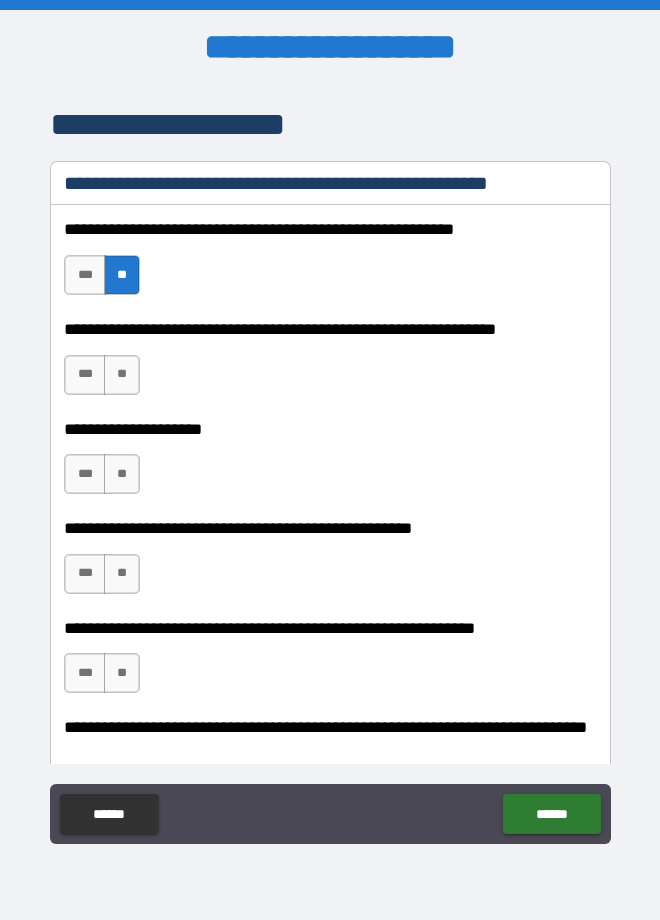click on "***" at bounding box center [84, 275] 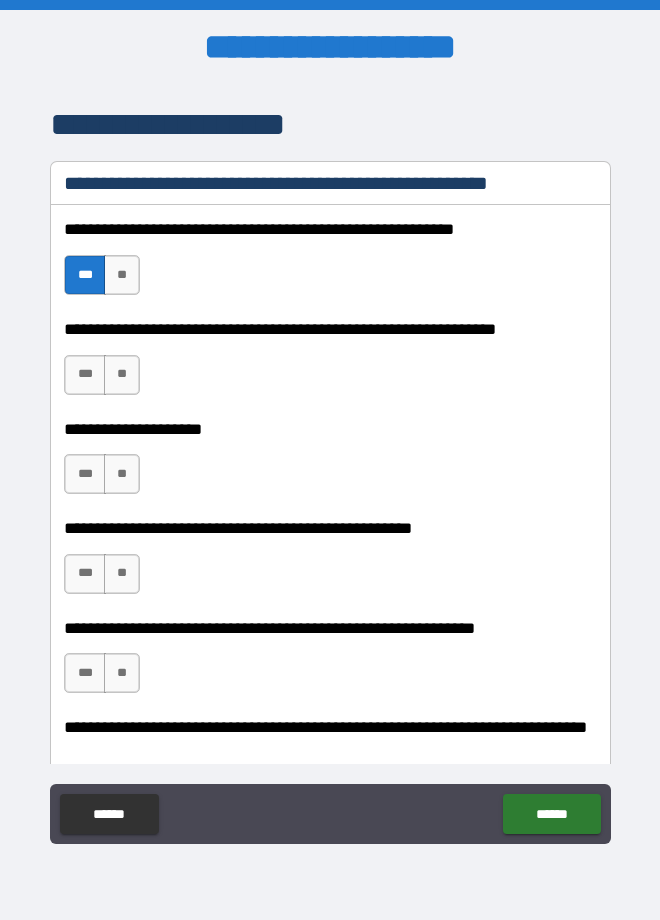 click on "**" at bounding box center [122, 375] 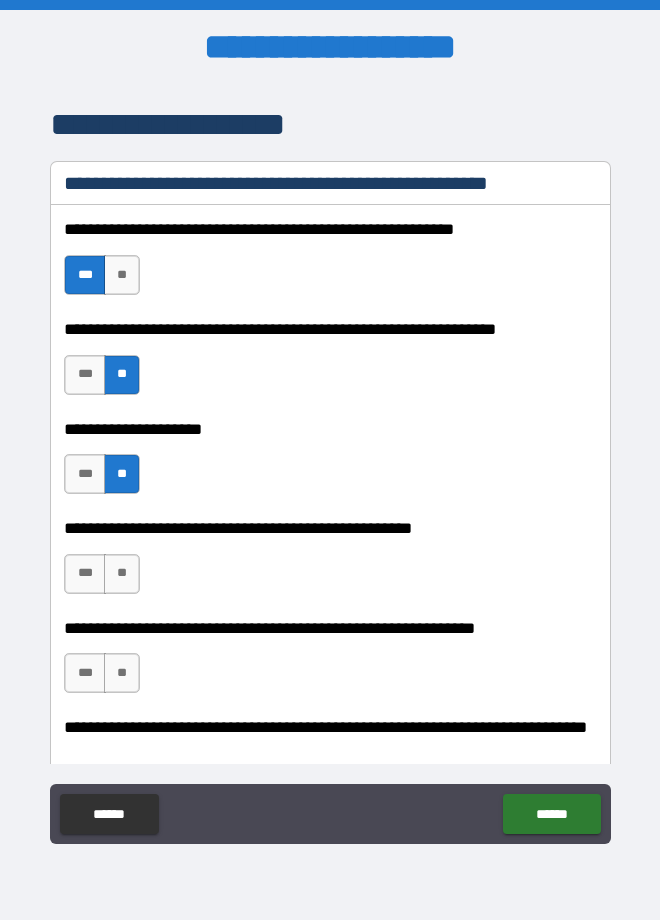scroll, scrollTop: 1394, scrollLeft: 0, axis: vertical 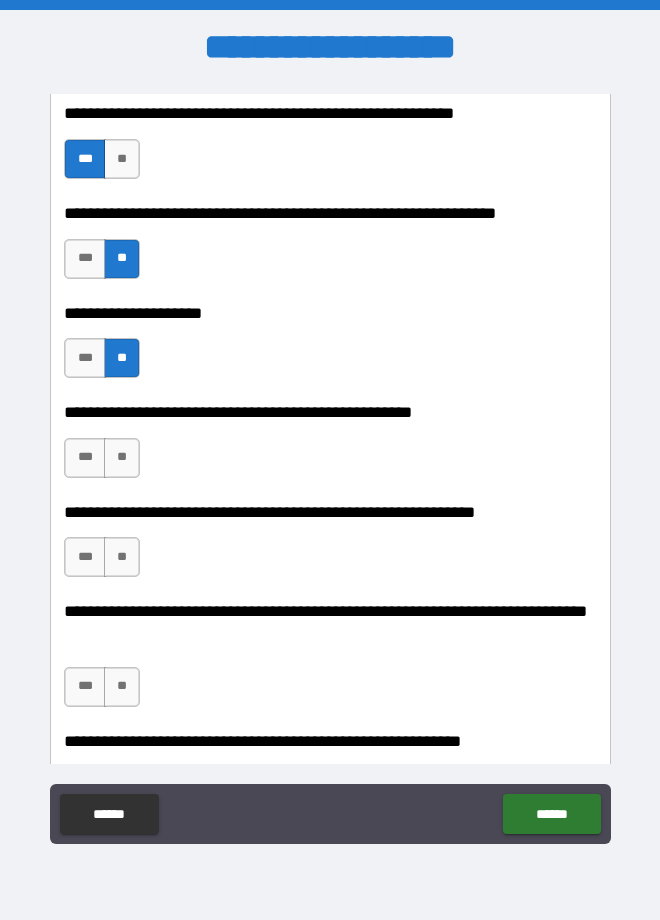 click on "**" at bounding box center [122, 458] 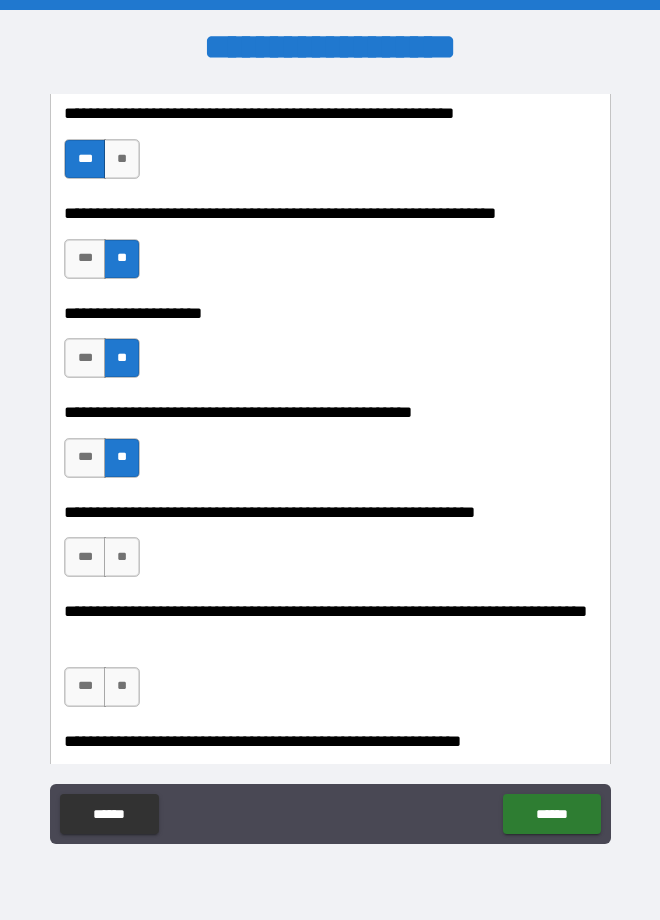 scroll, scrollTop: 1593, scrollLeft: 0, axis: vertical 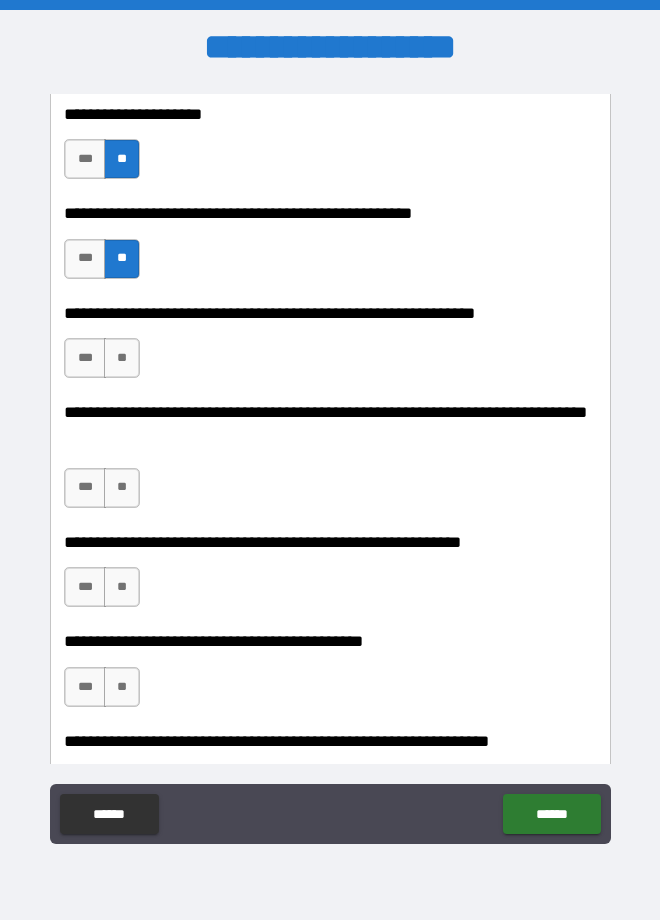 click on "**" at bounding box center (122, 358) 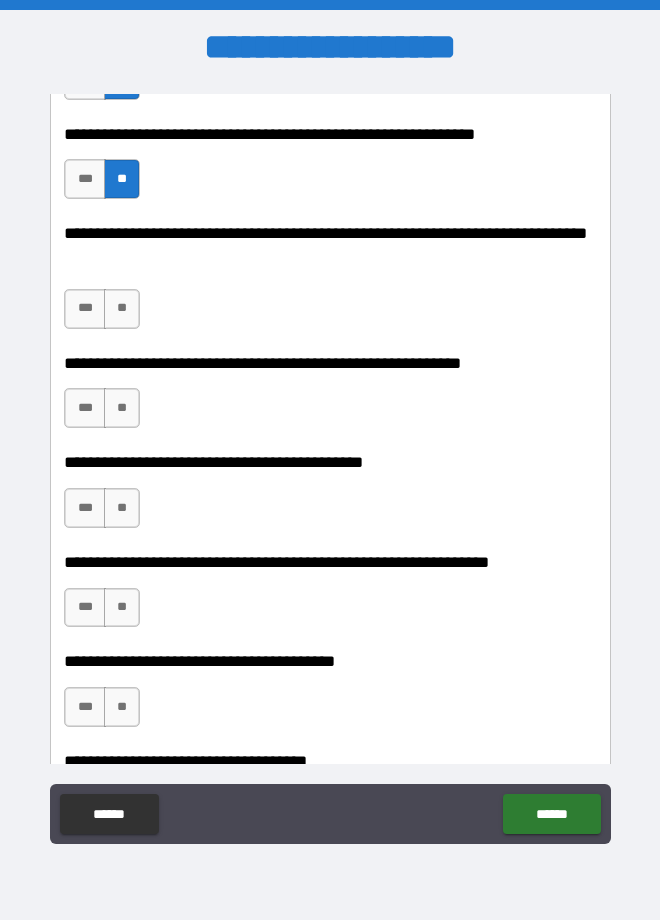 scroll, scrollTop: 1777, scrollLeft: 0, axis: vertical 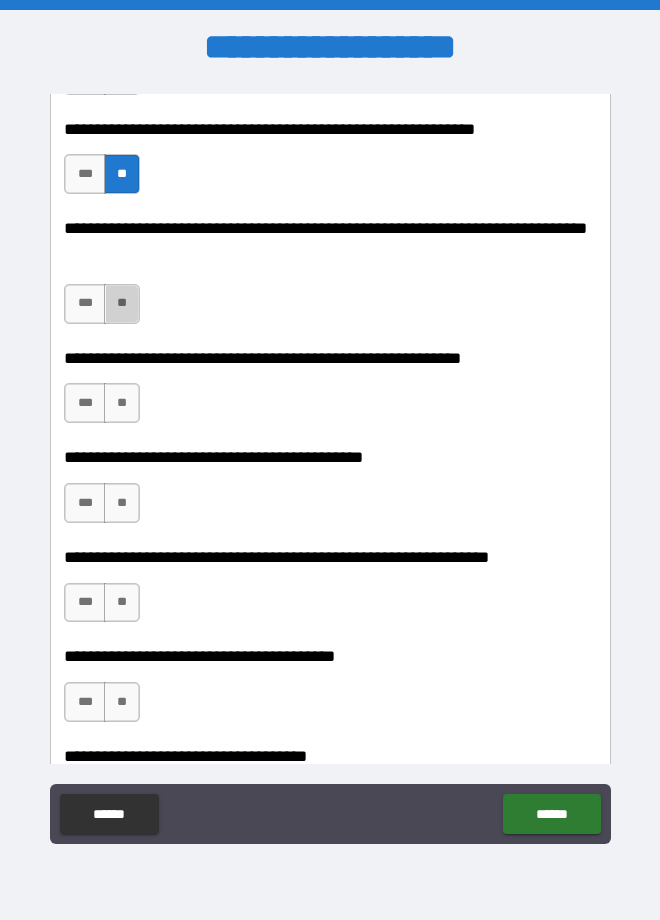 click on "**" at bounding box center [122, 304] 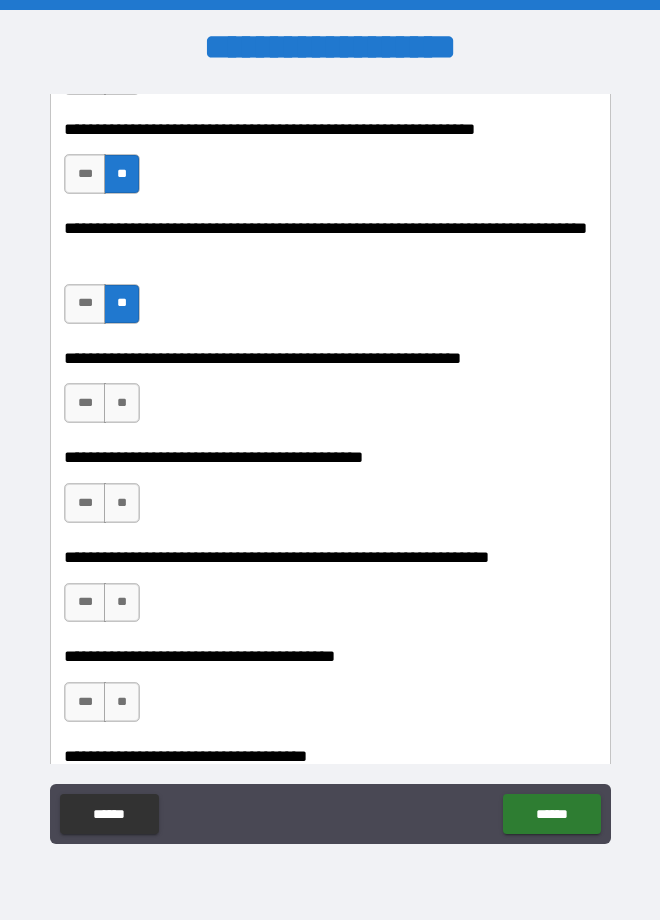 click on "**" at bounding box center (122, 403) 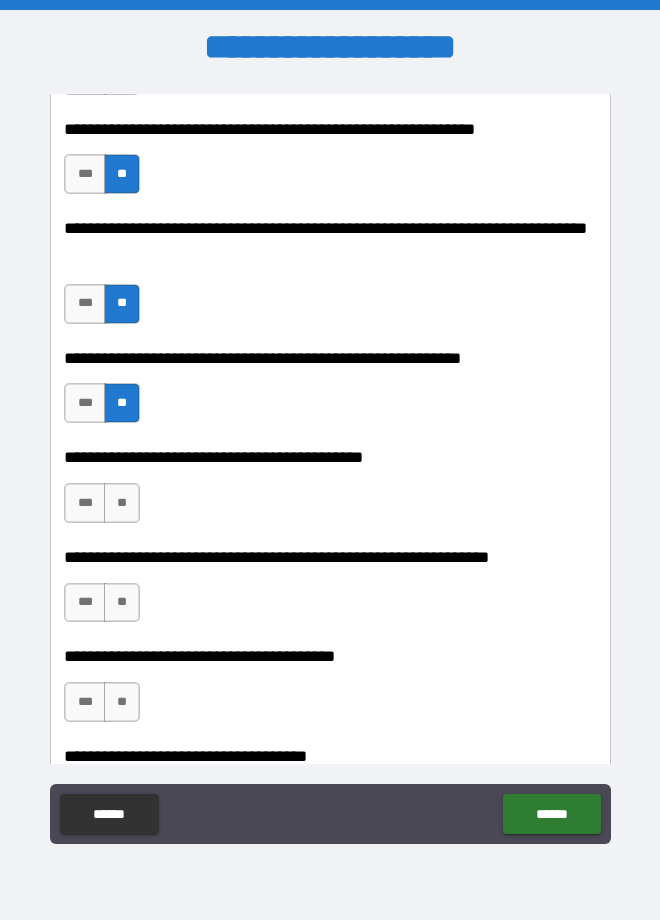 scroll, scrollTop: 1936, scrollLeft: 0, axis: vertical 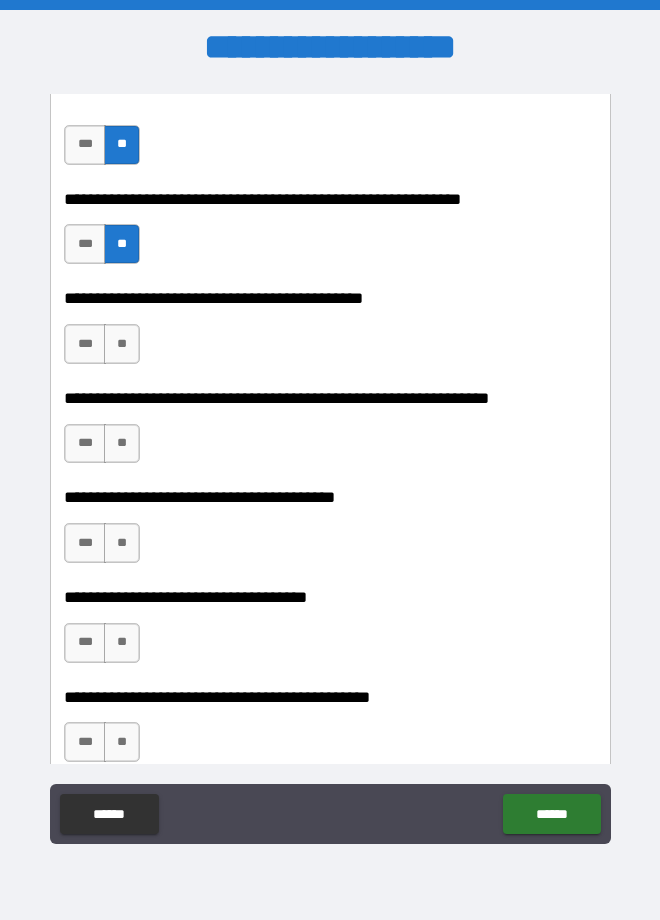 click on "**" at bounding box center [122, 344] 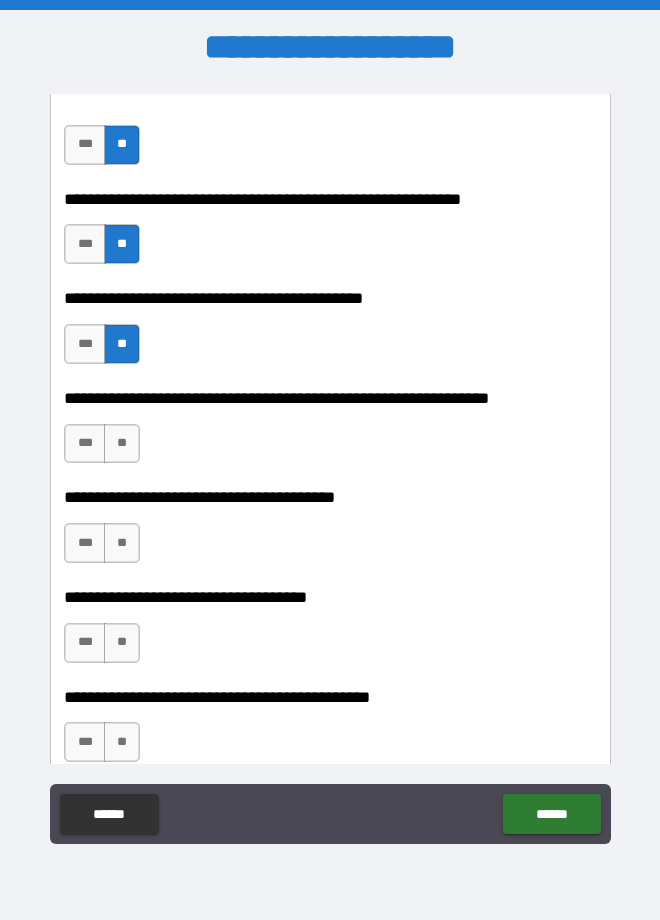 click on "**********" at bounding box center (330, 434) 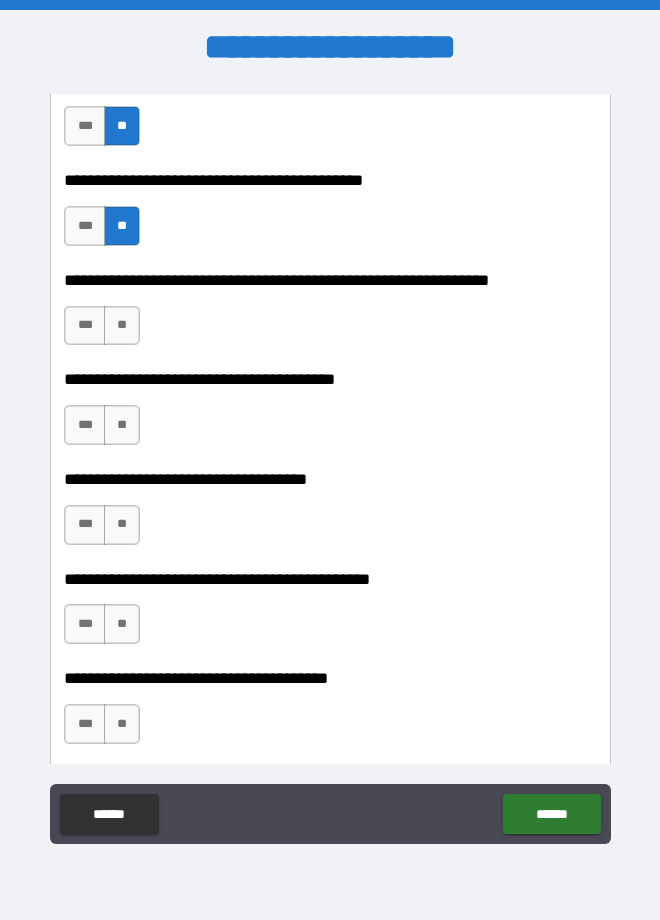 click on "**" at bounding box center (122, 326) 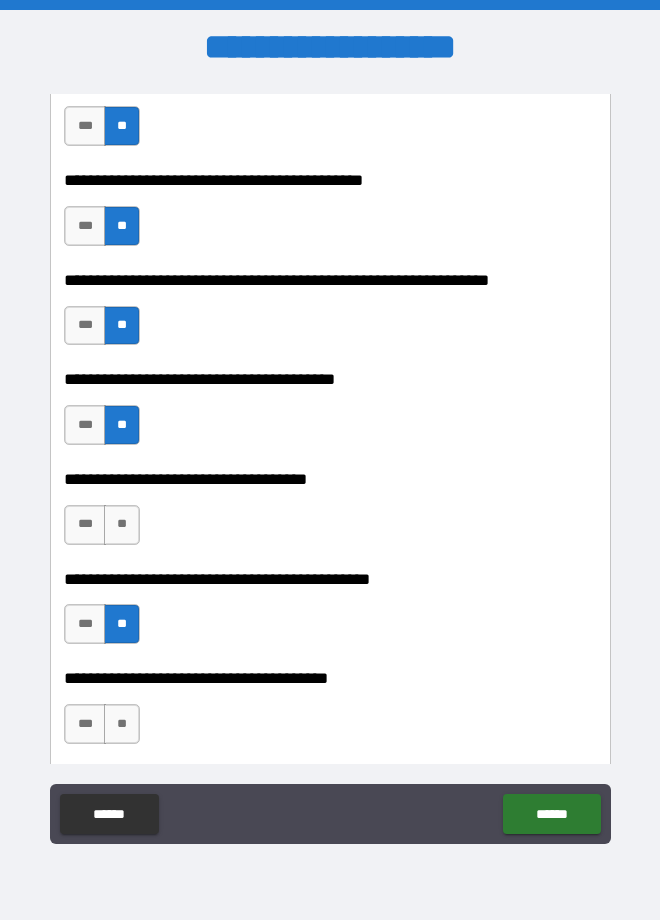 scroll, scrollTop: 2271, scrollLeft: 0, axis: vertical 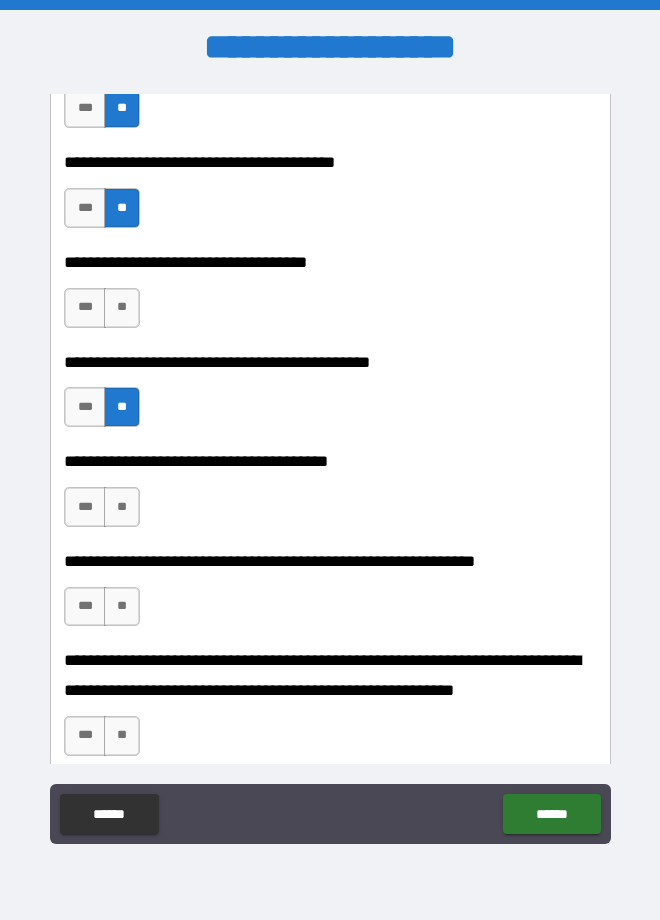 click on "**" at bounding box center (122, 308) 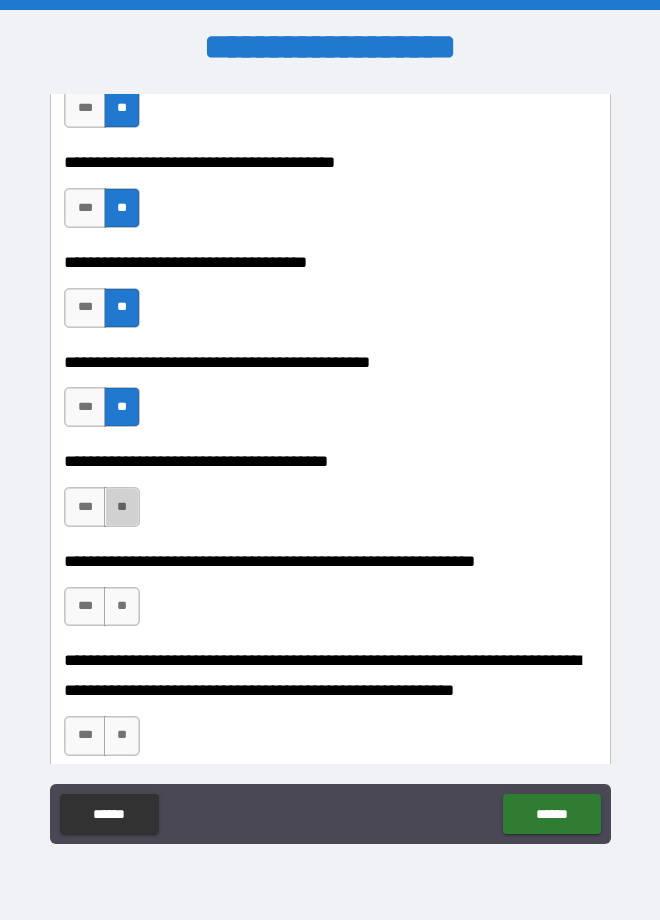 click on "**" at bounding box center (122, 507) 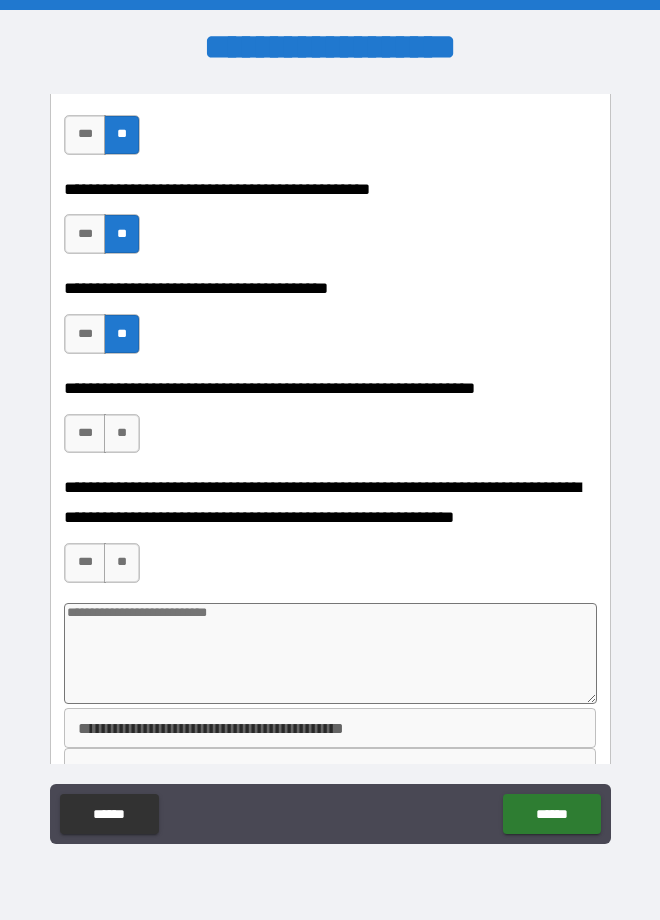 scroll, scrollTop: 2479, scrollLeft: 0, axis: vertical 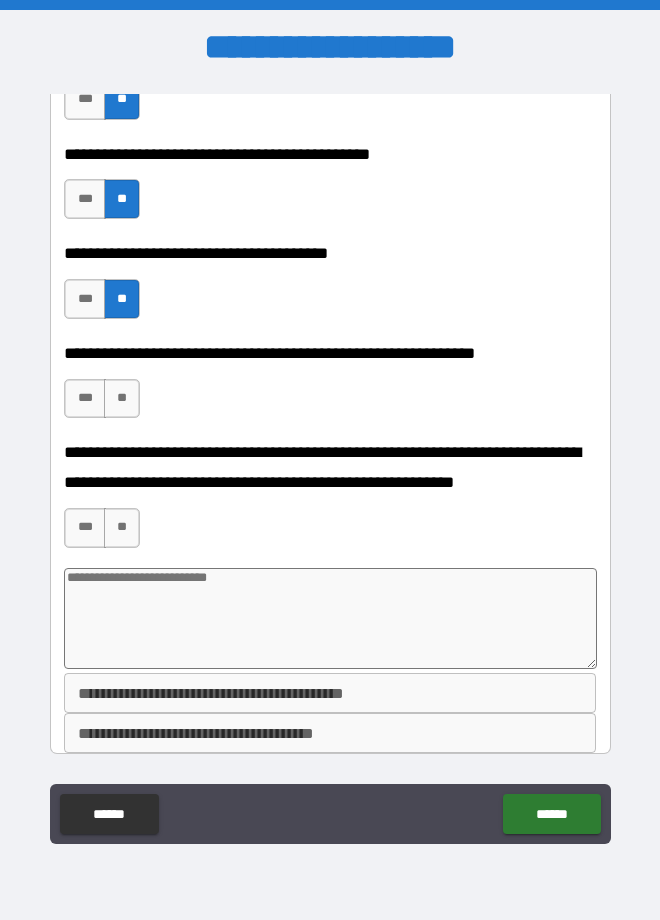 click on "**" at bounding box center (122, 299) 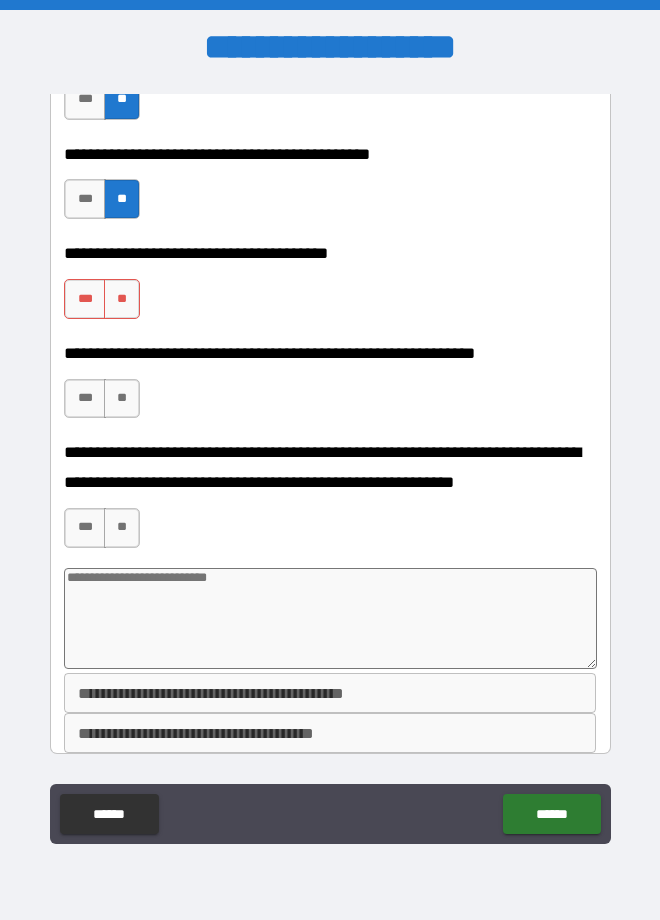 click on "**" at bounding box center [122, 399] 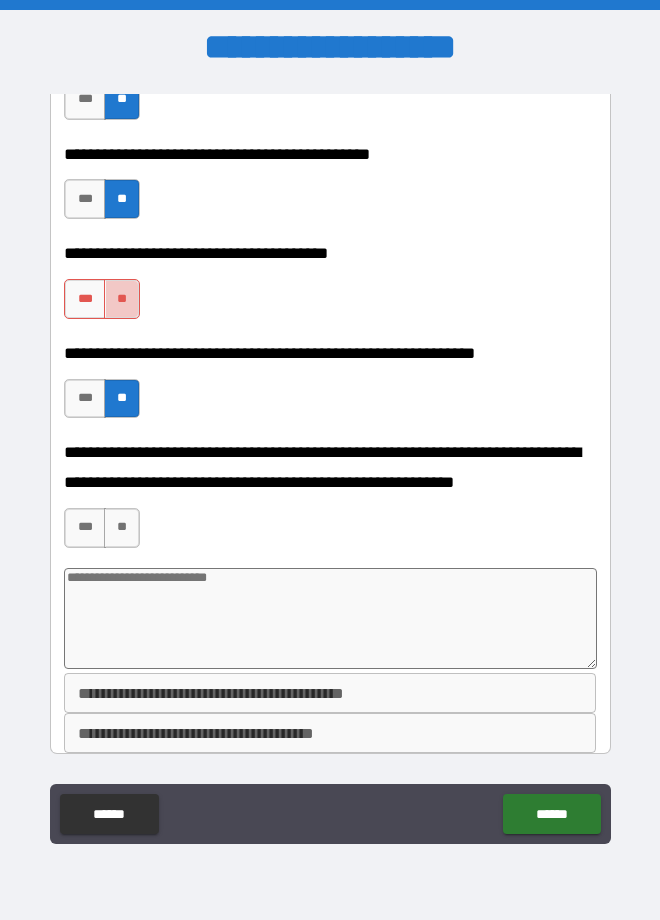 click on "**" at bounding box center (122, 299) 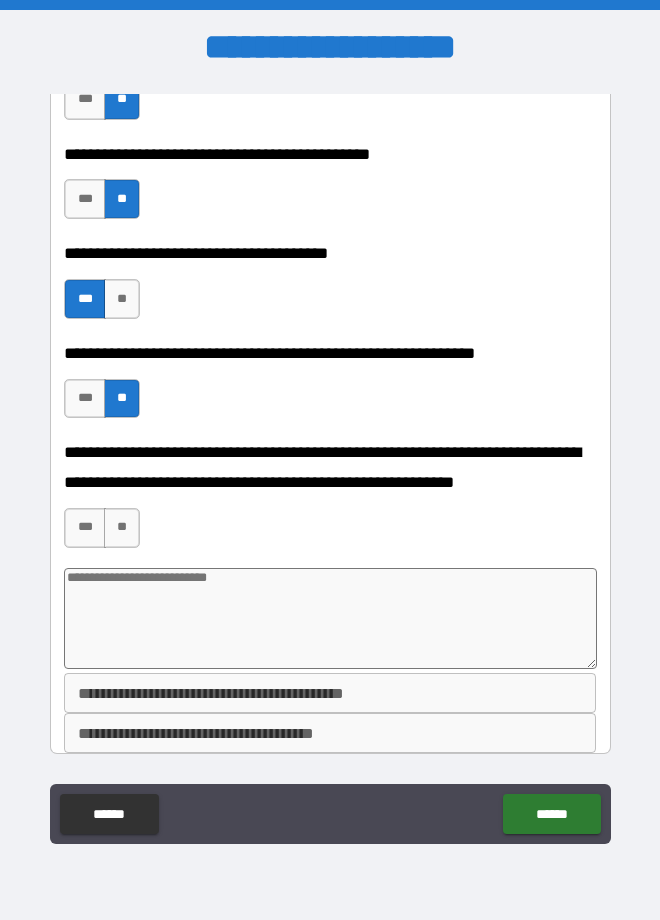click on "**" at bounding box center [122, 528] 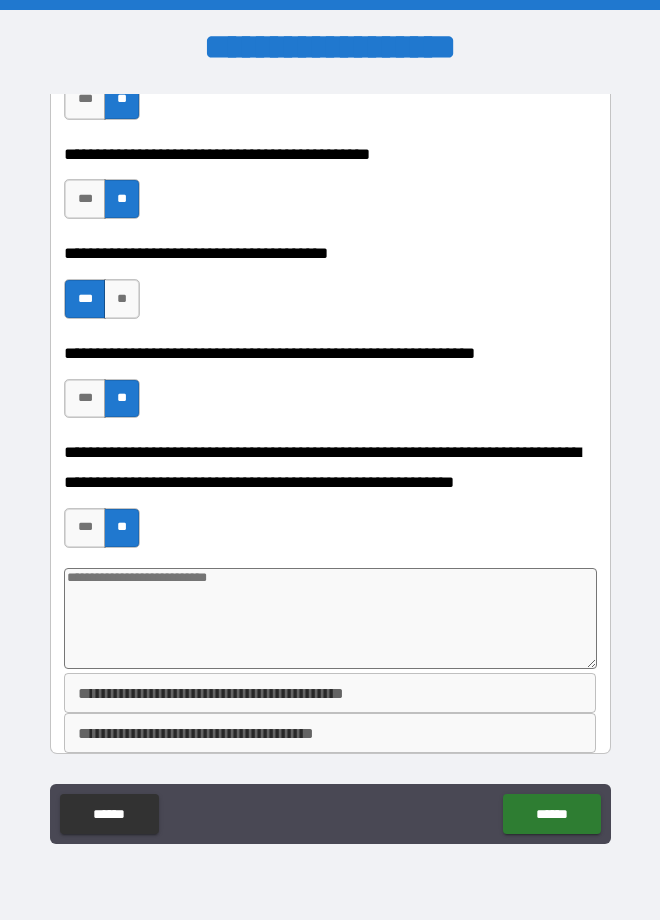 type on "*" 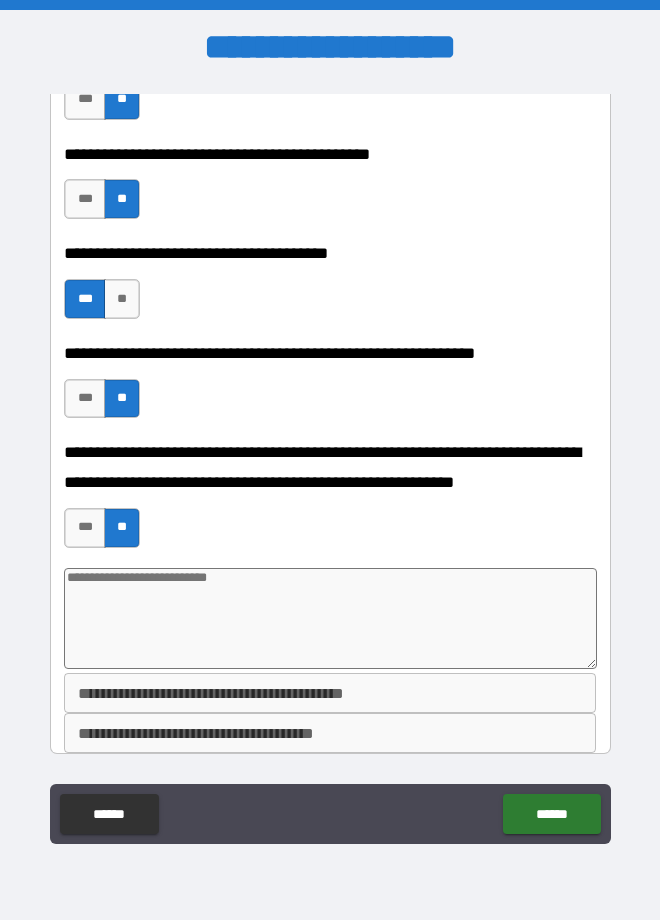 click at bounding box center [330, 618] 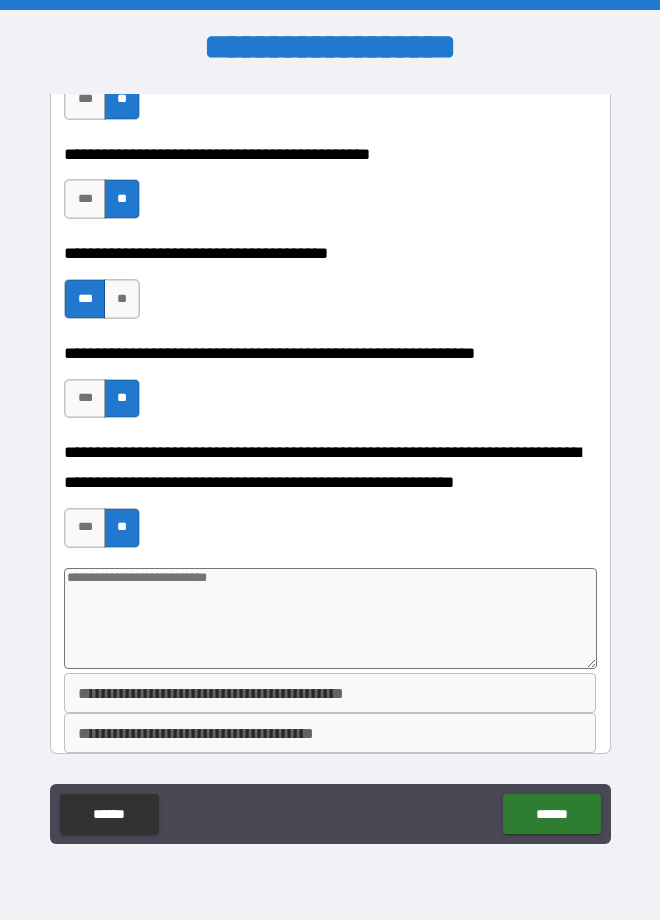 type on "*" 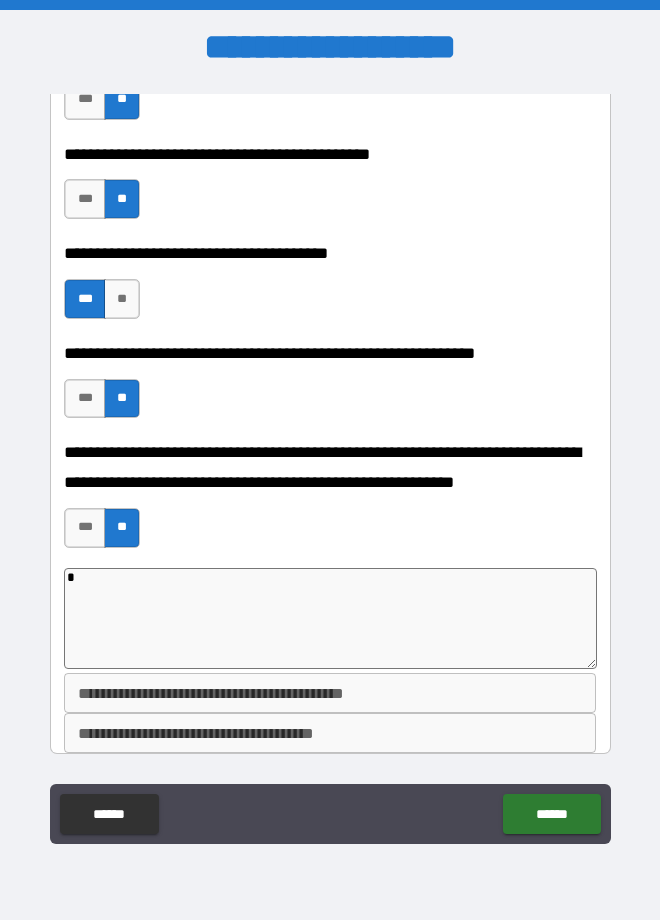 type on "*" 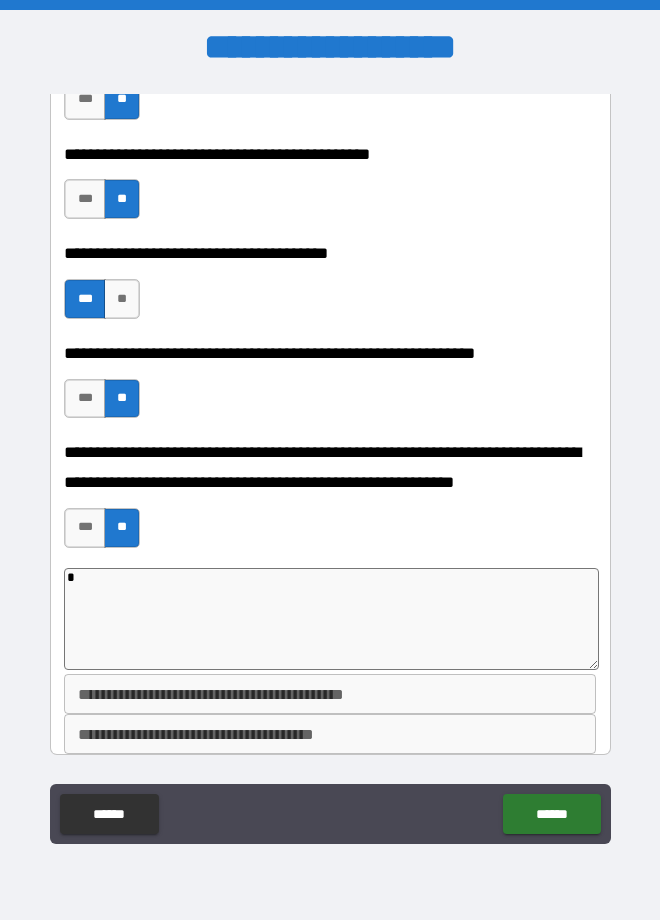 type on "**" 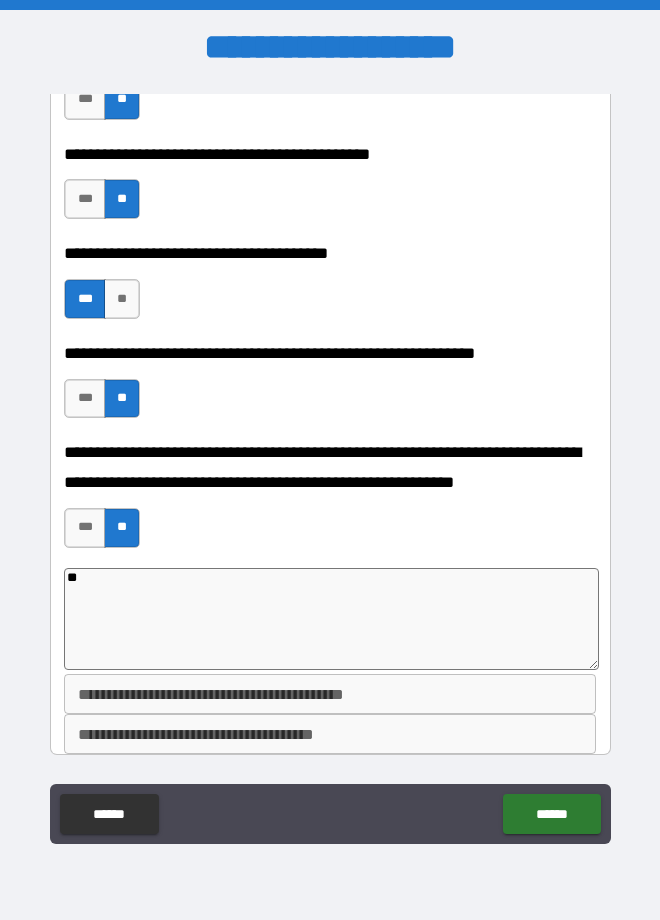 scroll, scrollTop: 2733, scrollLeft: 0, axis: vertical 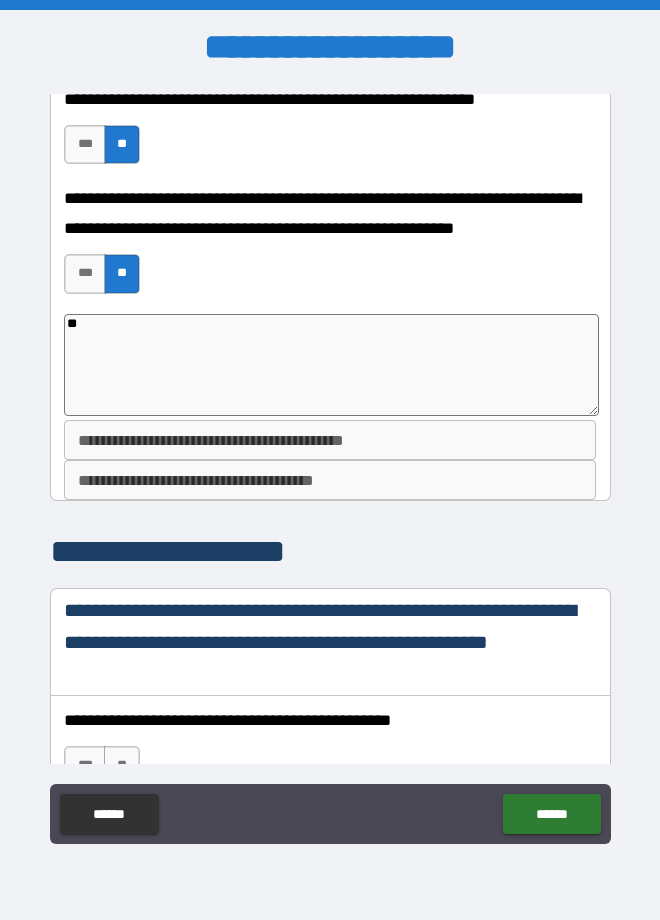 type on "*" 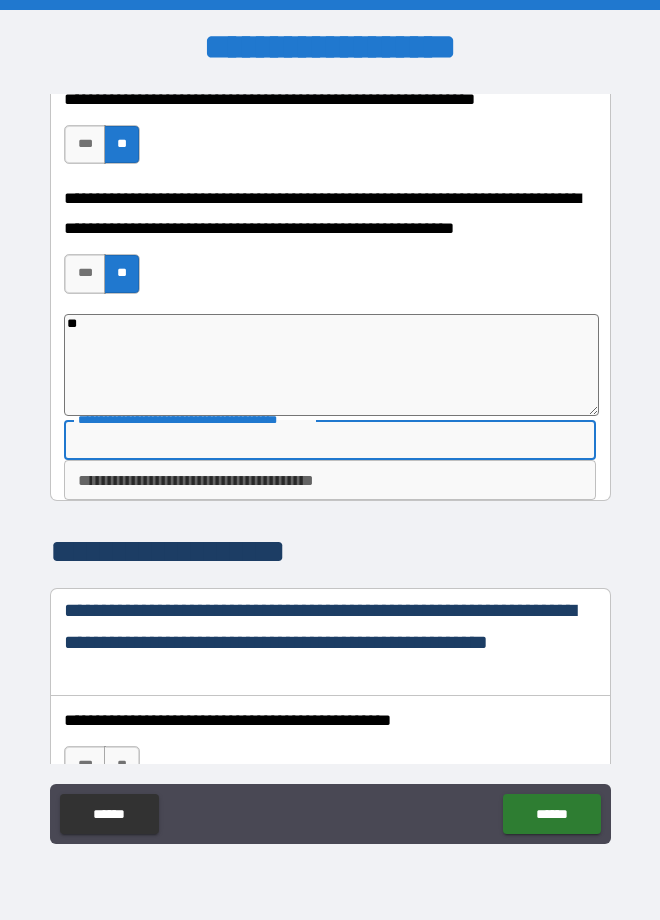 type on "*" 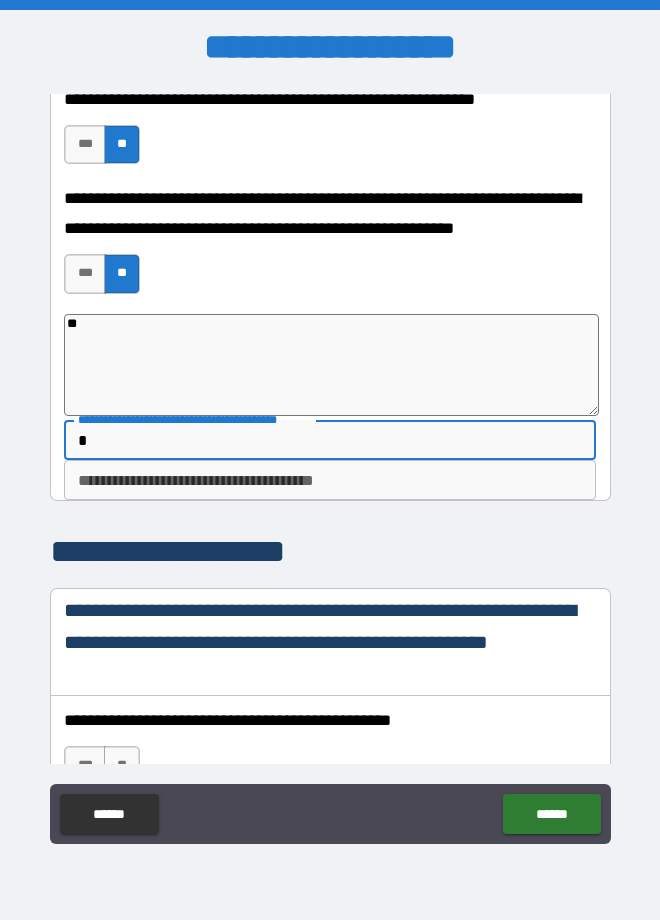 type on "*" 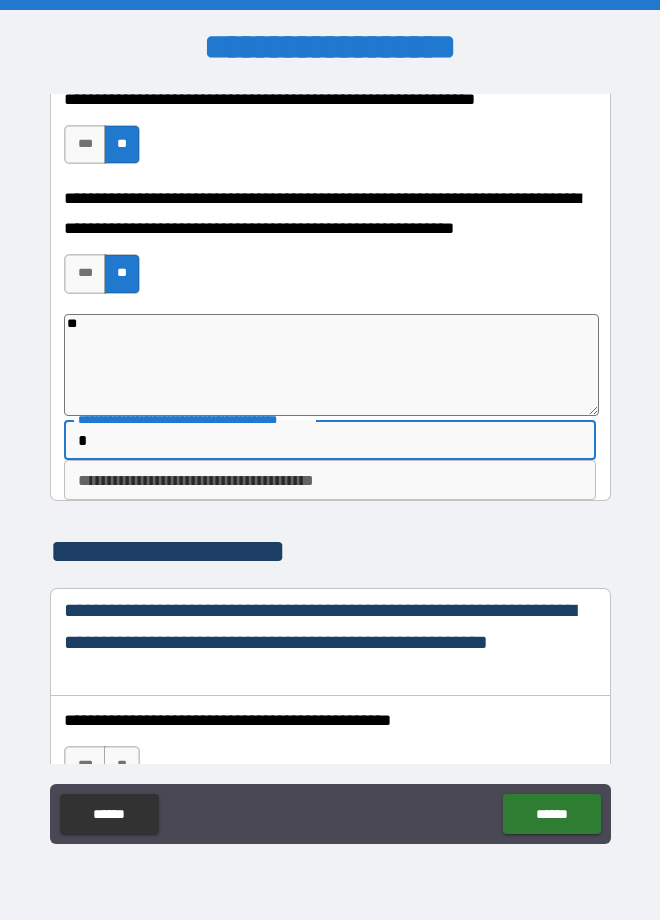 type on "**" 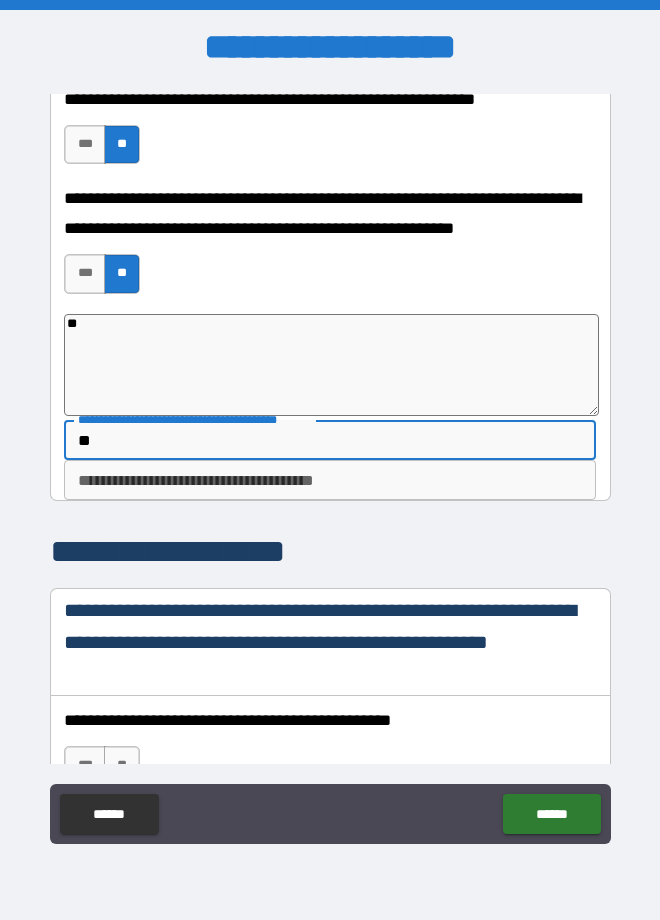 type on "*" 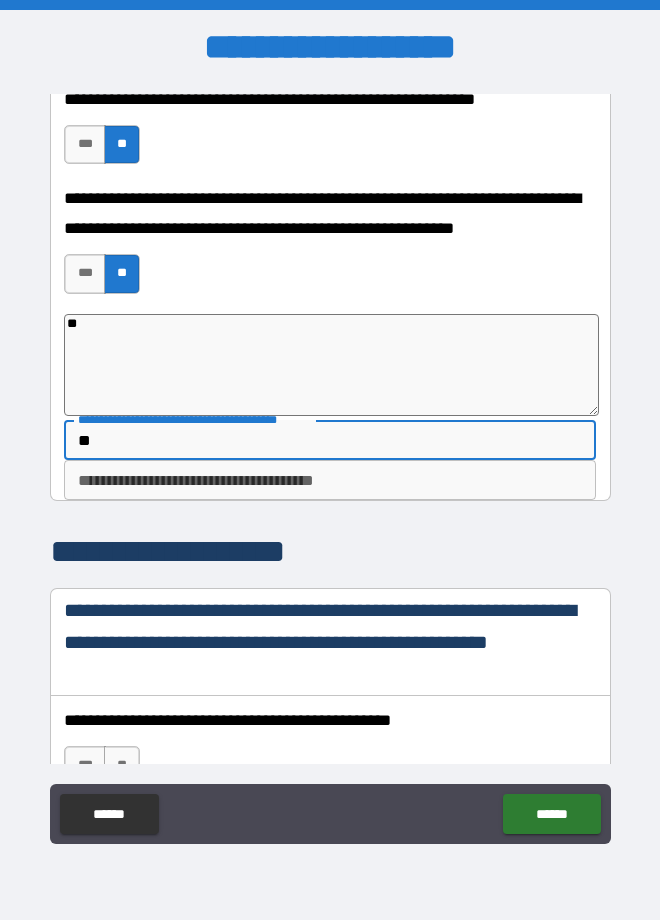 type on "***" 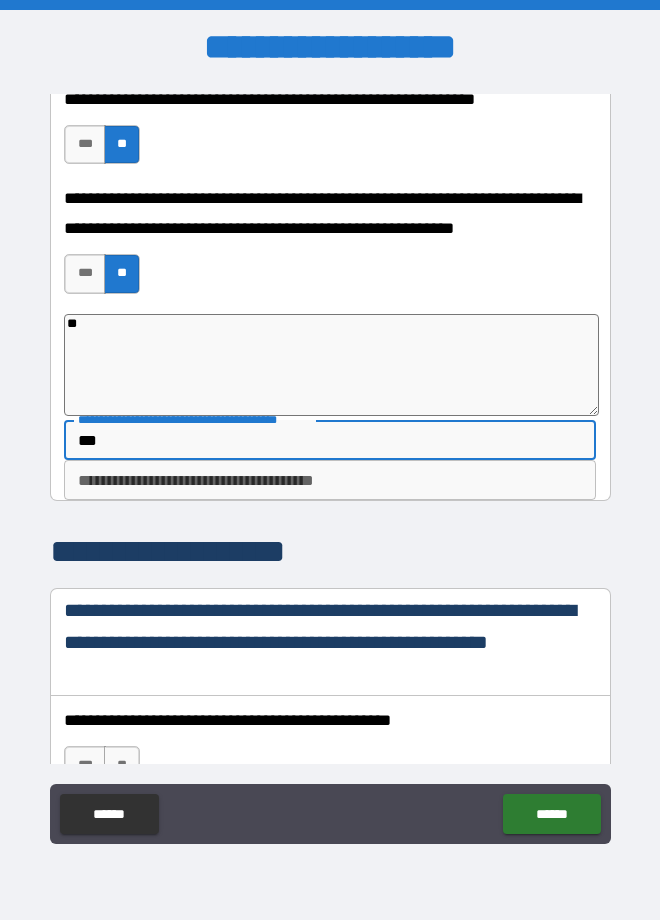 type on "*" 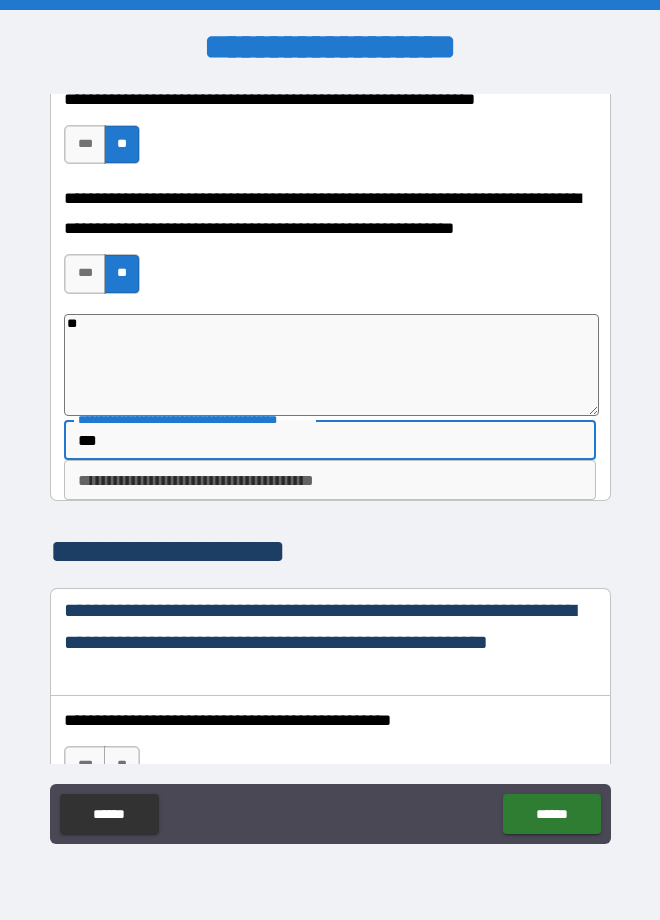 type on "****" 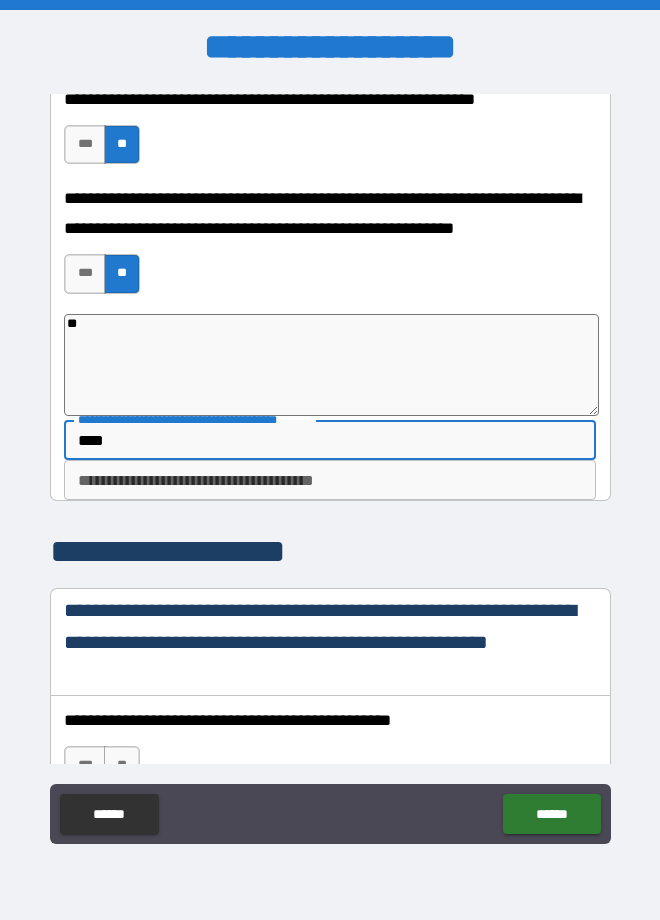 type on "*" 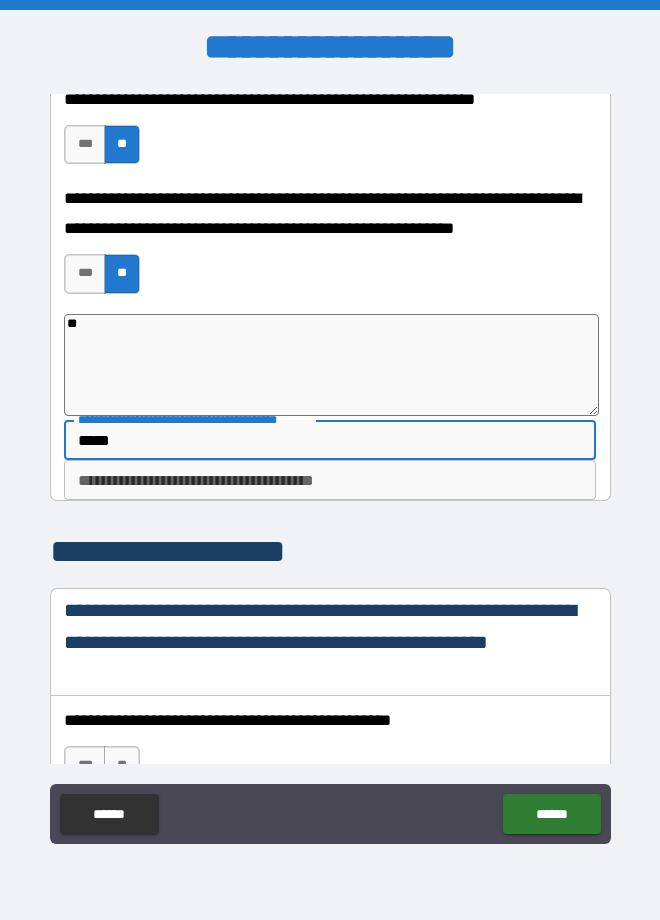 type on "*****" 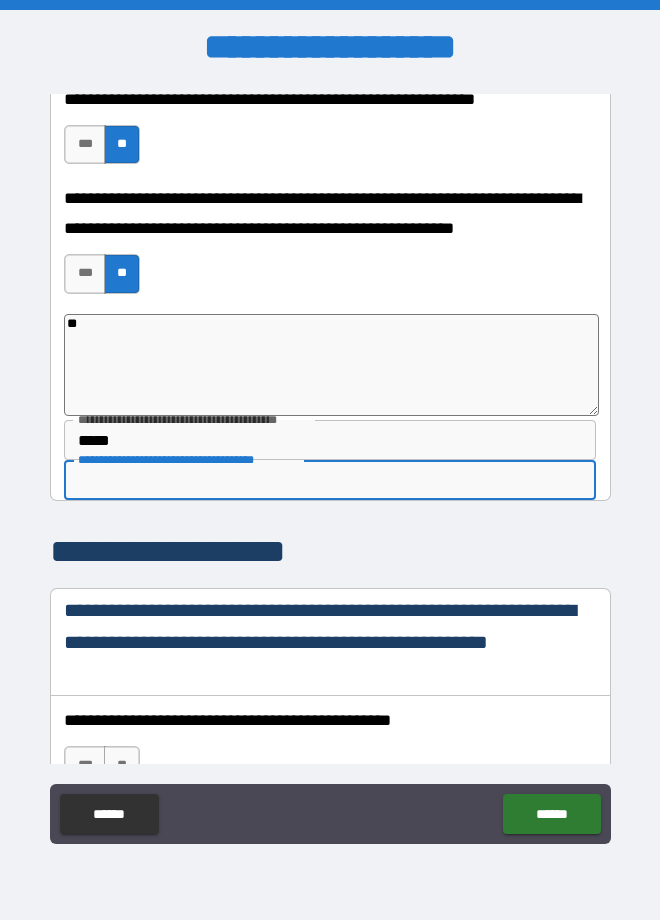 type on "*" 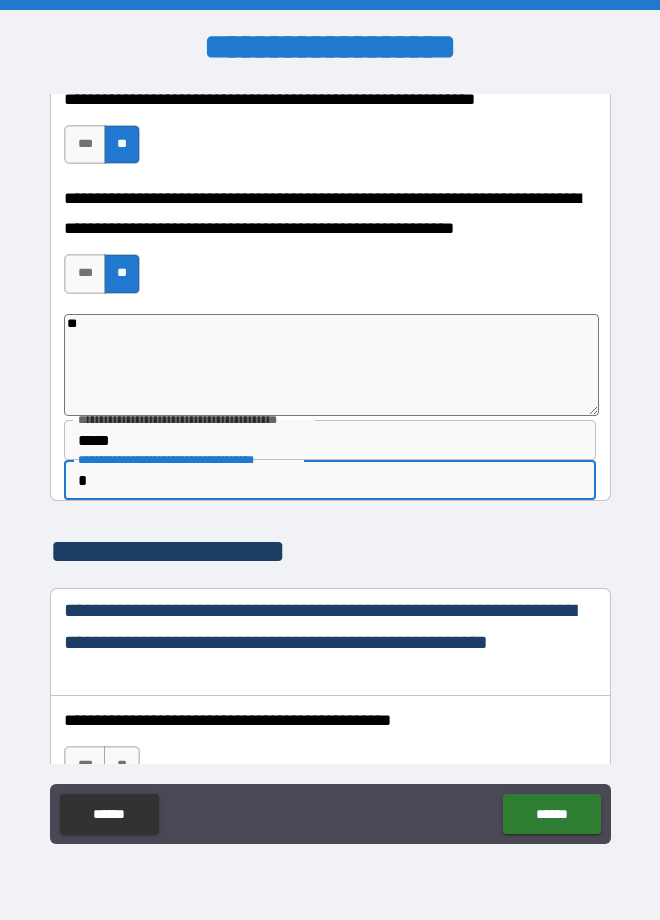 type on "*" 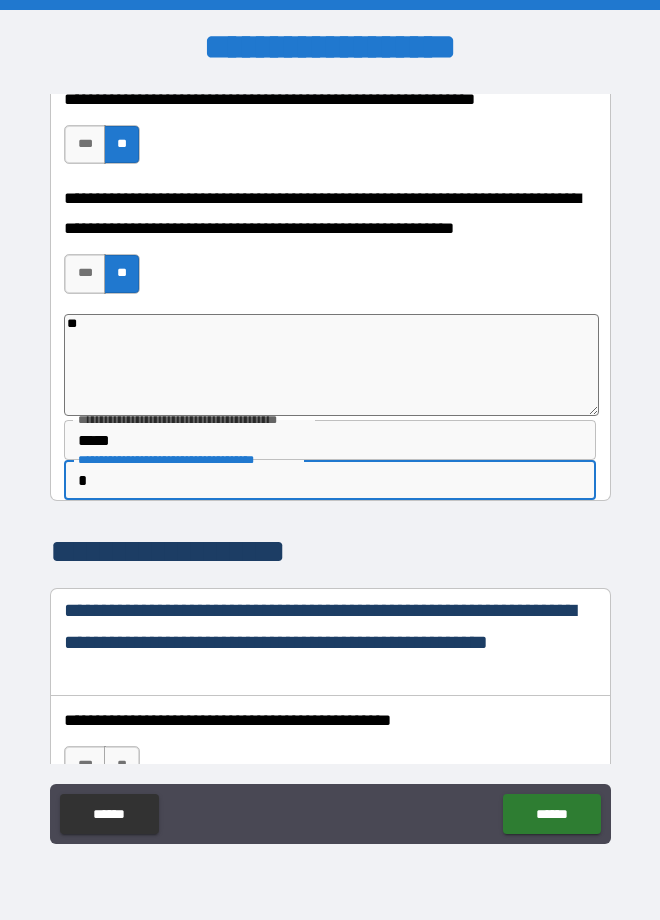 type on "**" 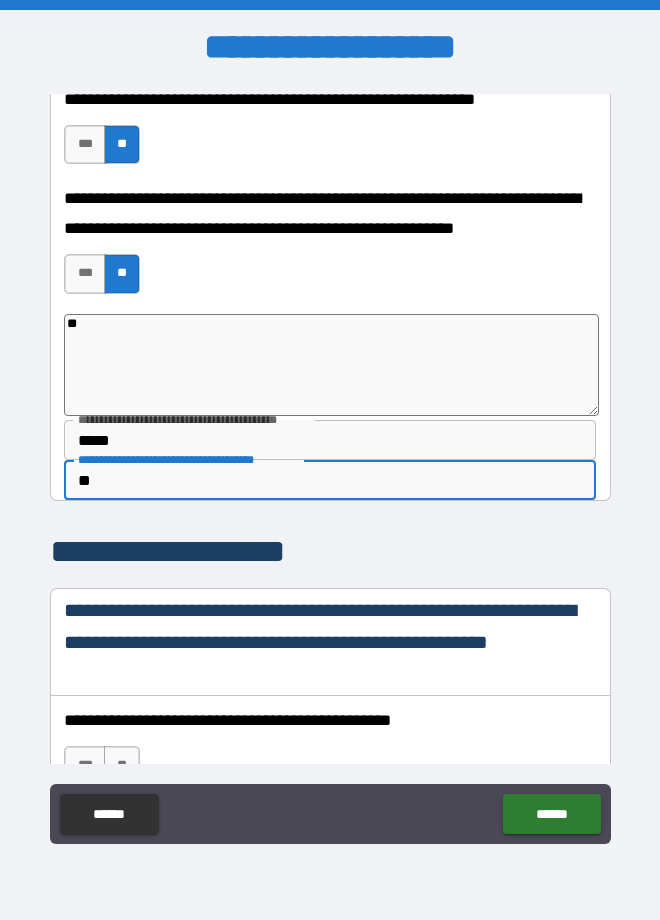 type on "*" 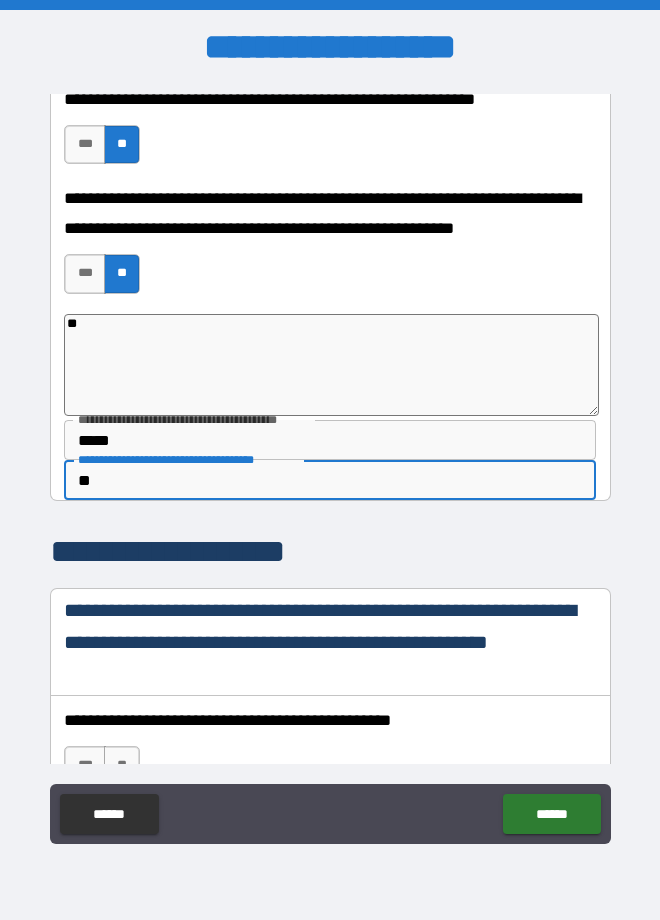 type on "***" 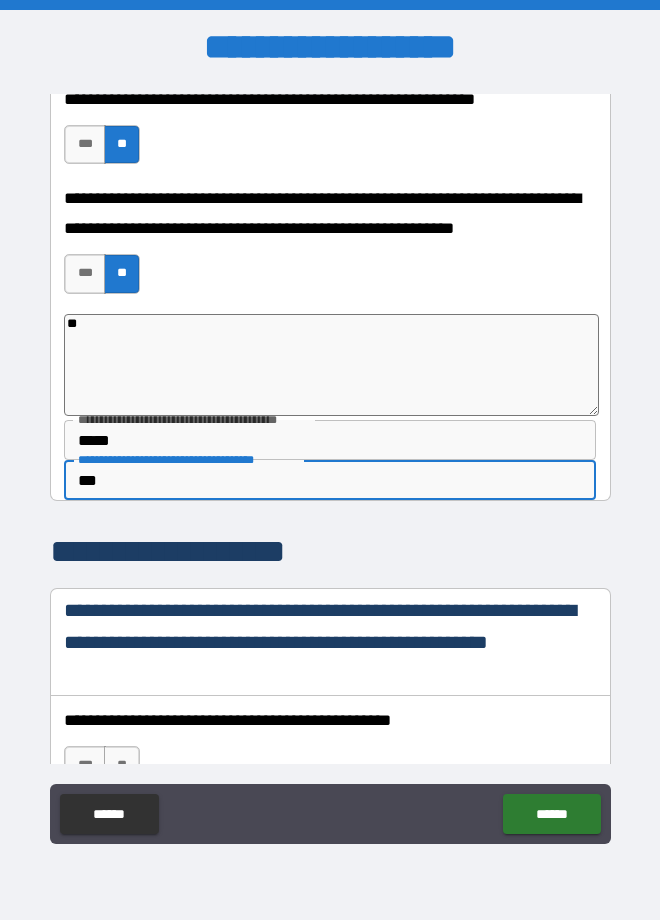 type on "*" 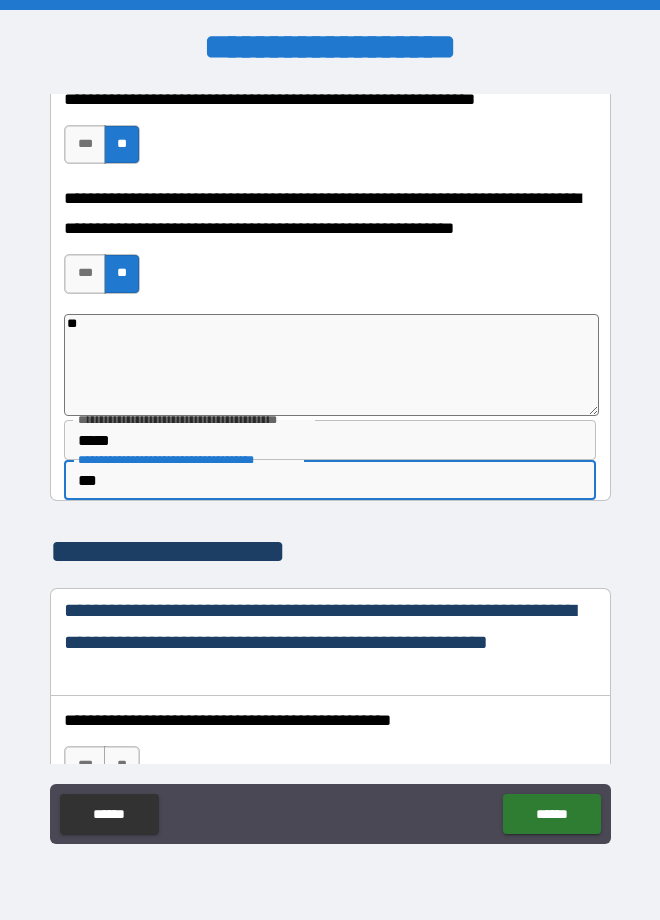 type on "****" 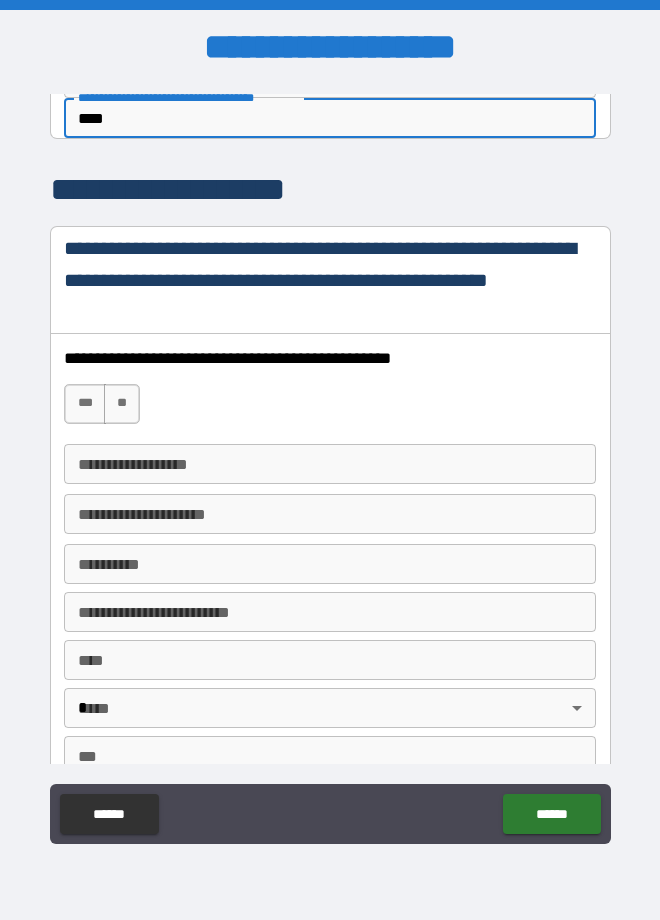 type on "*" 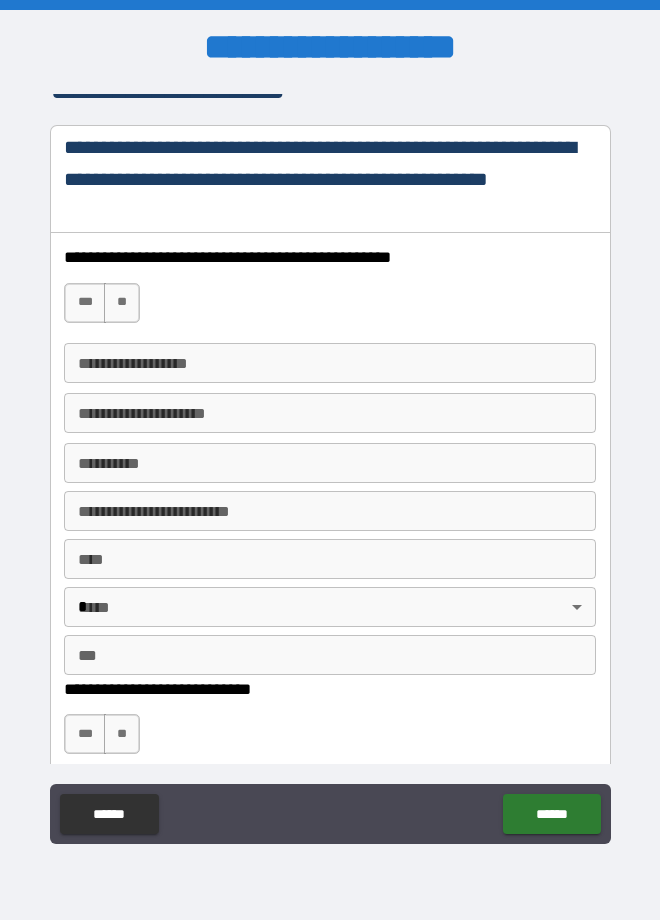 scroll, scrollTop: 3231, scrollLeft: 0, axis: vertical 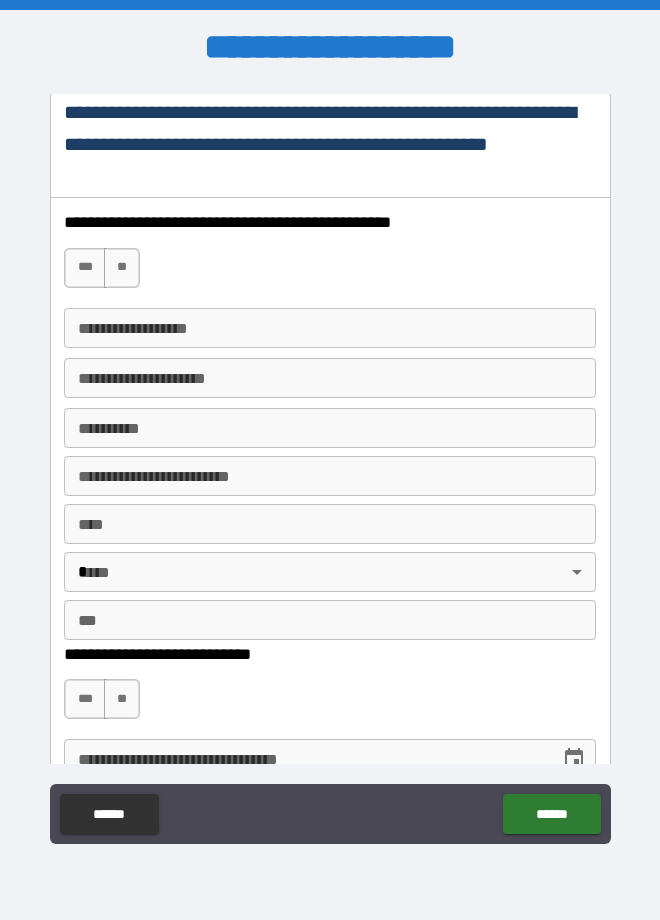 type on "****" 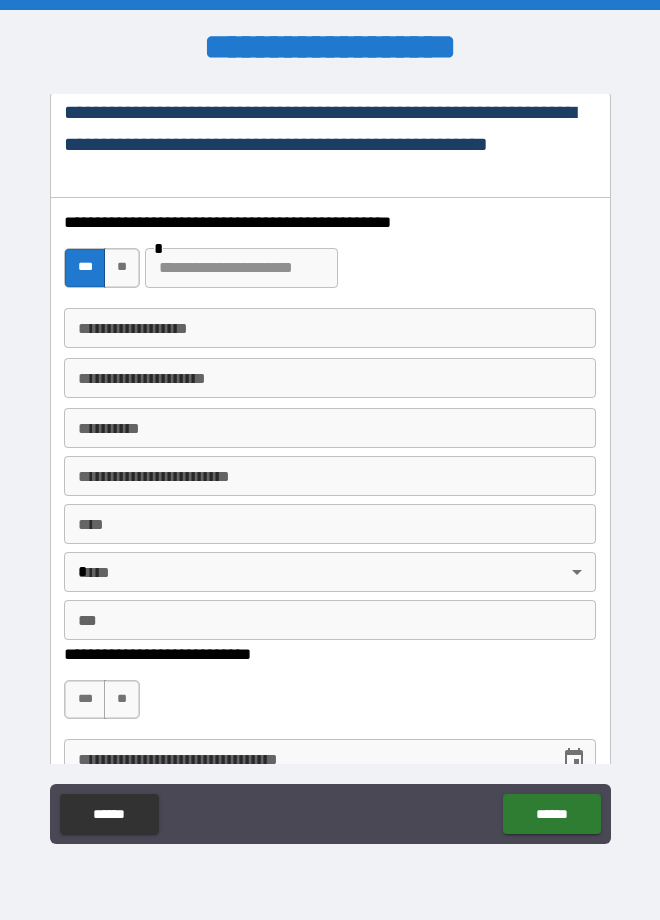 type on "*" 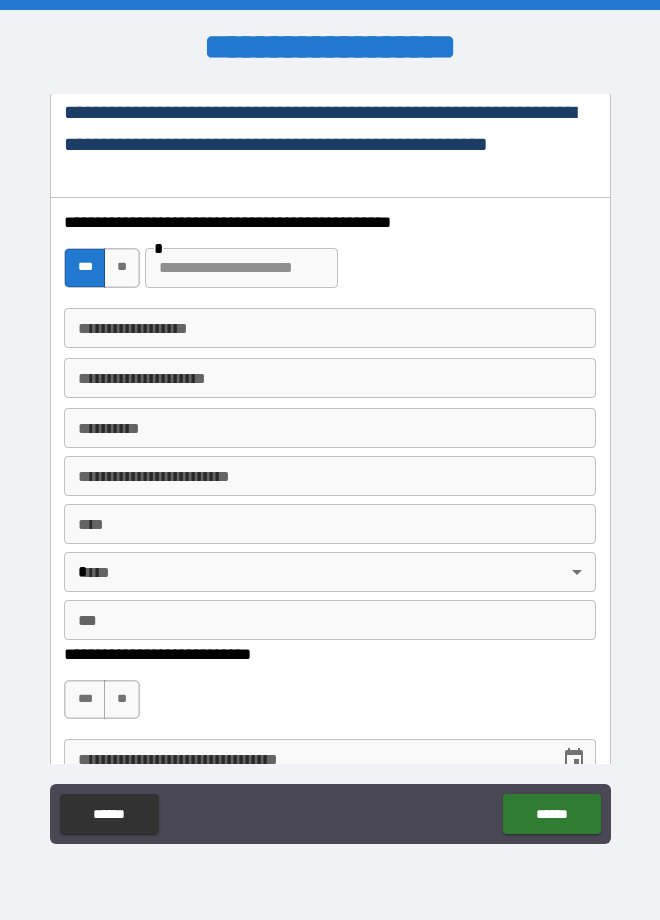 click at bounding box center (241, 268) 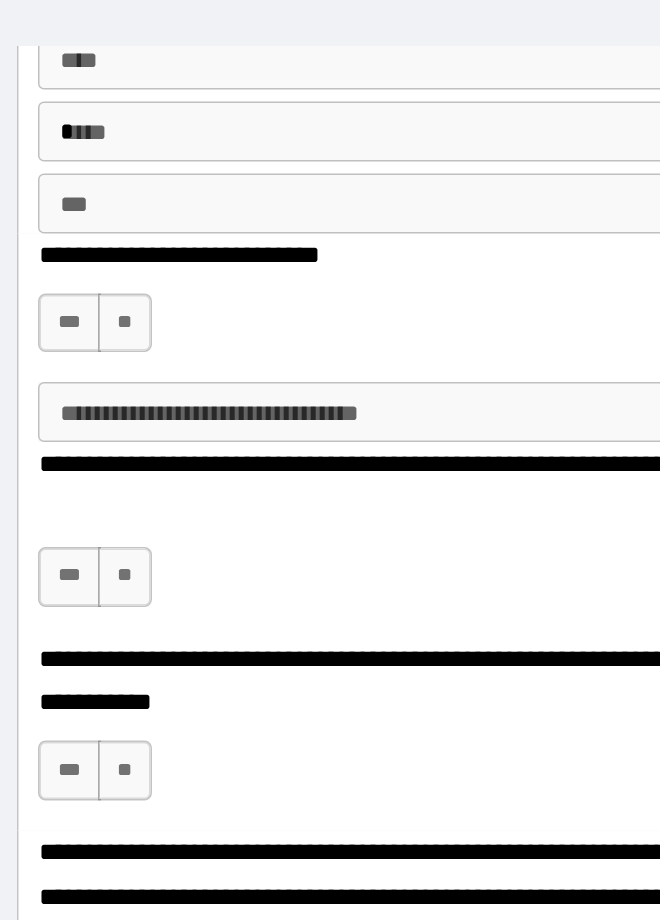 scroll, scrollTop: 3675, scrollLeft: 0, axis: vertical 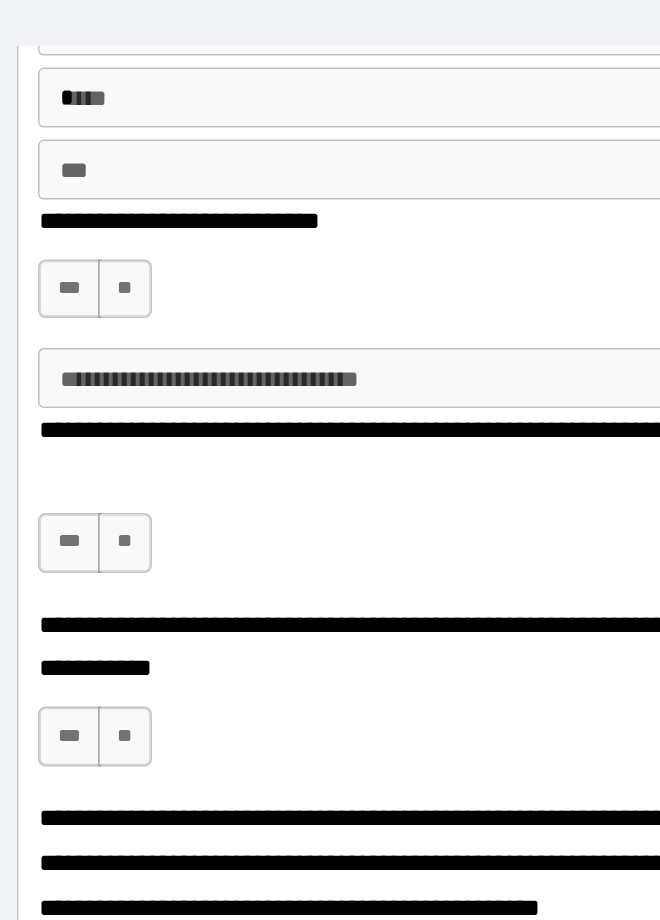 type on "*******" 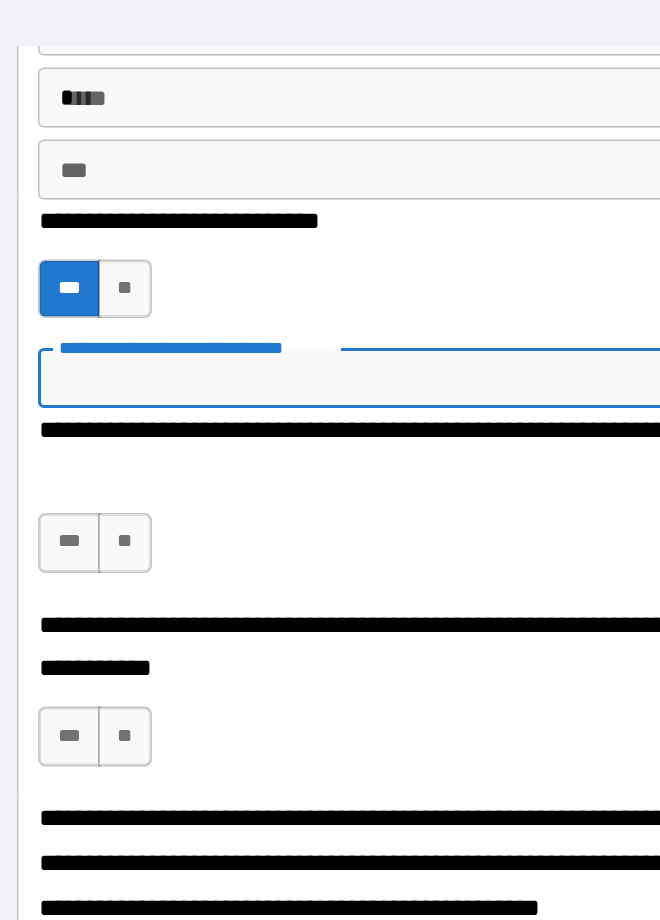 type on "*" 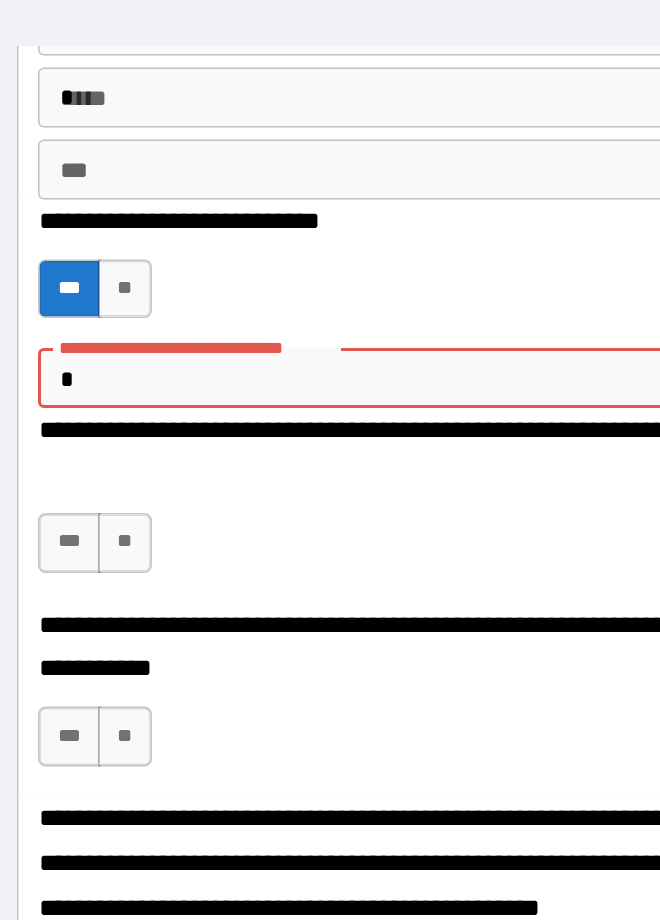 type on "***" 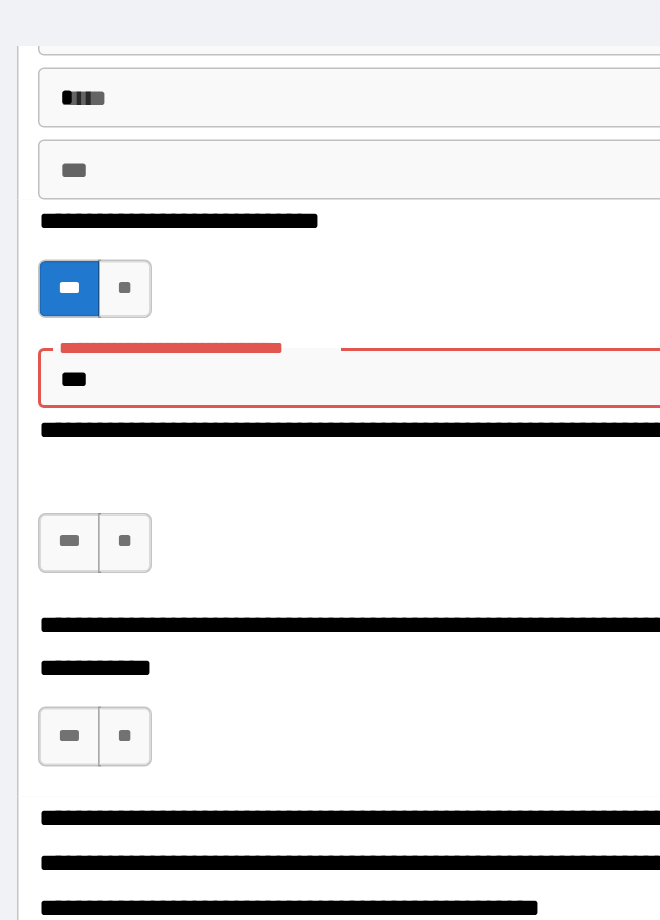 type on "*" 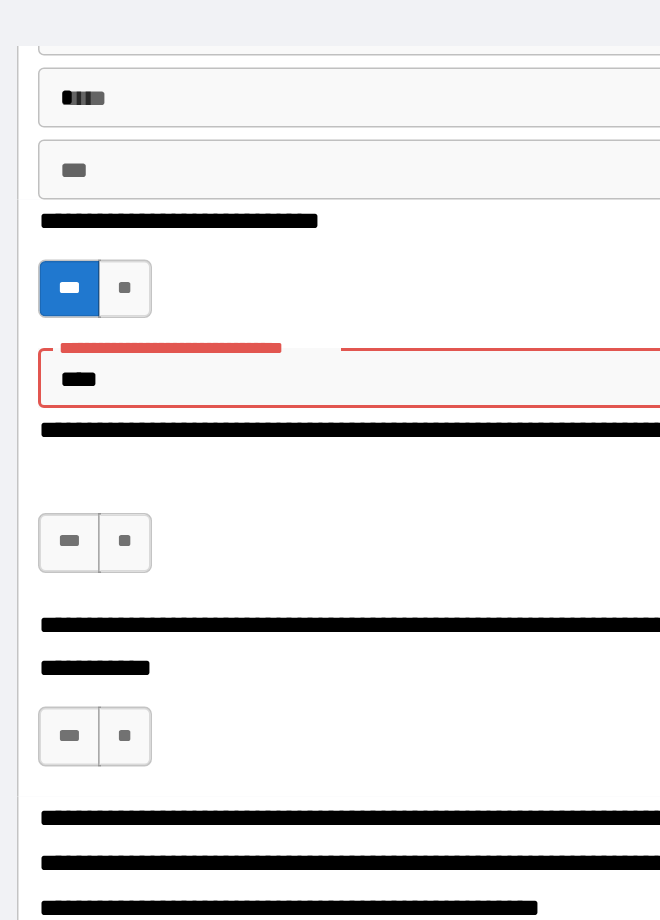 type on "*" 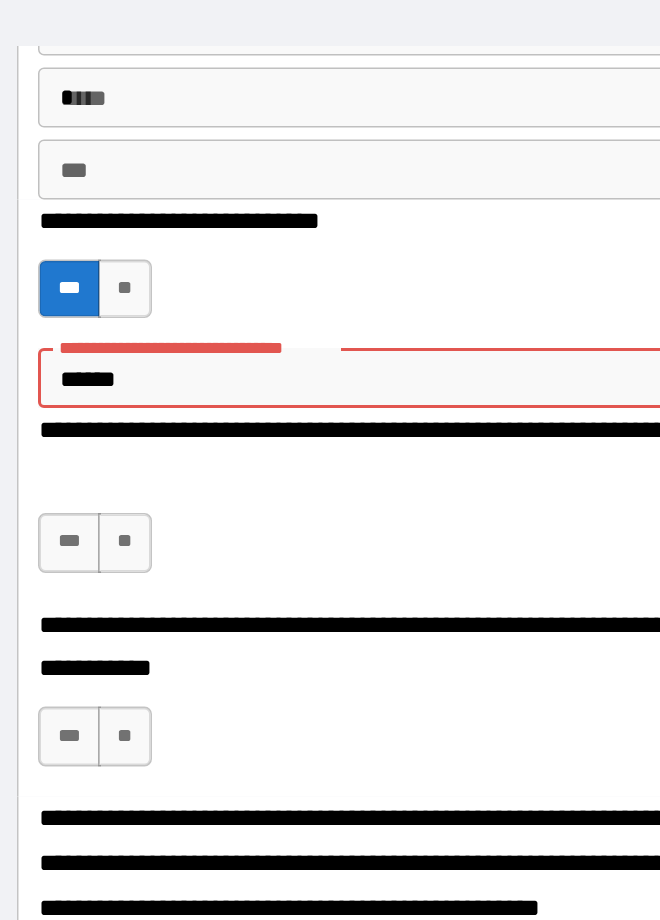 type on "*" 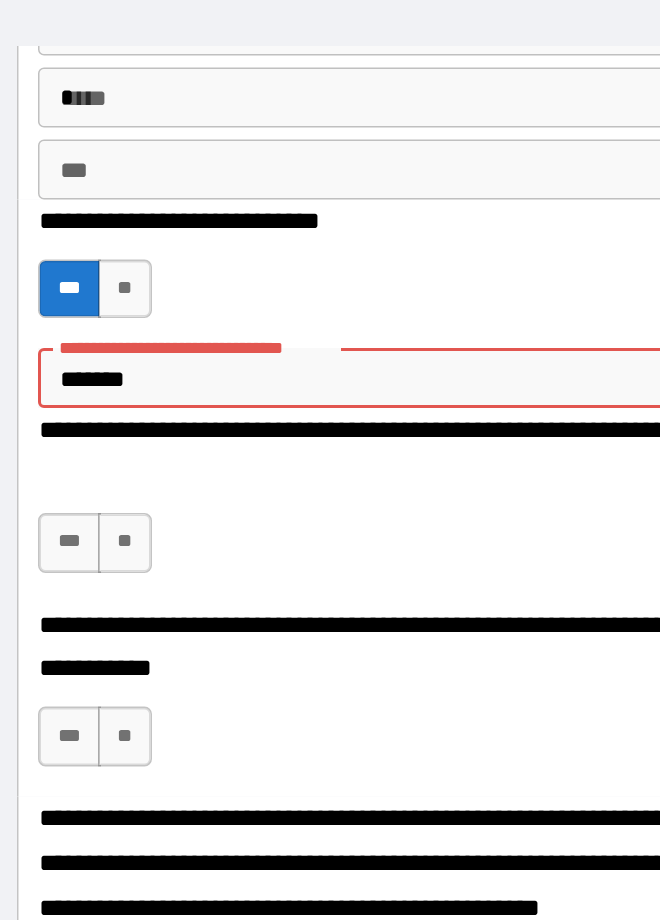 type on "*" 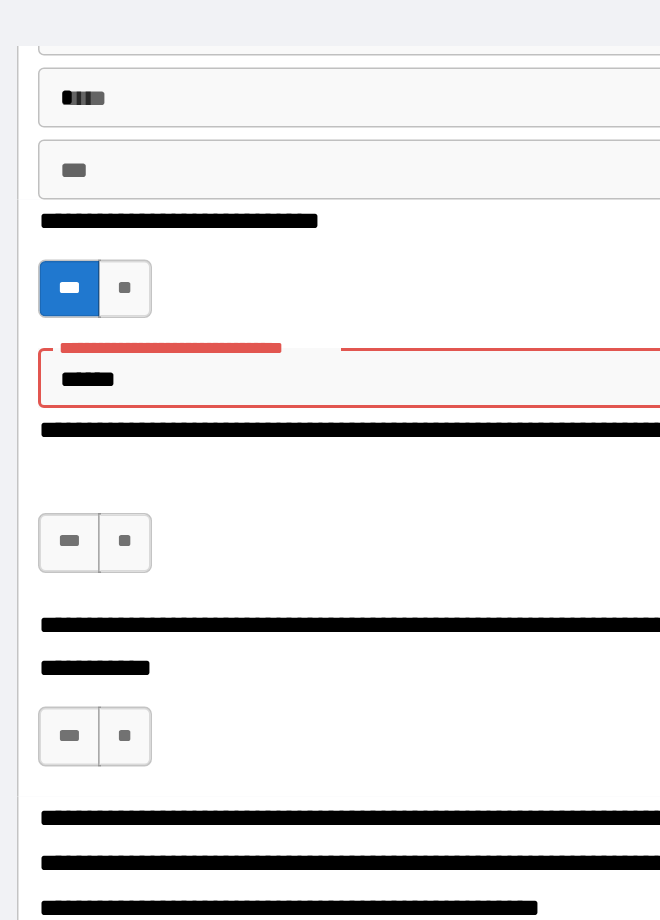 type on "*" 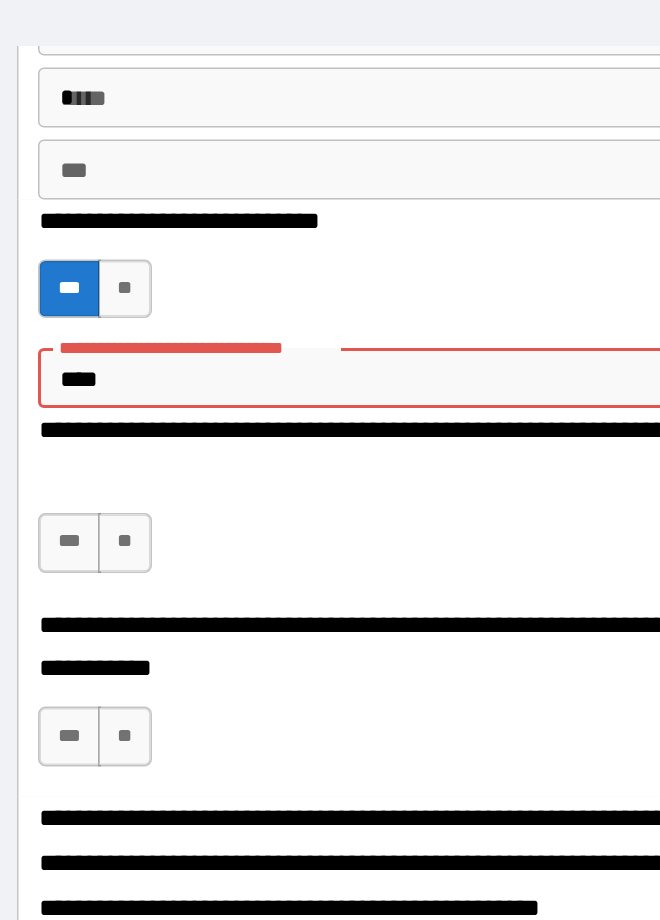 click on "****" at bounding box center (304, 315) 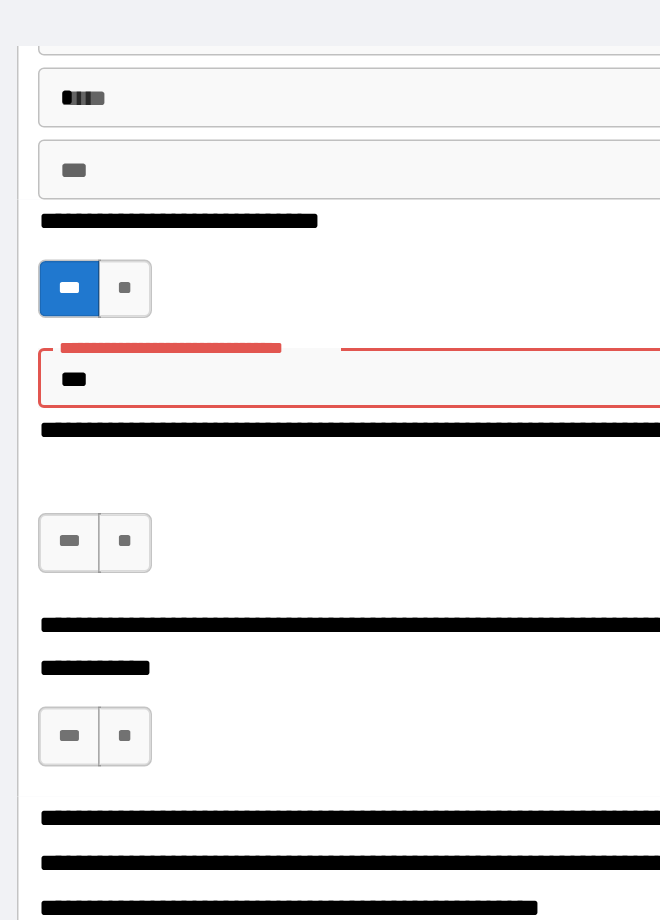type on "*" 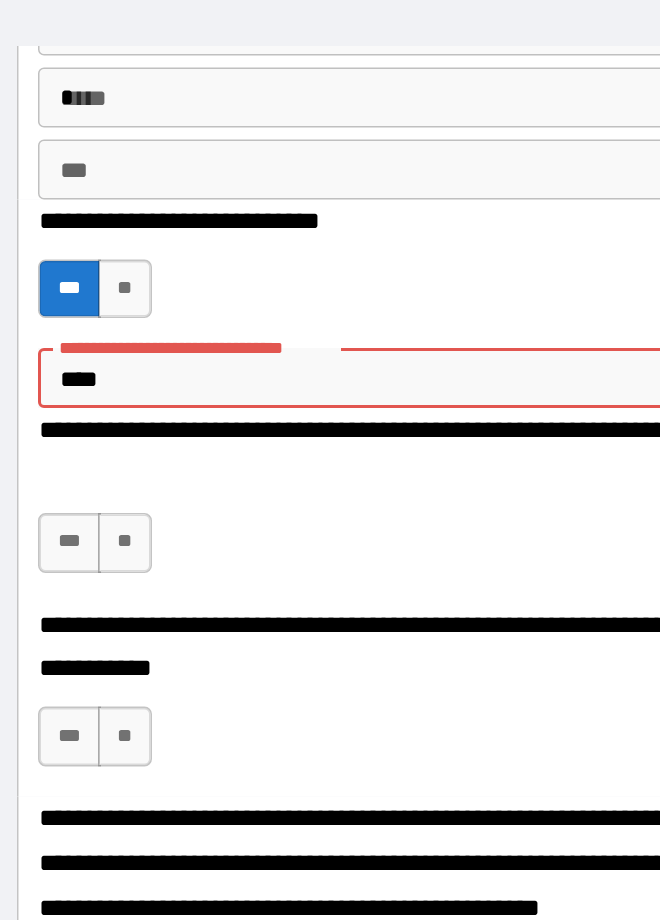 type on "*" 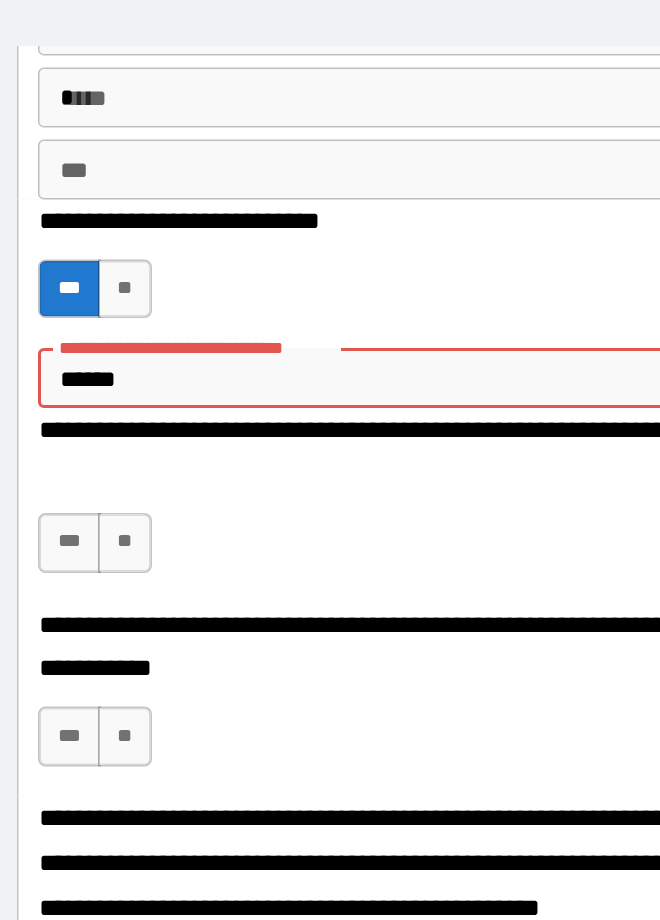 type on "*" 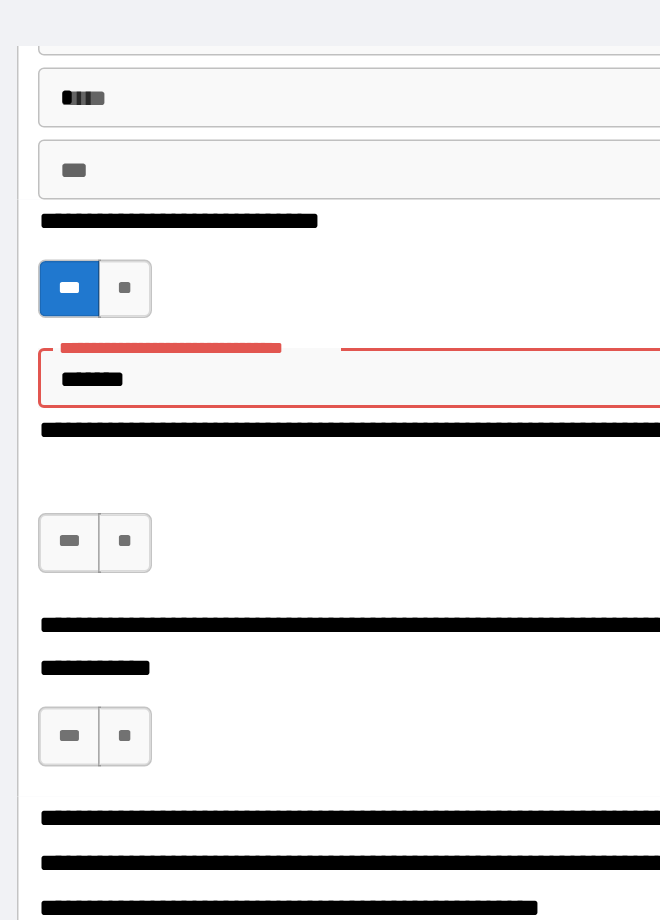 type on "*" 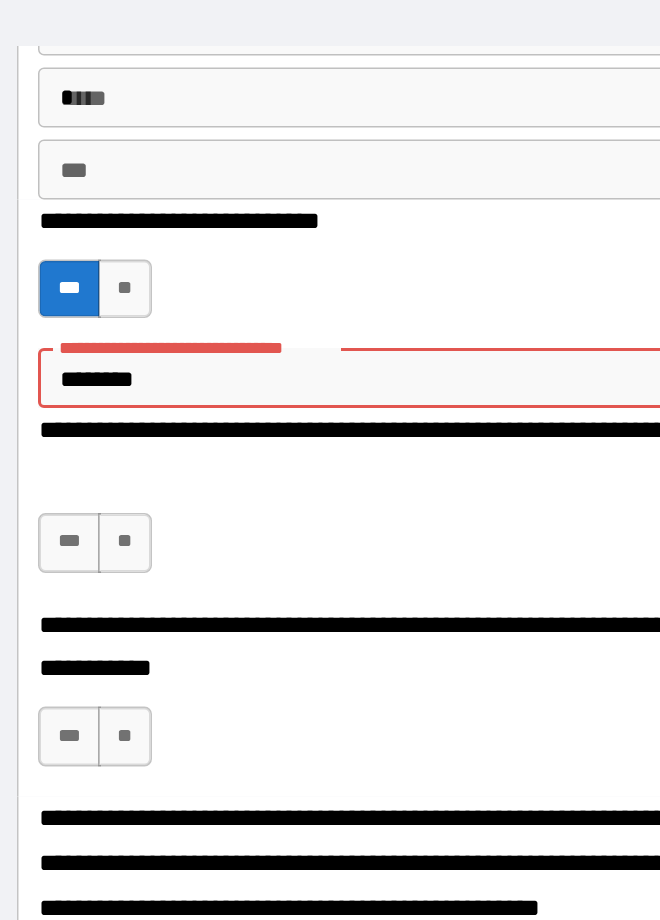 type on "*" 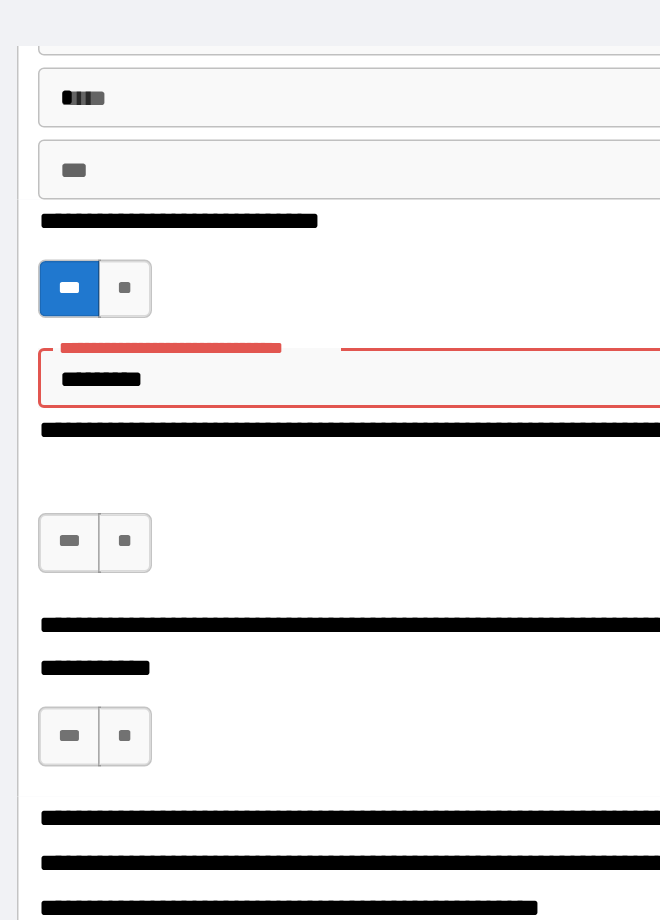 type on "*" 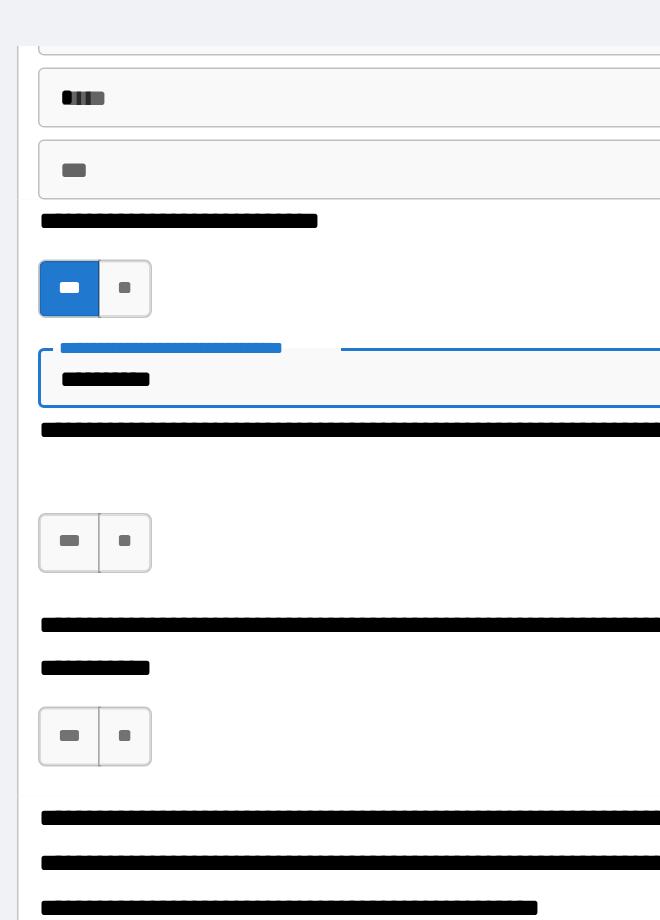 type on "*" 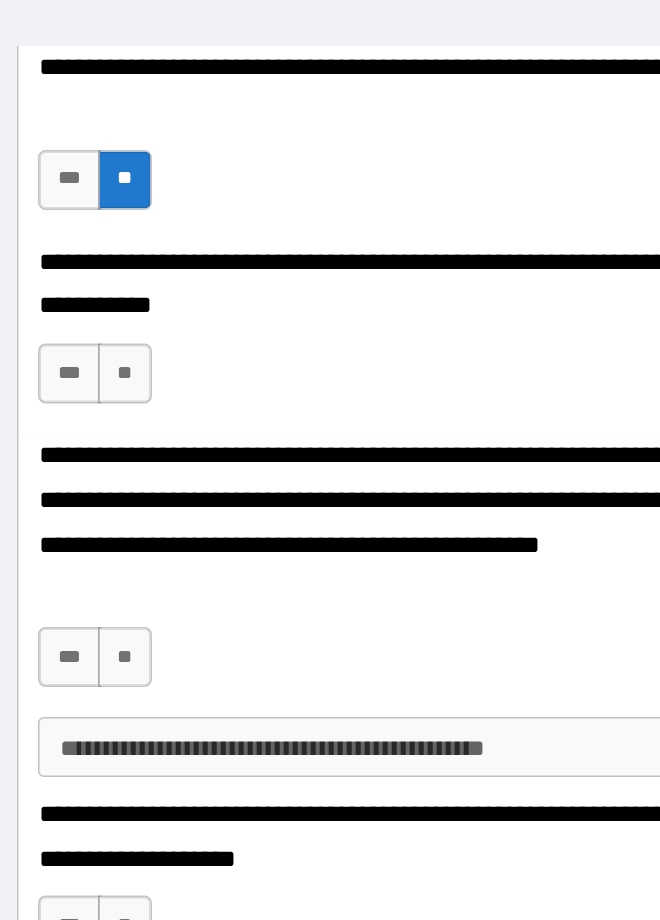 scroll, scrollTop: 3924, scrollLeft: 0, axis: vertical 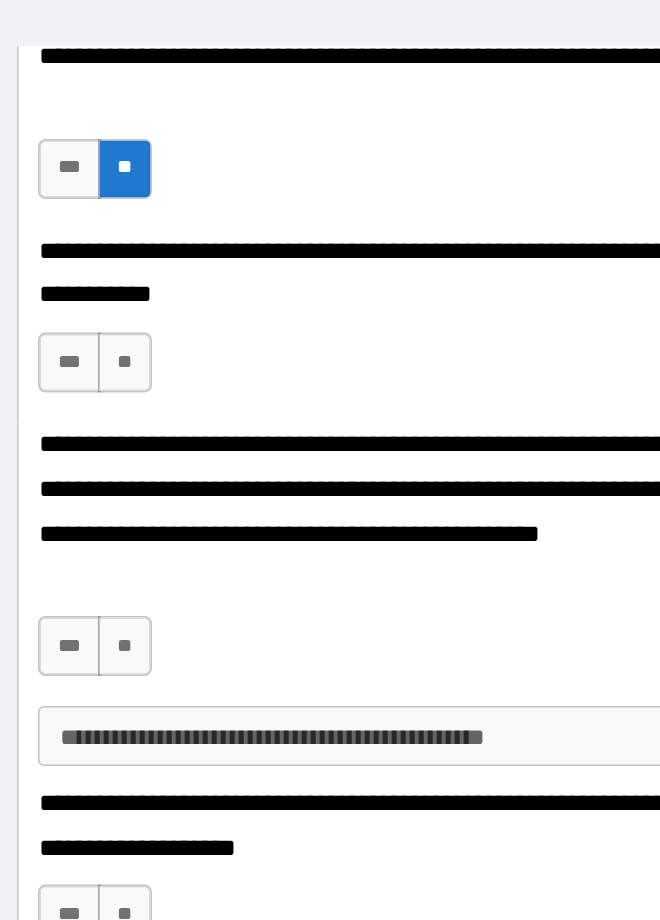 click on "**" at bounding box center [122, 305] 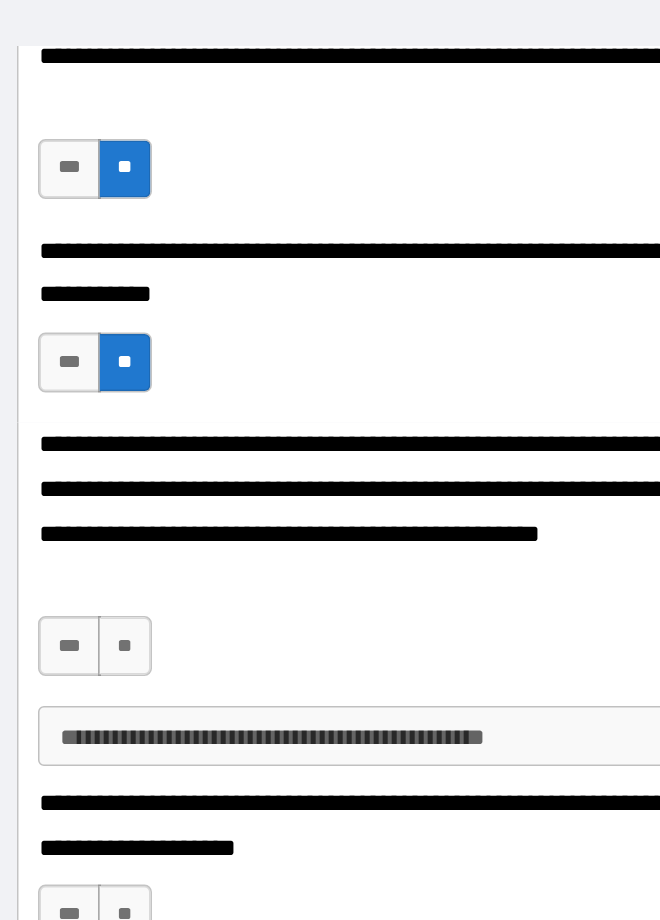 scroll, scrollTop: 4074, scrollLeft: 0, axis: vertical 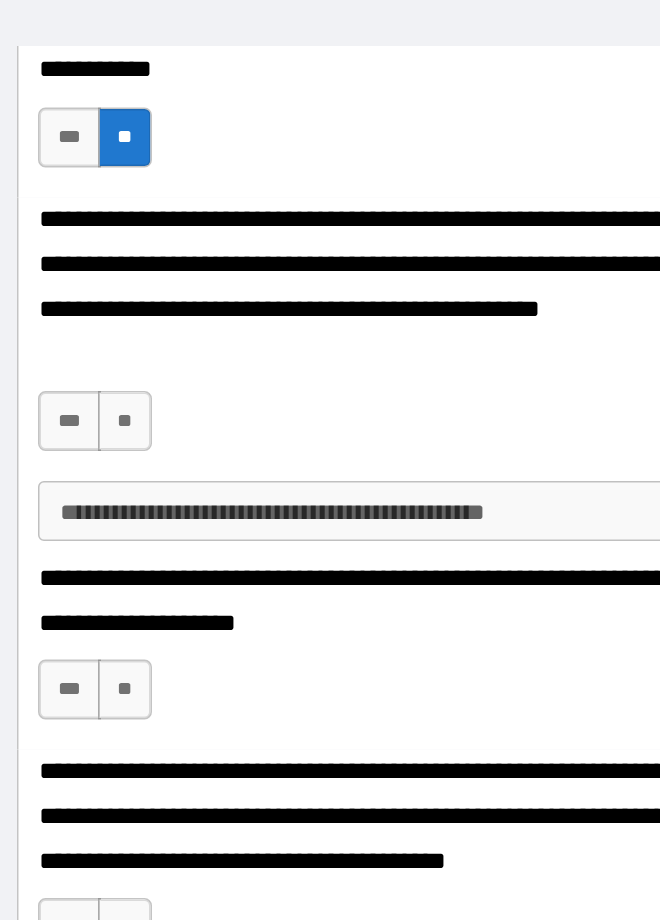 click on "**" at bounding box center (122, 344) 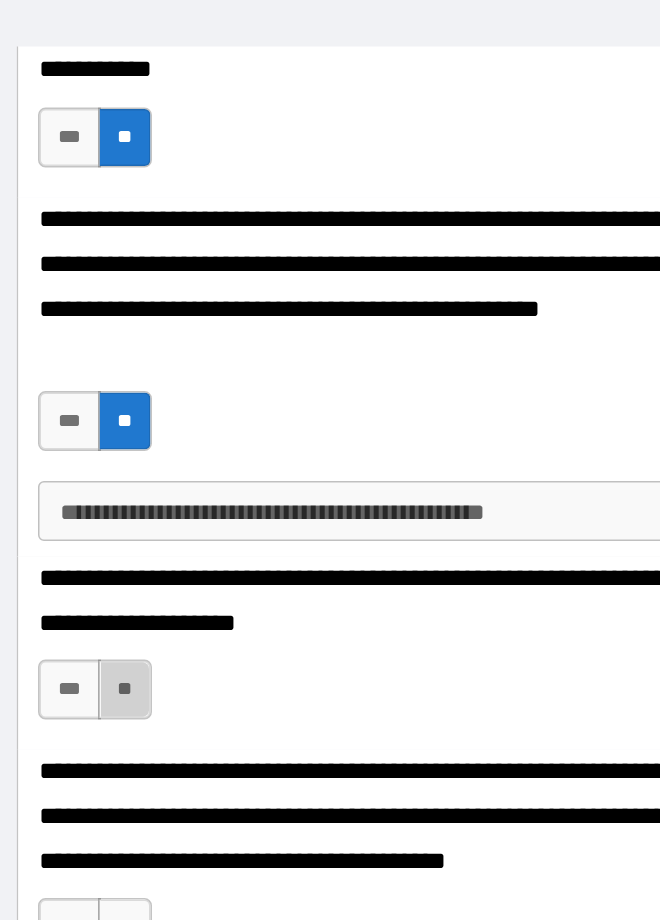 click on "**" at bounding box center (122, 523) 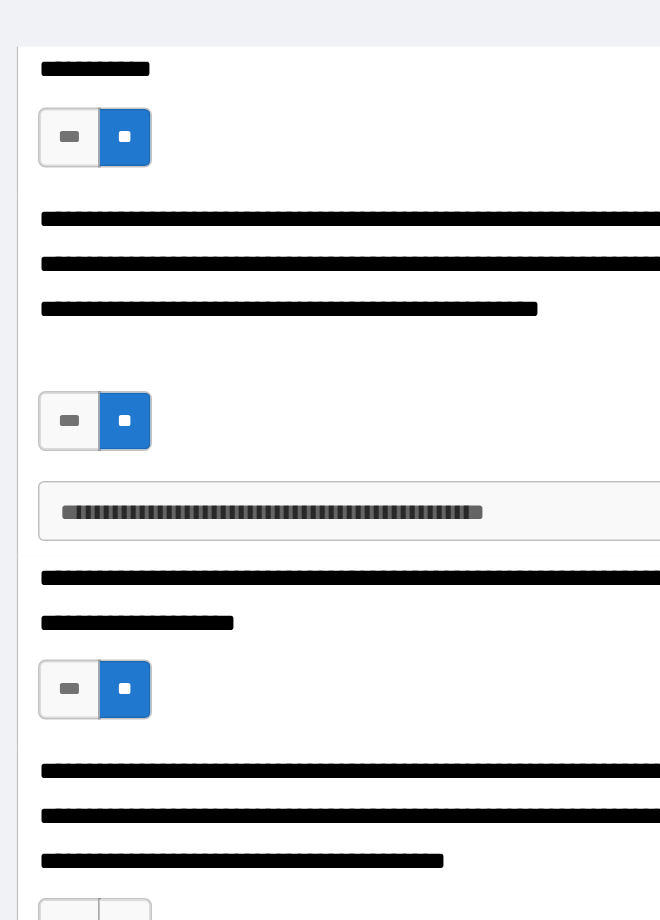 scroll, scrollTop: 4294, scrollLeft: 0, axis: vertical 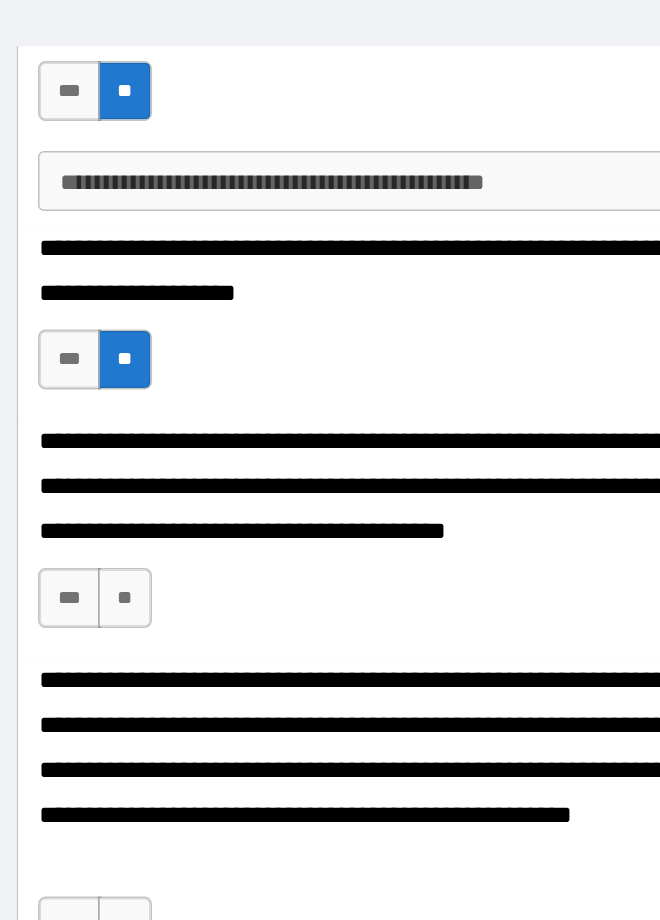click on "**" at bounding box center (122, 462) 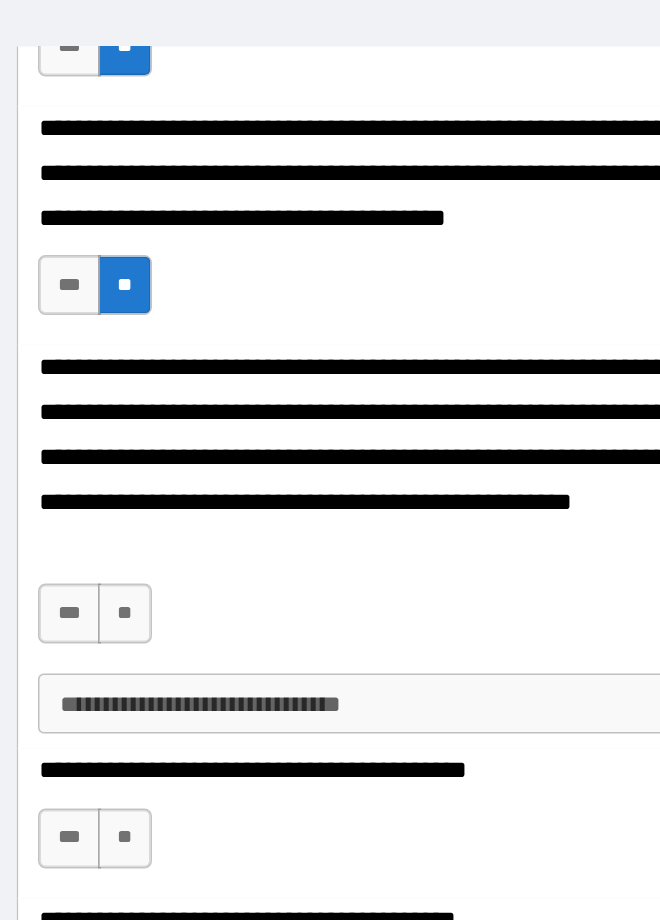 scroll, scrollTop: 4525, scrollLeft: 0, axis: vertical 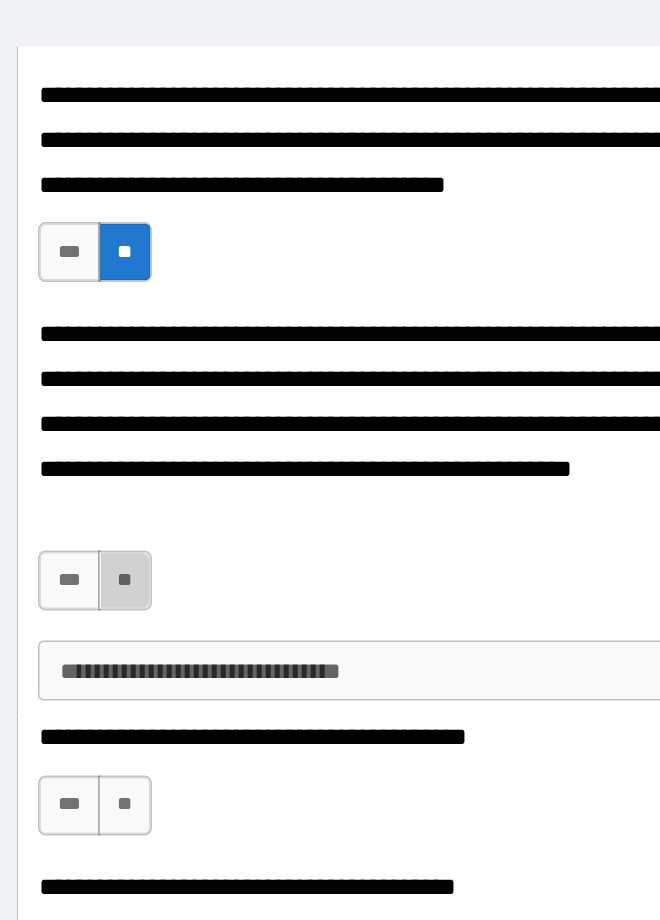 click on "**" at bounding box center [122, 450] 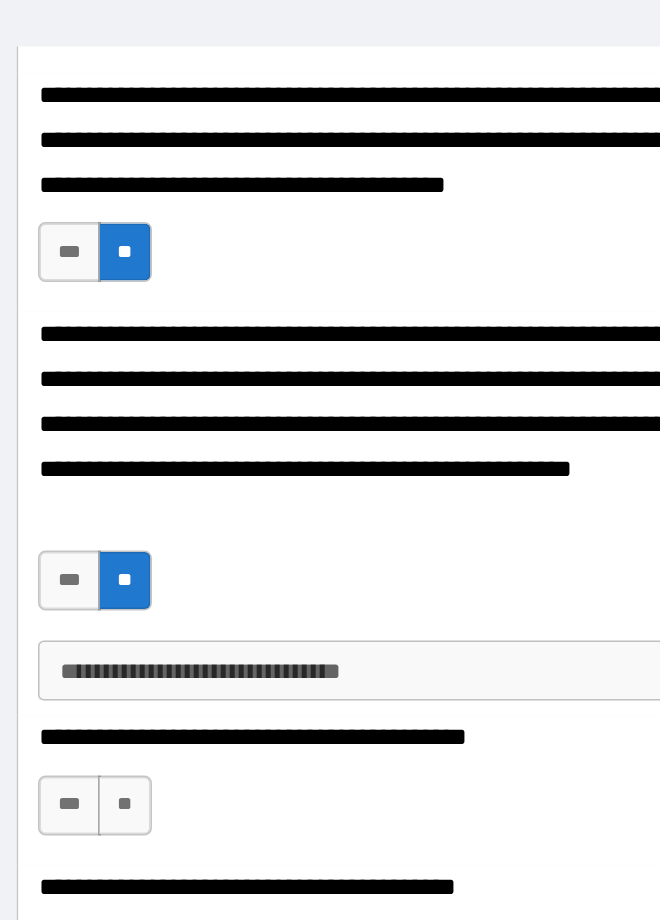 scroll, scrollTop: 4775, scrollLeft: 0, axis: vertical 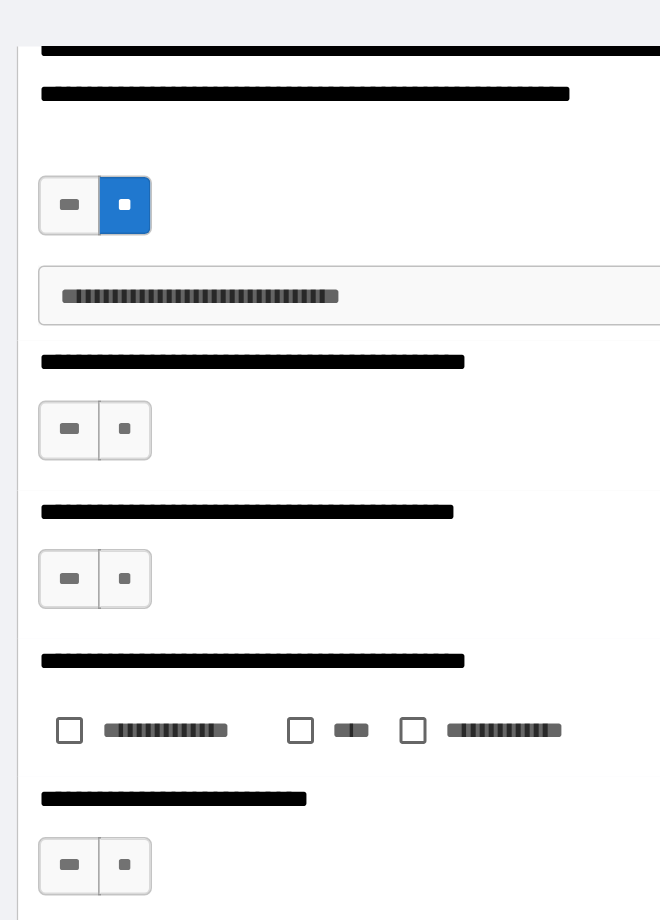 click on "**" at bounding box center (122, 350) 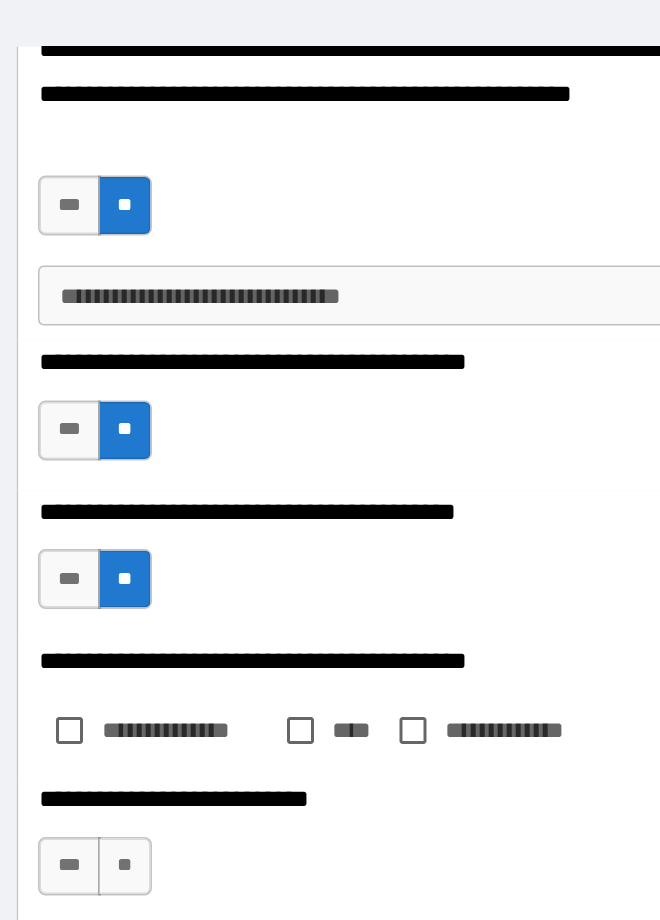 scroll, scrollTop: 4928, scrollLeft: 0, axis: vertical 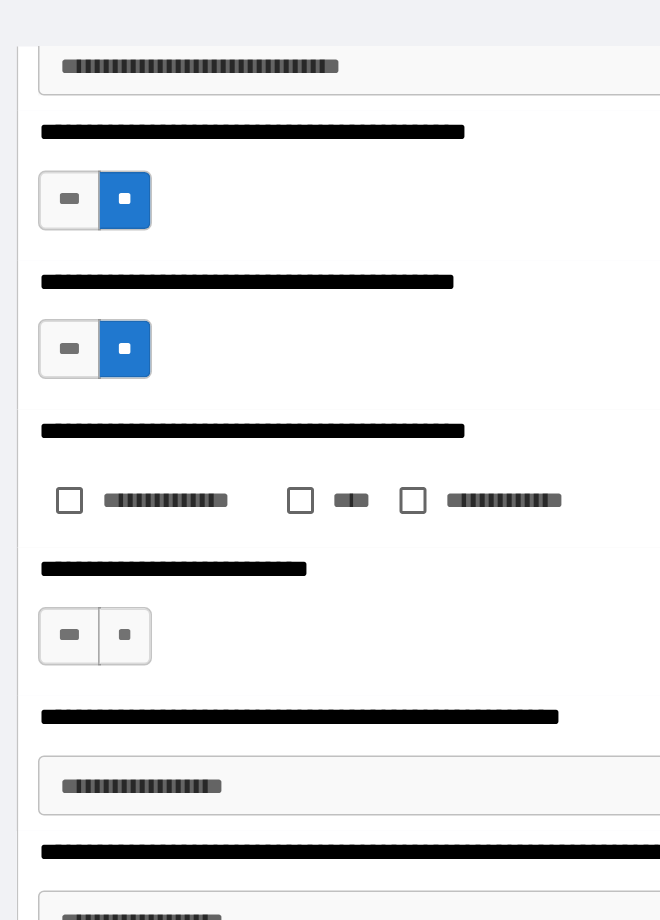 click on "**" at bounding box center (122, 488) 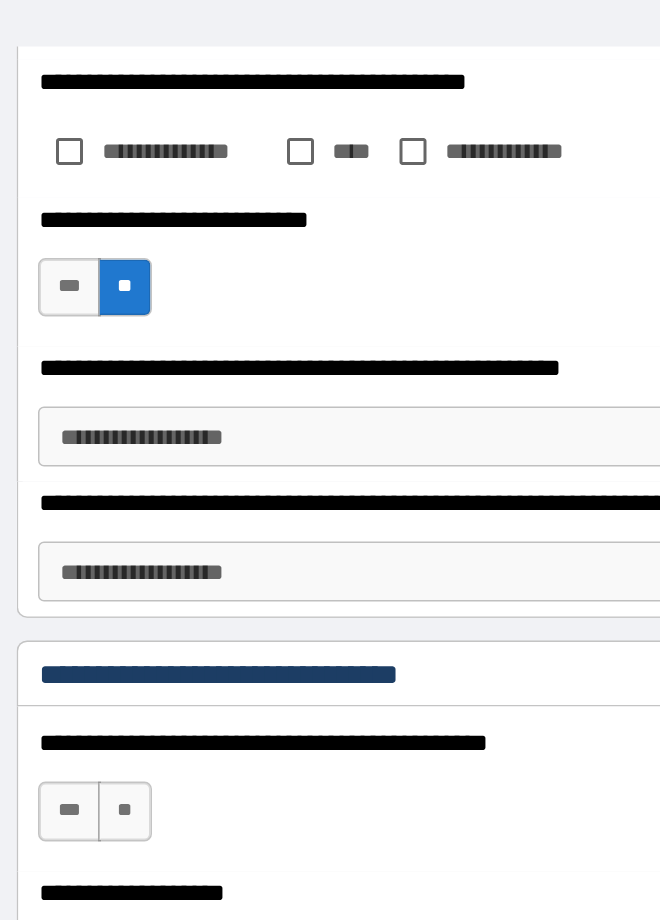 scroll, scrollTop: 5270, scrollLeft: 0, axis: vertical 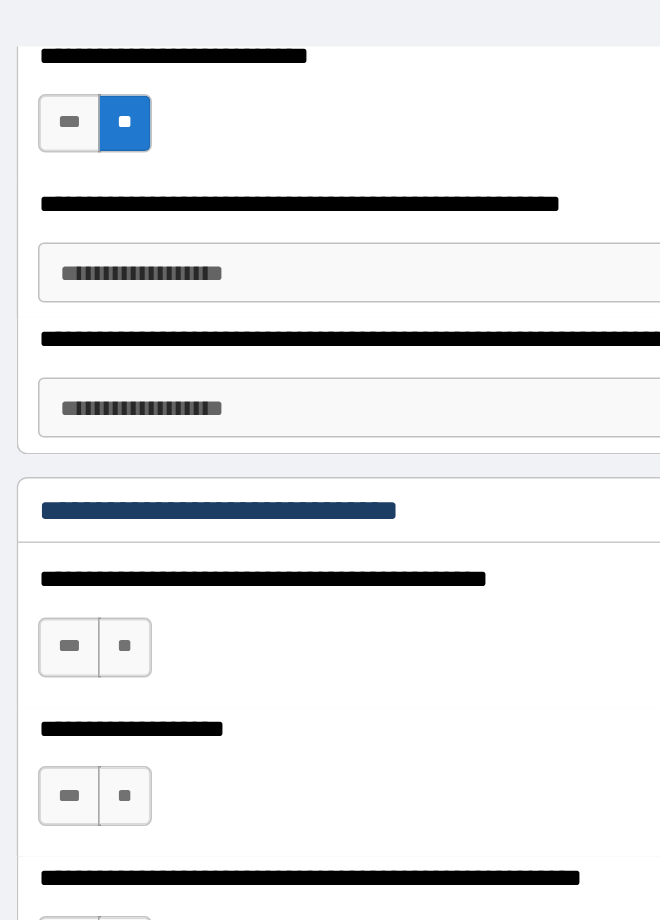 click on "**" at bounding box center [122, 495] 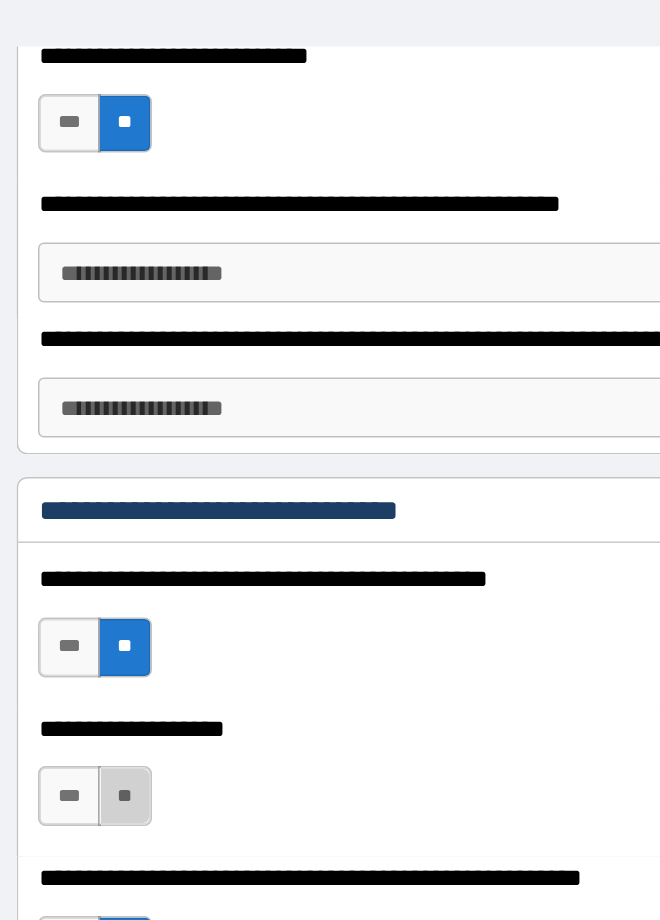 scroll, scrollTop: 5529, scrollLeft: 0, axis: vertical 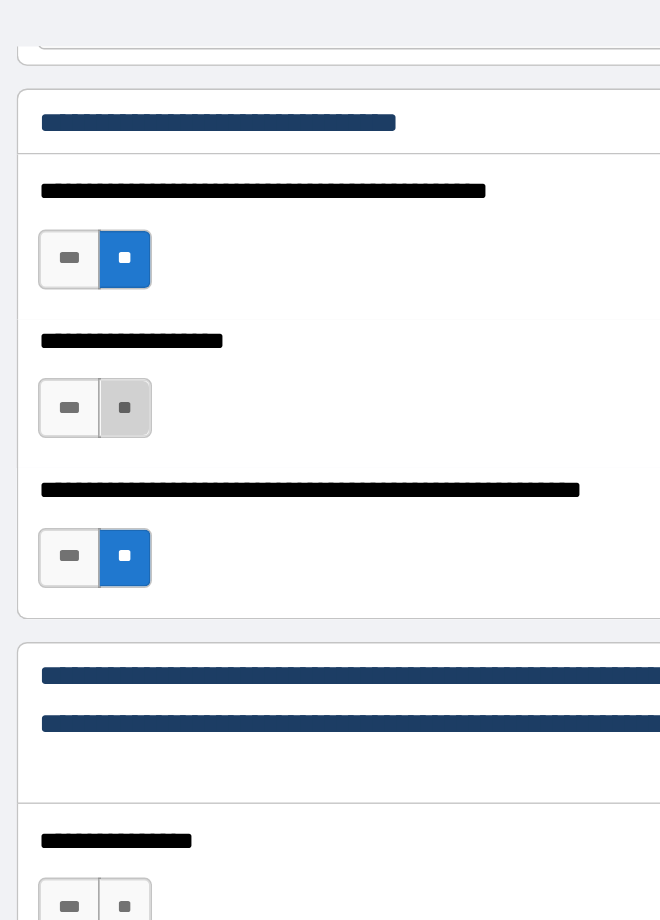 click on "**" at bounding box center [122, 435] 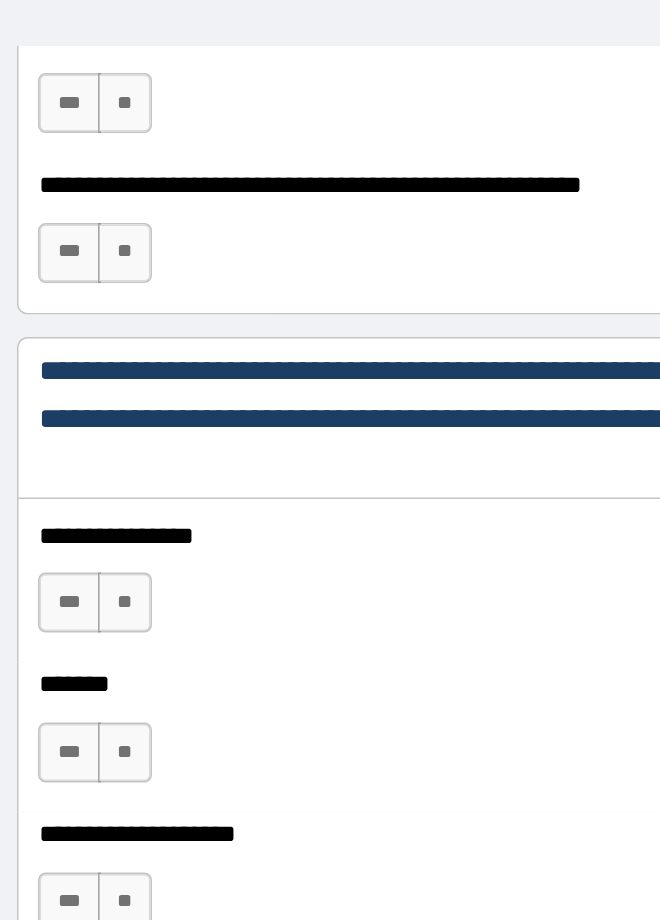 scroll, scrollTop: 5757, scrollLeft: 0, axis: vertical 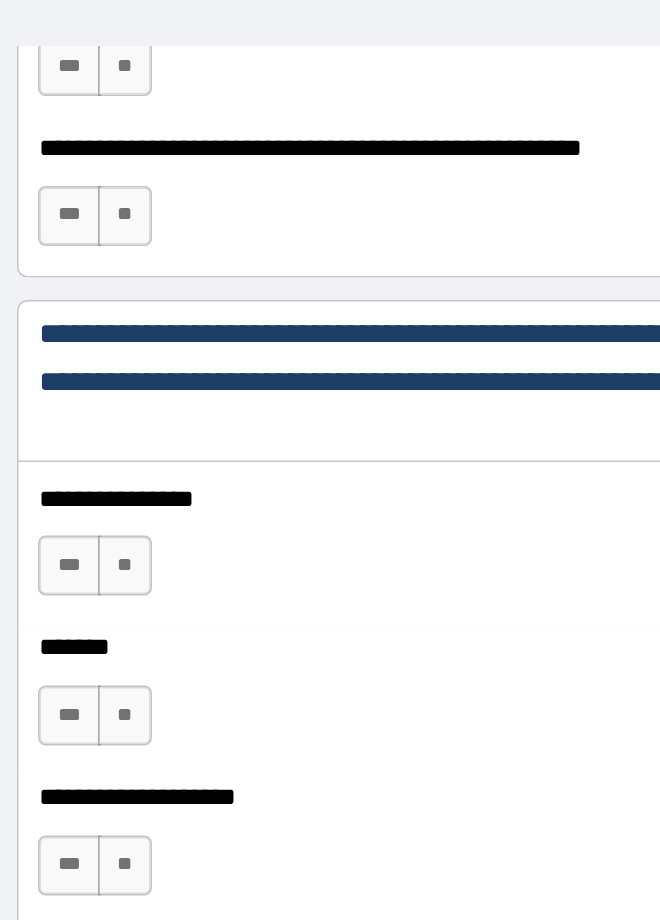 click on "**" at bounding box center [122, 207] 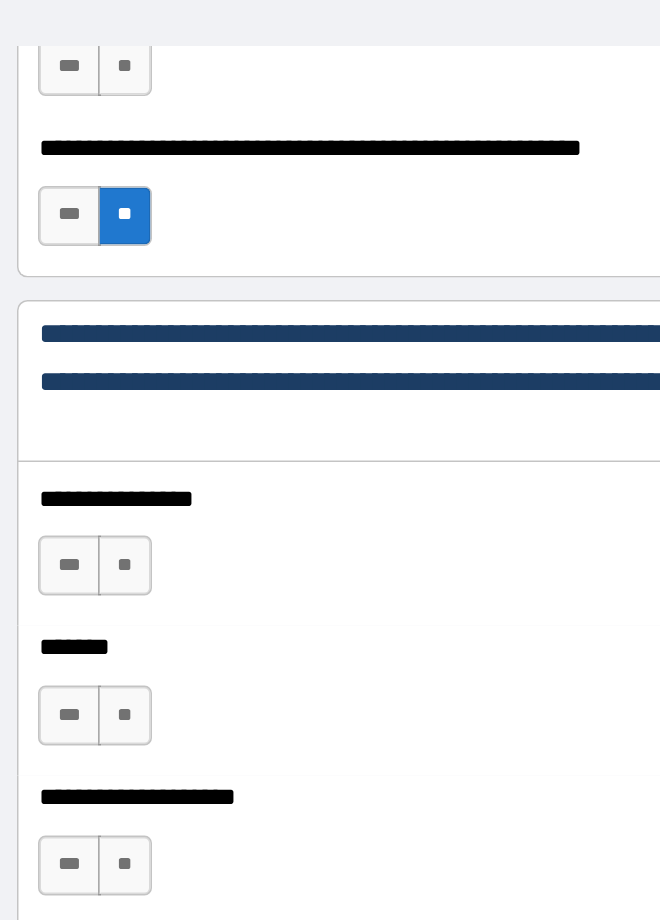 scroll, scrollTop: 5629, scrollLeft: 0, axis: vertical 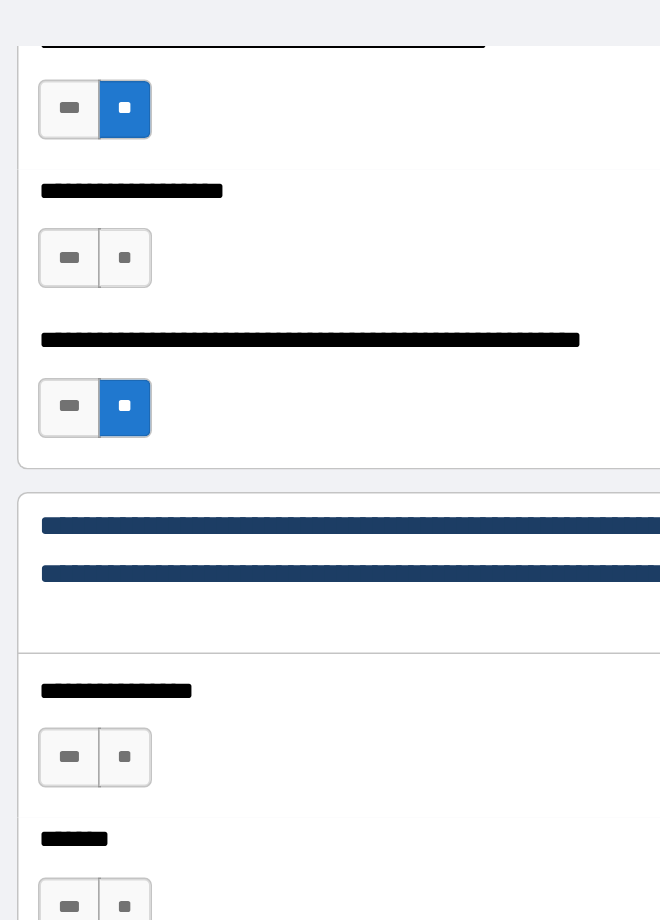 click on "**" at bounding box center [122, 235] 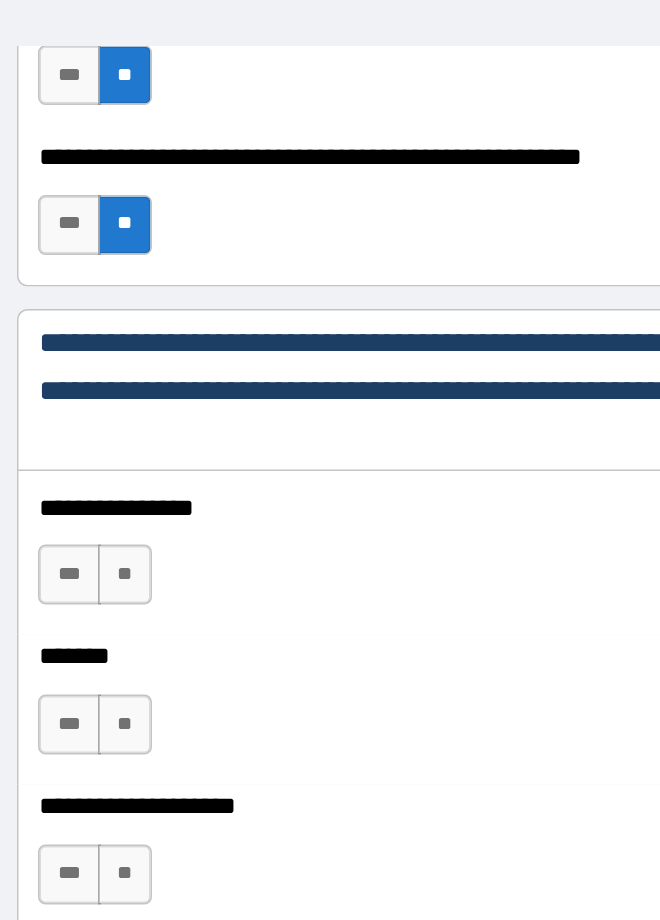 scroll, scrollTop: 5782, scrollLeft: 0, axis: vertical 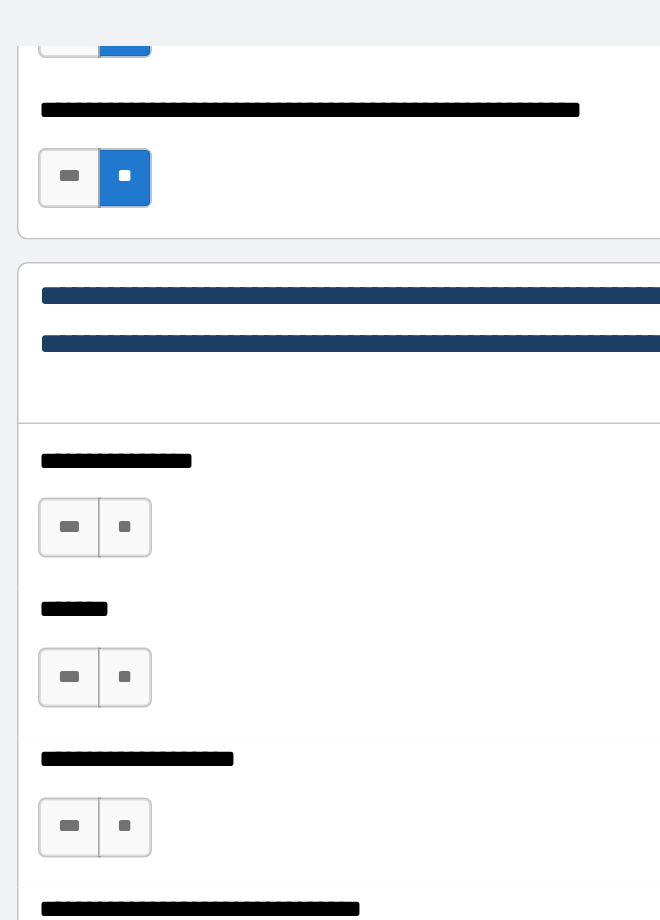 click on "**" at bounding box center (122, 415) 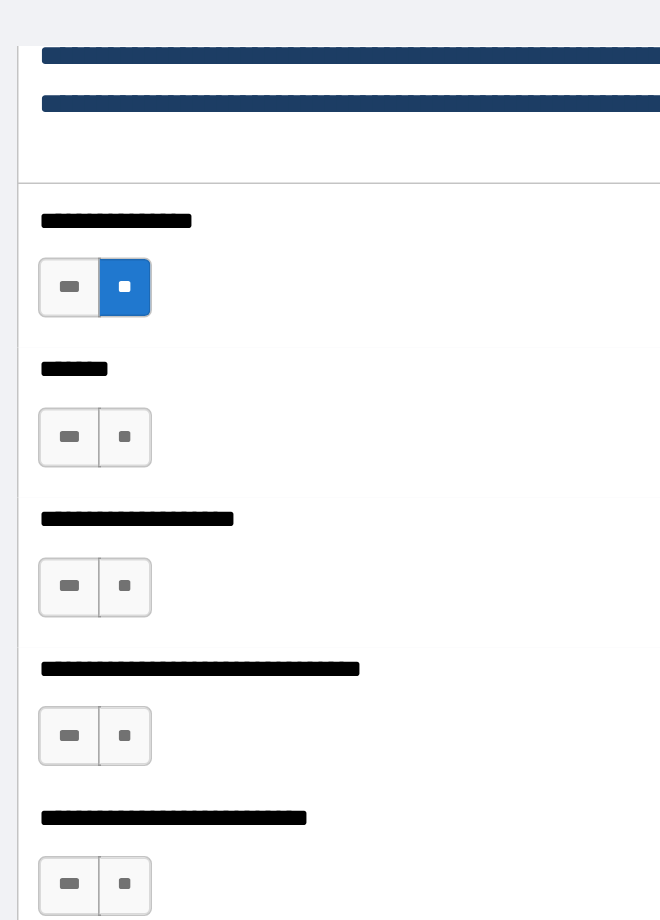 scroll, scrollTop: 5961, scrollLeft: 0, axis: vertical 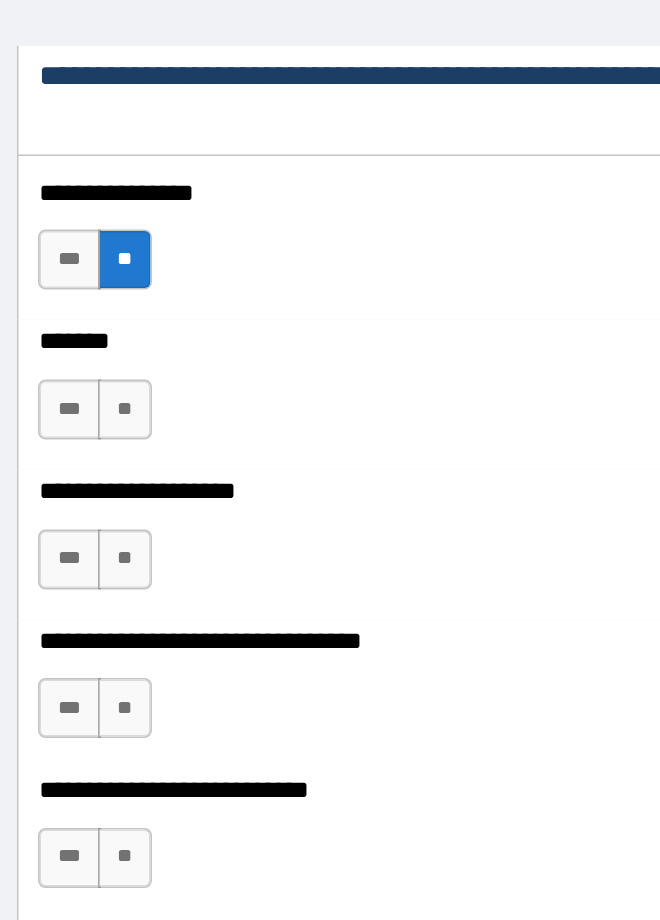 click on "**" at bounding box center [122, 436] 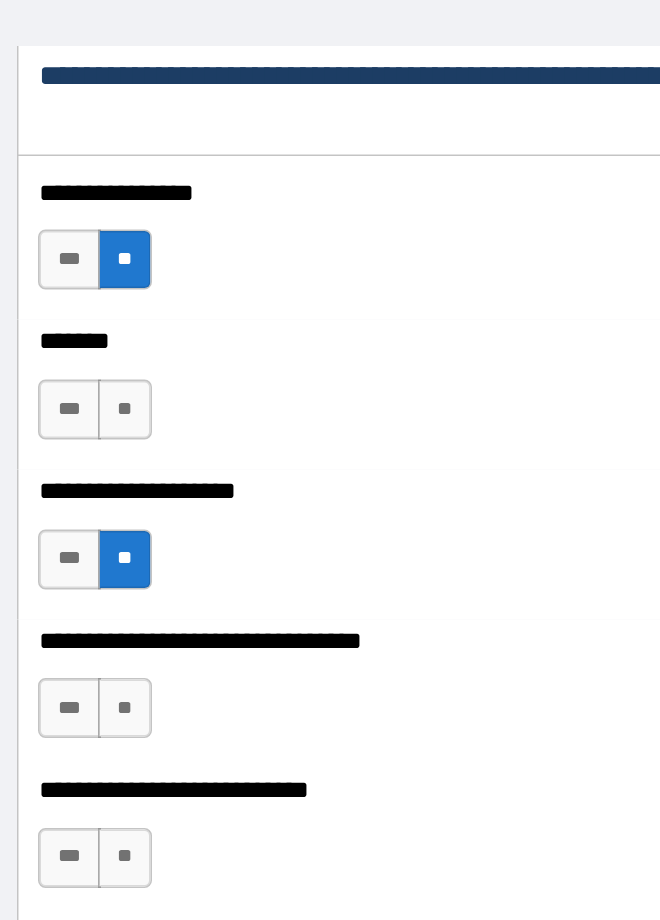 click on "**" at bounding box center [122, 336] 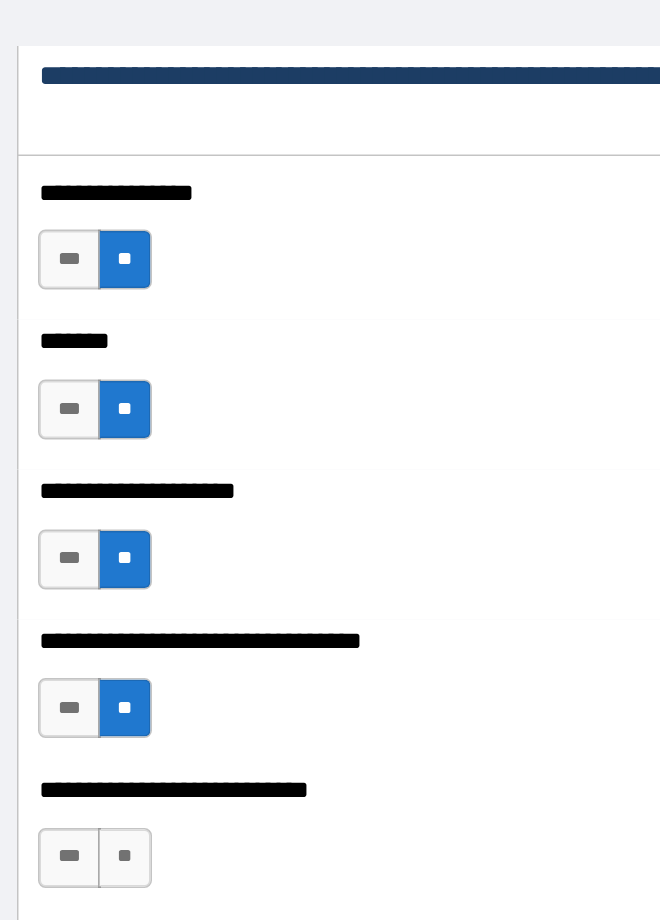 scroll, scrollTop: 6151, scrollLeft: 0, axis: vertical 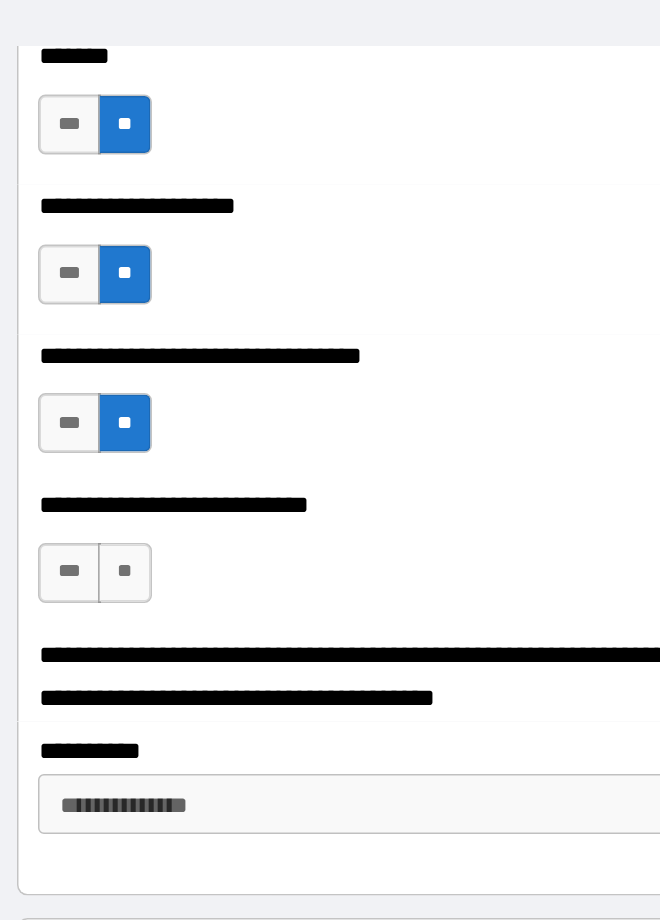 click on "**" at bounding box center [122, 445] 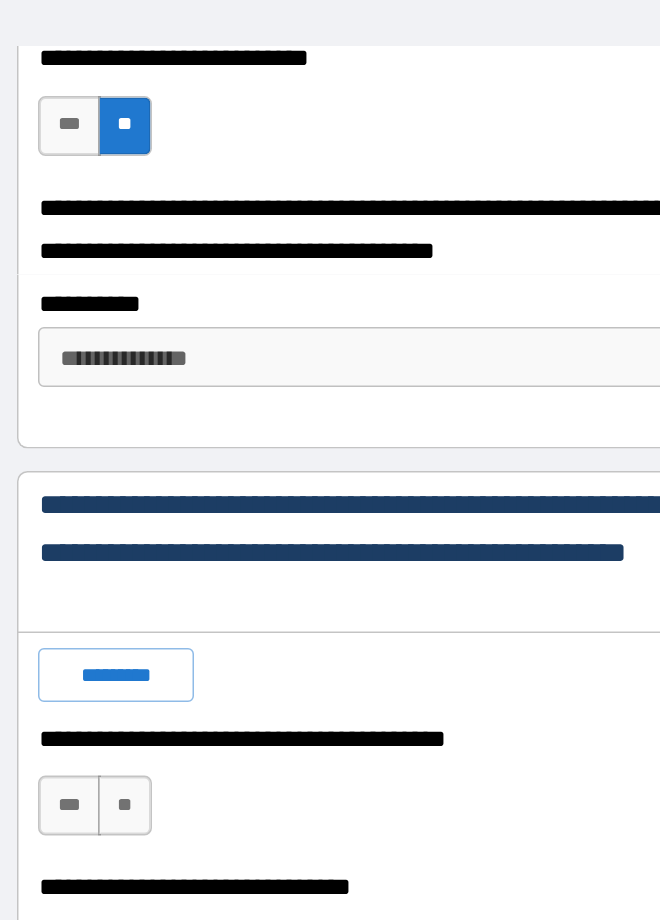 scroll, scrollTop: 6480, scrollLeft: 0, axis: vertical 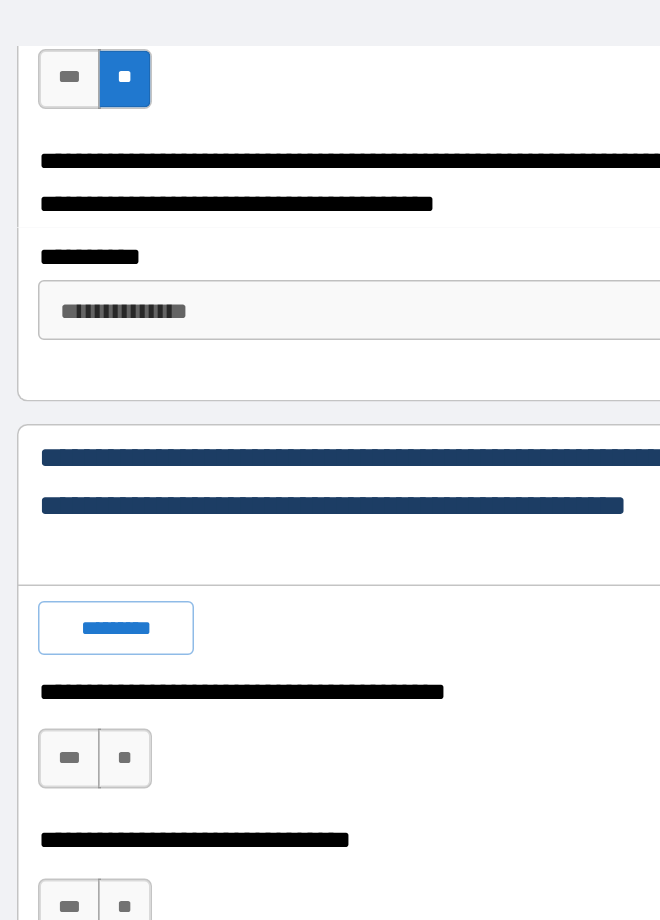 click on "*********" at bounding box center (116, 482) 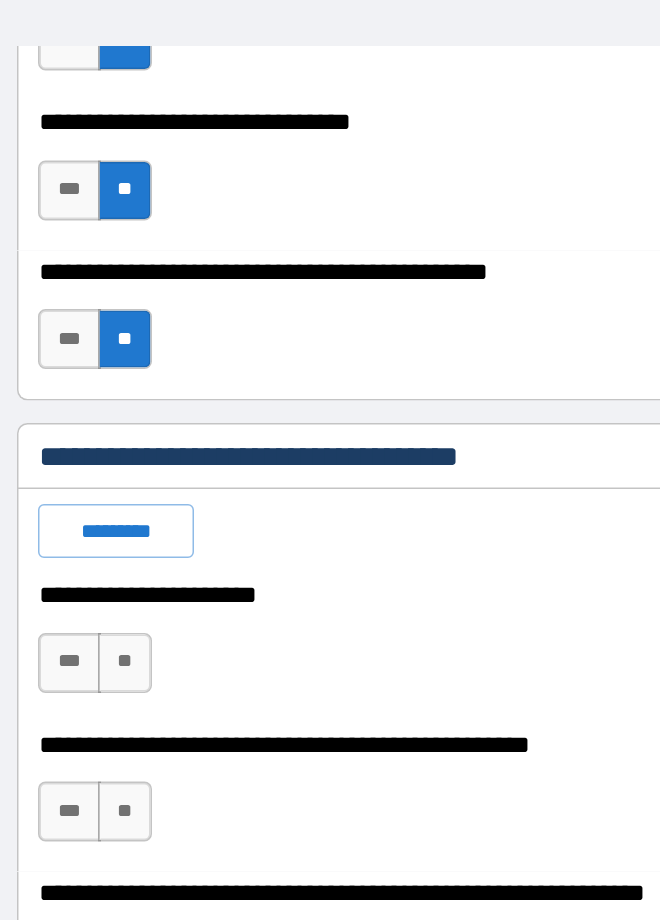 scroll, scrollTop: 6969, scrollLeft: 0, axis: vertical 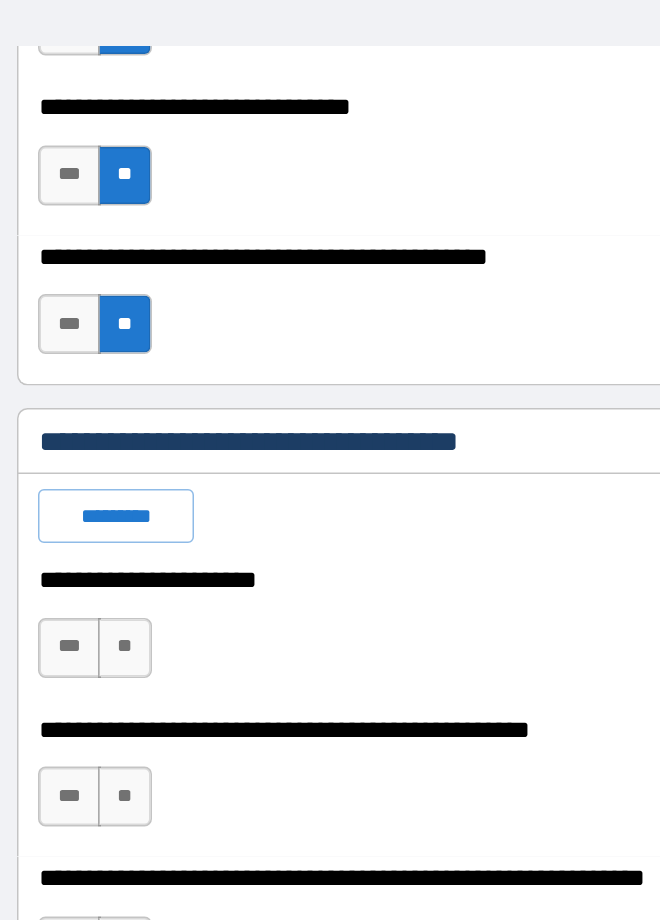 click on "*********" at bounding box center (116, 407) 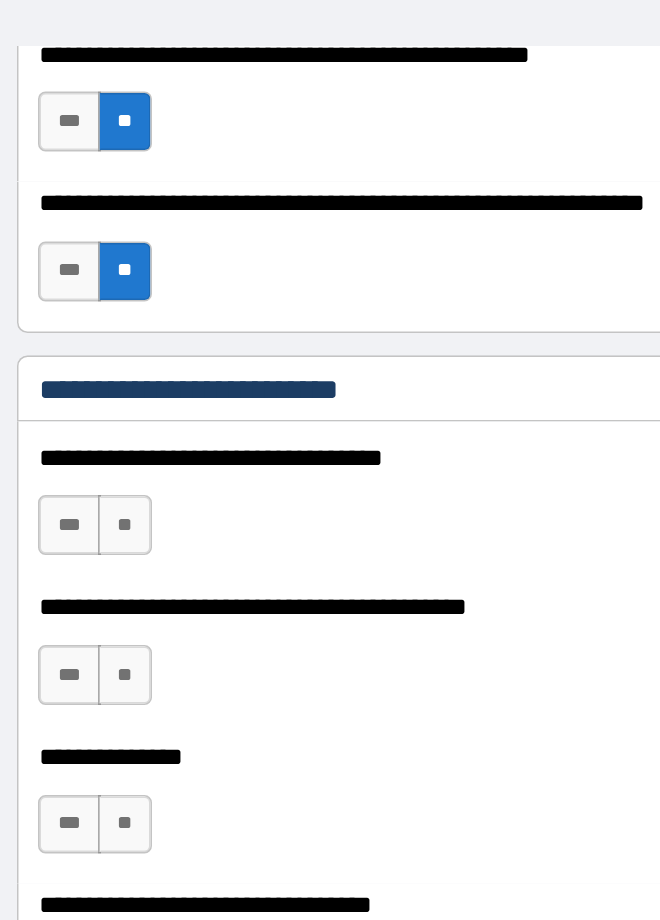 scroll, scrollTop: 7465, scrollLeft: 0, axis: vertical 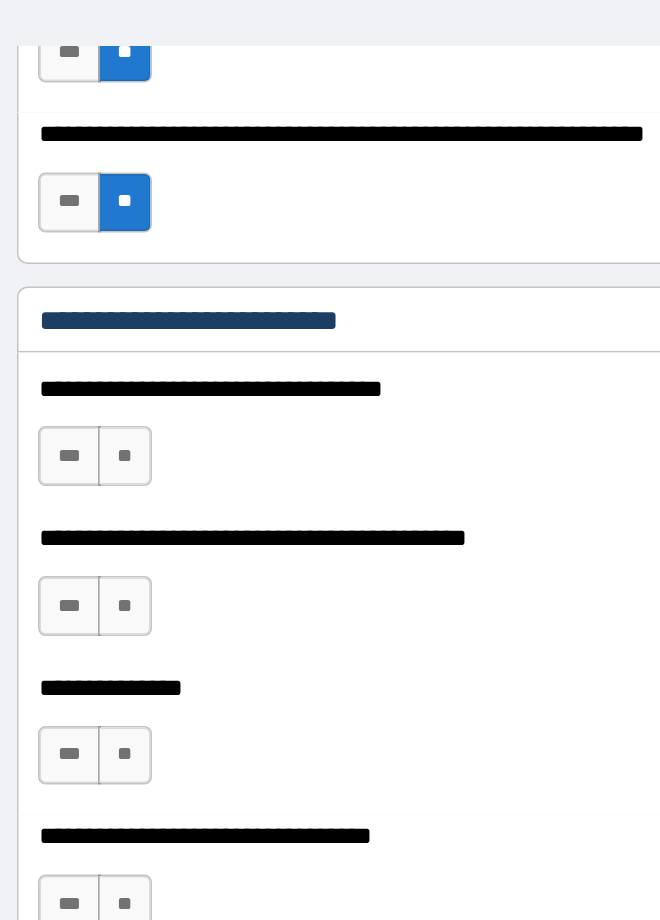 click on "**" at bounding box center (122, 367) 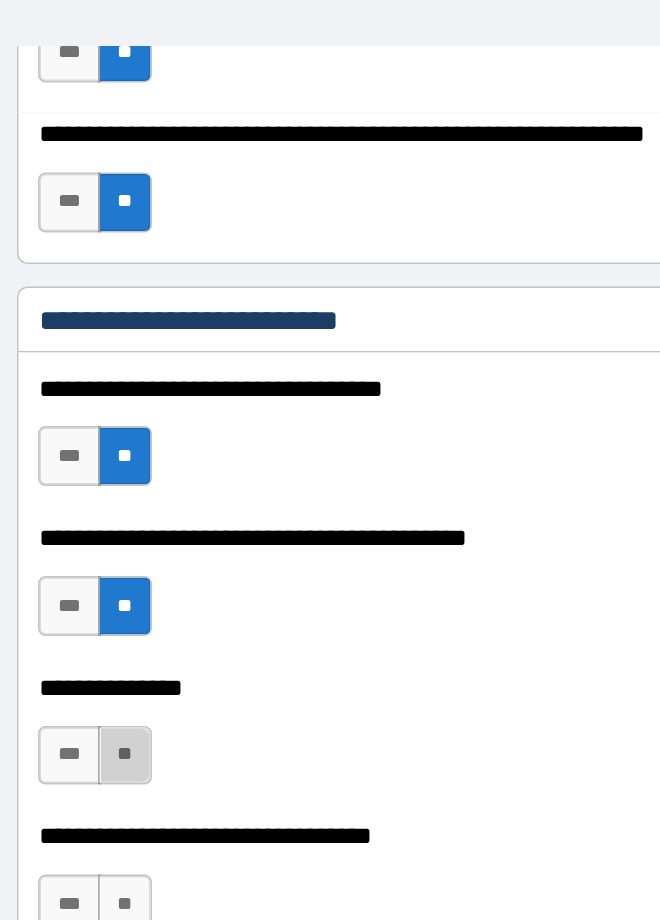 scroll, scrollTop: 7643, scrollLeft: 0, axis: vertical 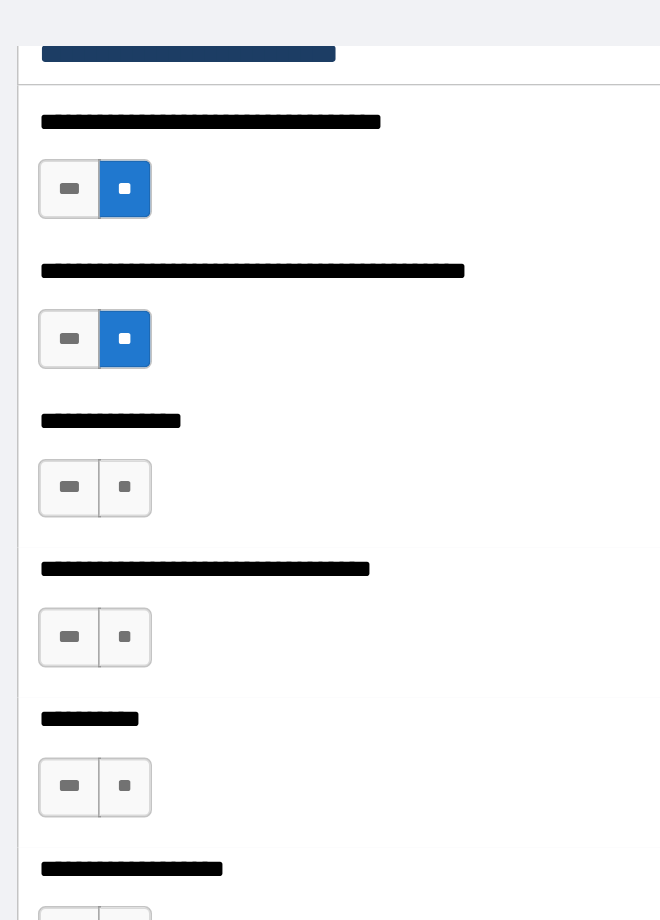 click on "**" at bounding box center (122, 488) 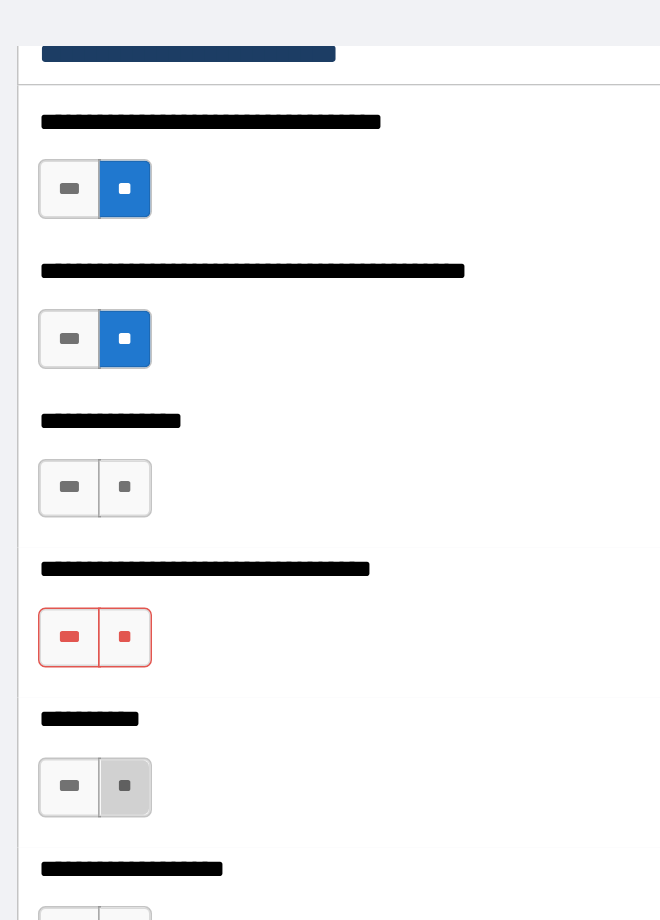 click on "**" at bounding box center (122, 588) 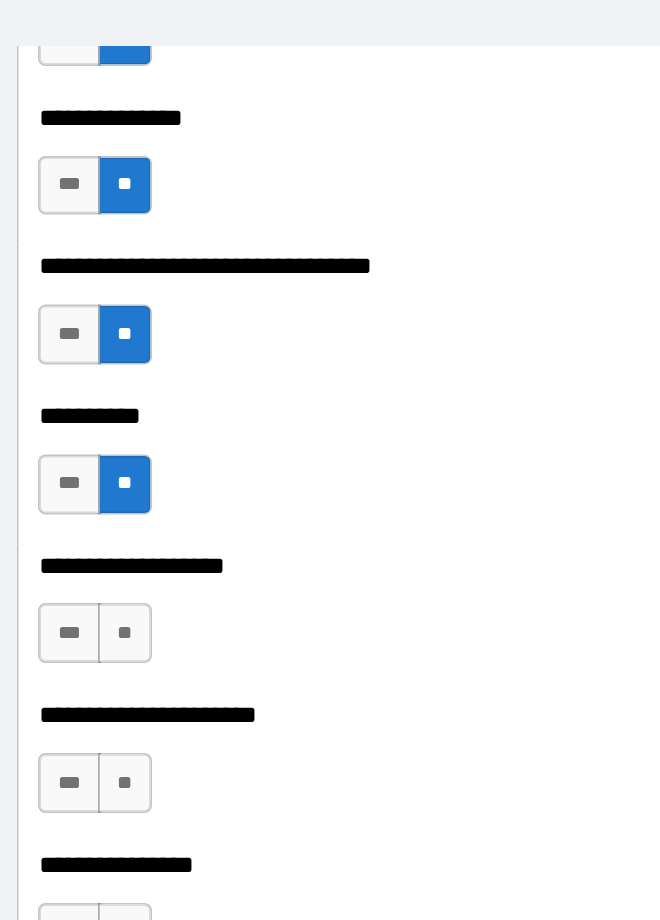 scroll, scrollTop: 7942, scrollLeft: 0, axis: vertical 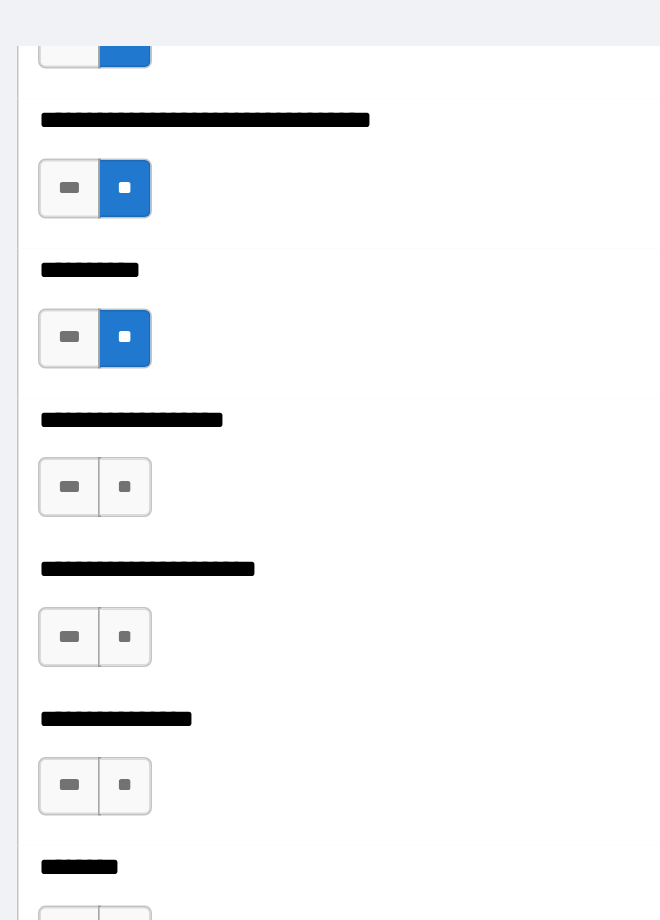 click on "**" at bounding box center [122, 388] 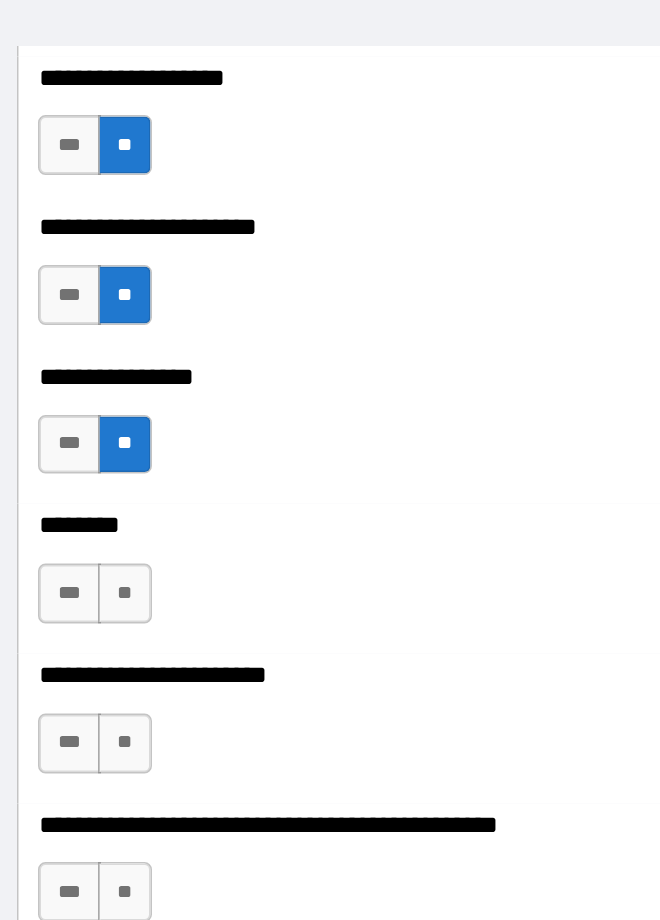 scroll, scrollTop: 8208, scrollLeft: 0, axis: vertical 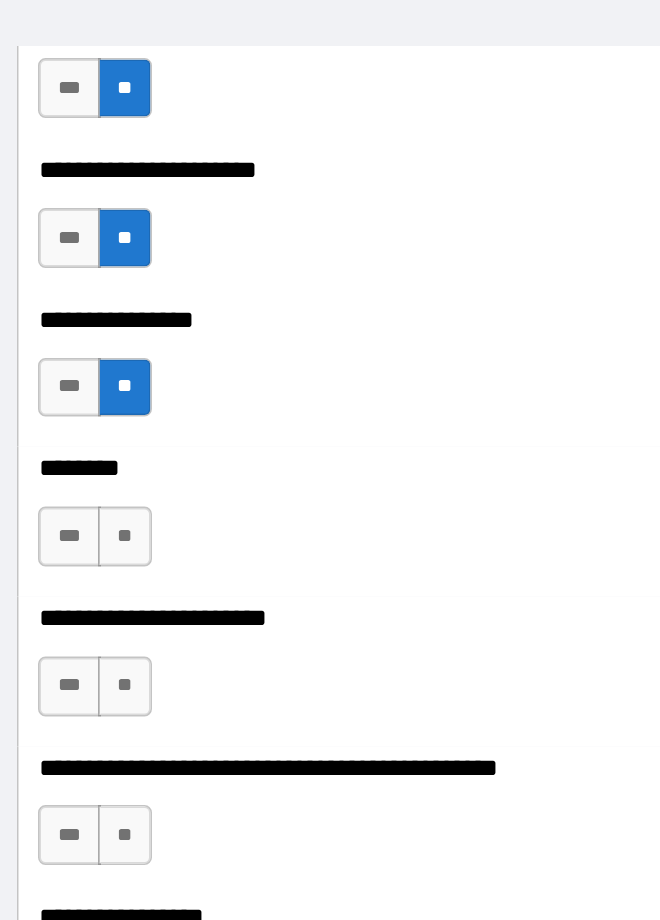 click on "**" at bounding box center (122, 421) 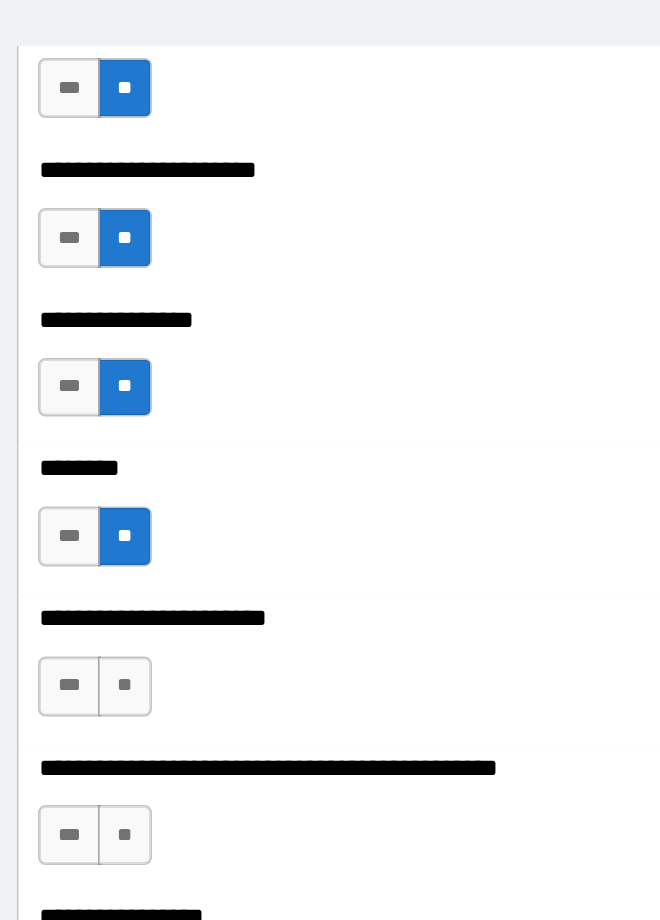 scroll, scrollTop: 8368, scrollLeft: 0, axis: vertical 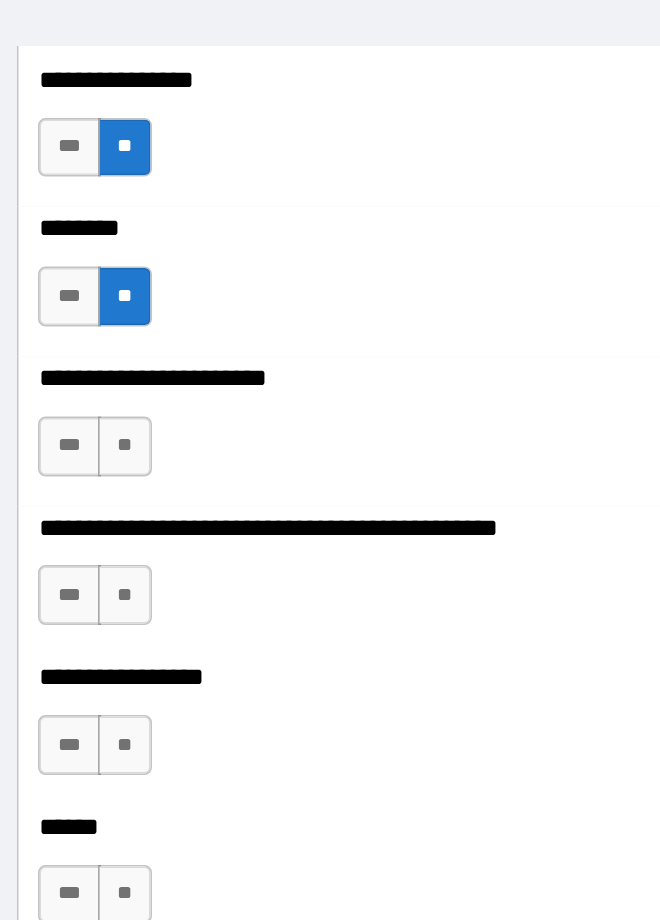 click on "**" at bounding box center (122, 460) 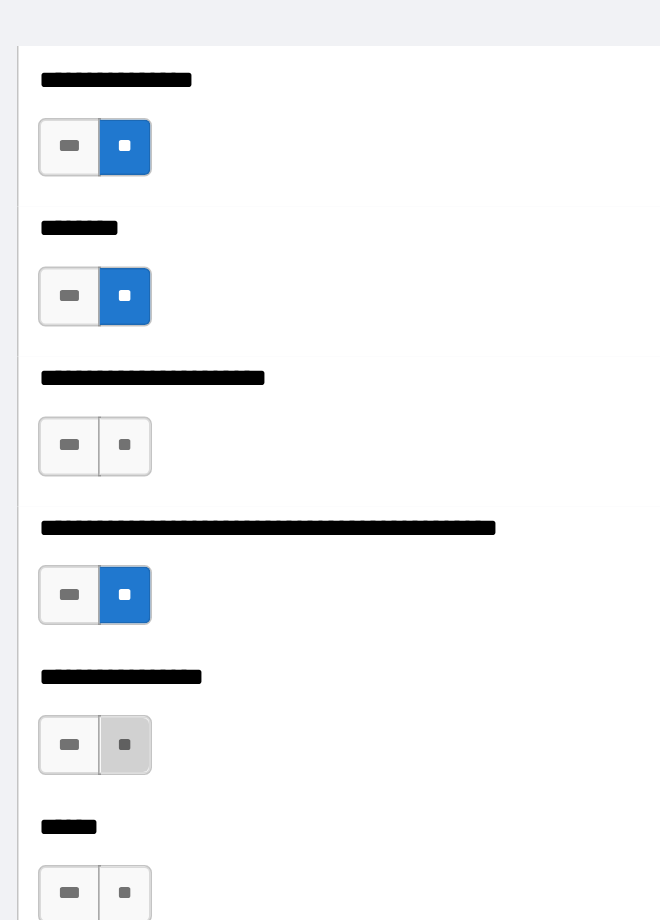 click on "**" at bounding box center (122, 560) 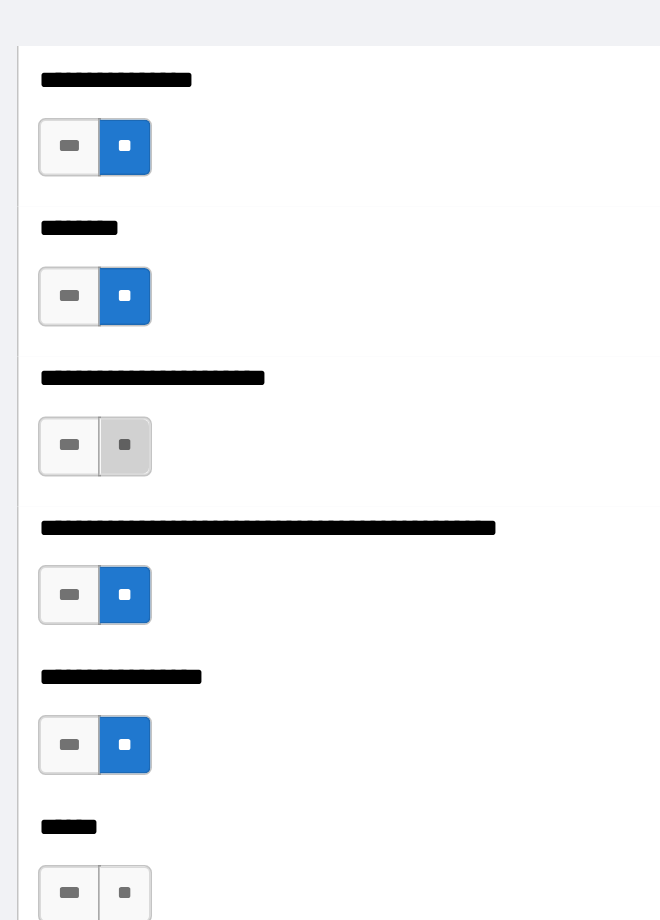 click on "**" at bounding box center [122, 361] 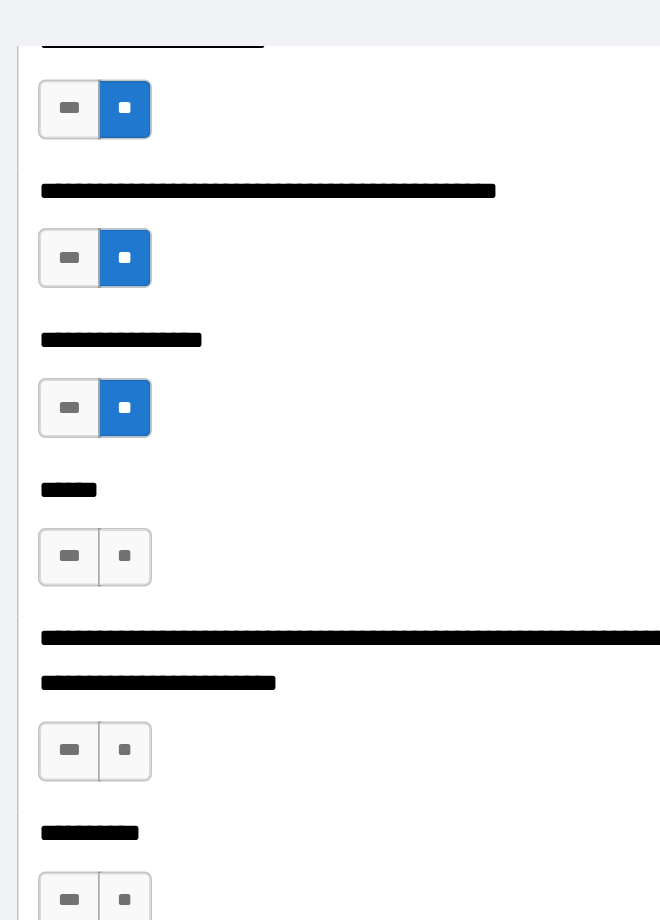 scroll, scrollTop: 8623, scrollLeft: 0, axis: vertical 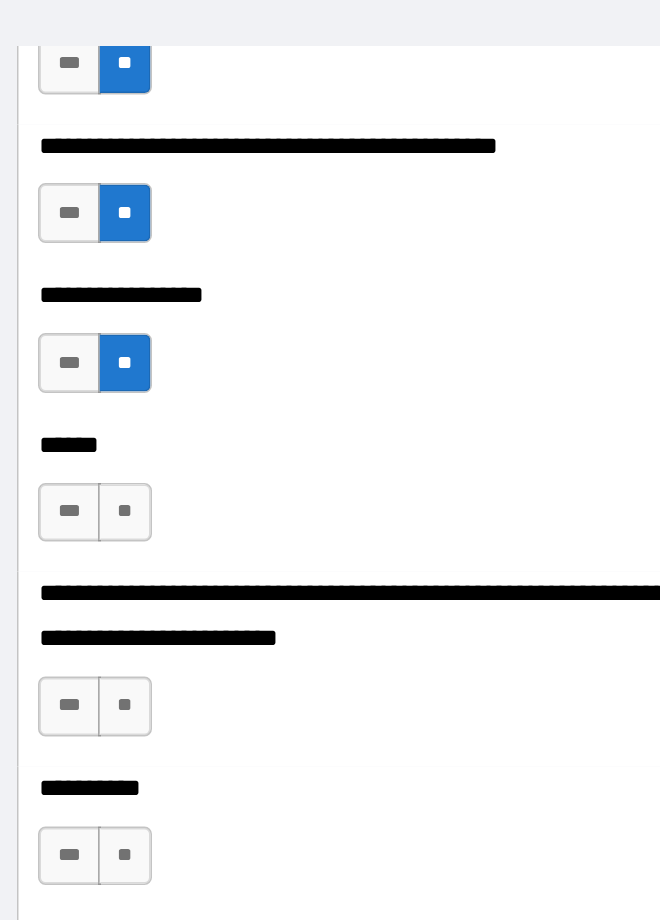 click on "**" at bounding box center (122, 405) 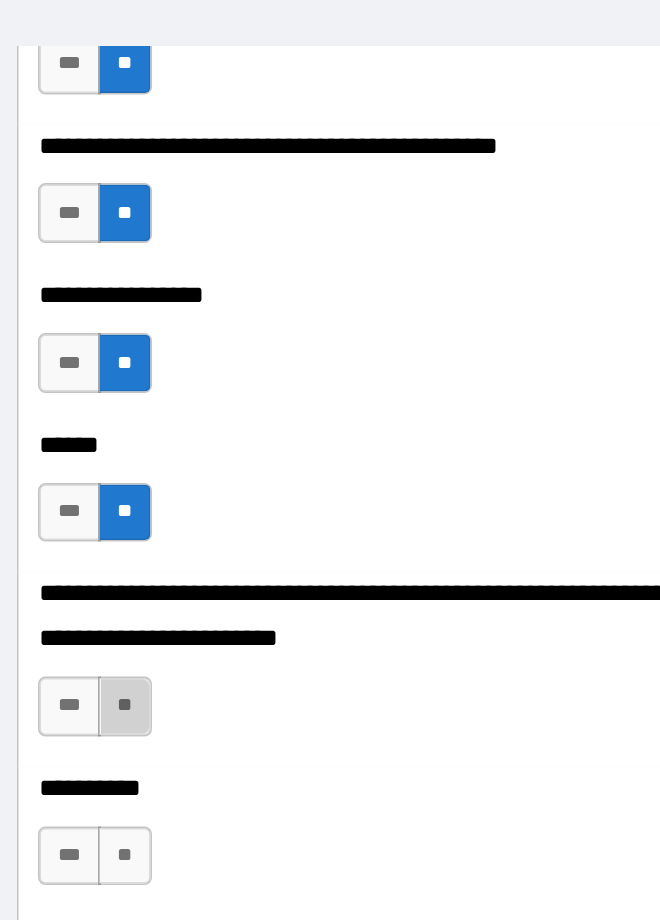 scroll, scrollTop: 8856, scrollLeft: 0, axis: vertical 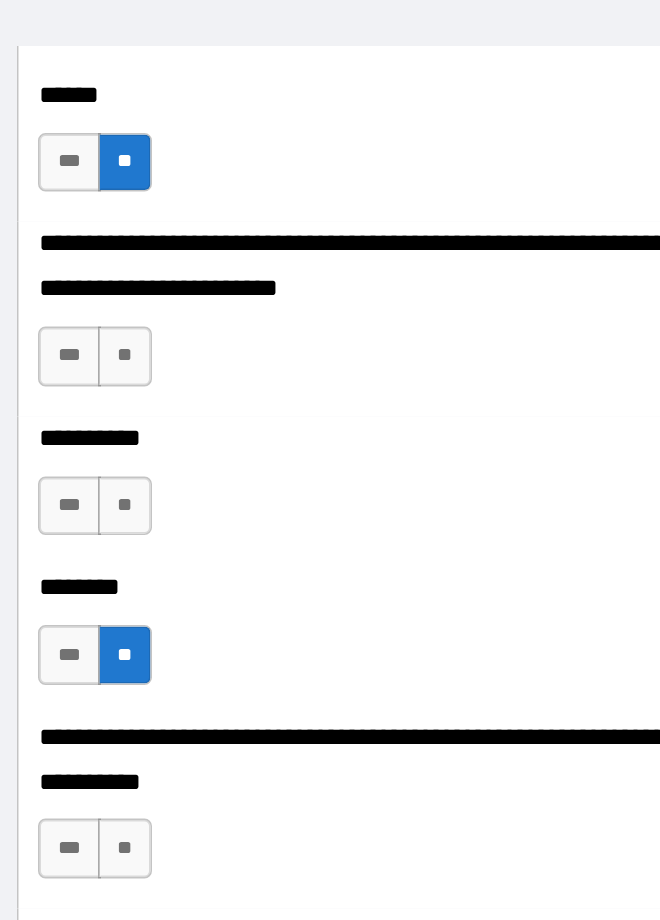 click on "**" at bounding box center [122, 500] 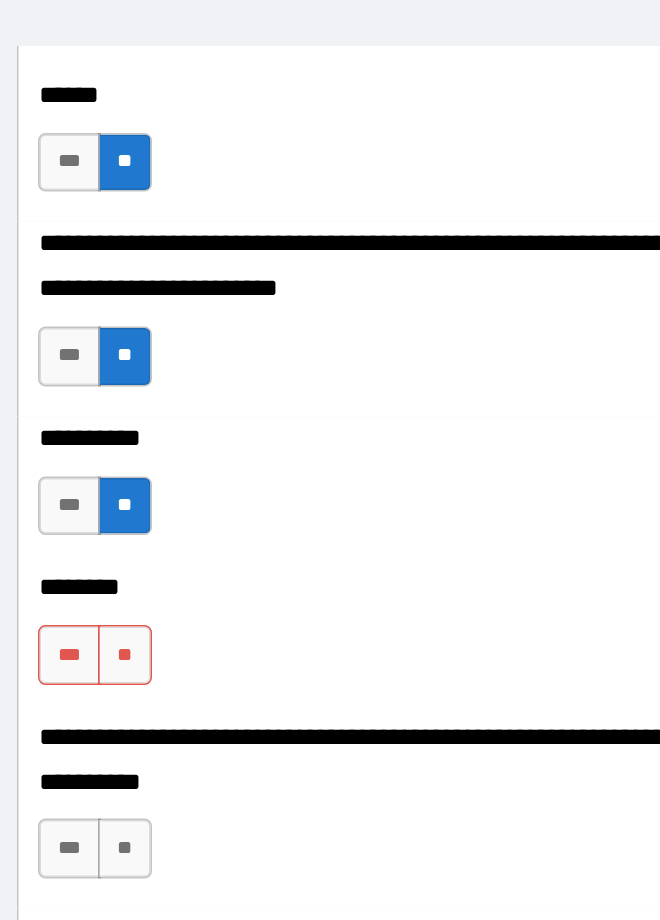 click on "**" at bounding box center (122, 500) 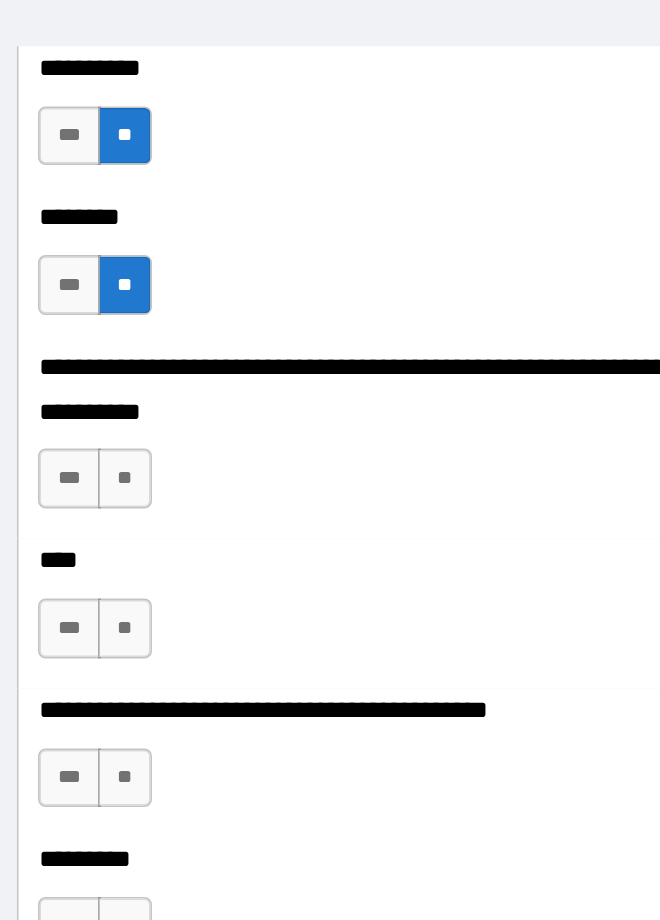 scroll, scrollTop: 9132, scrollLeft: 0, axis: vertical 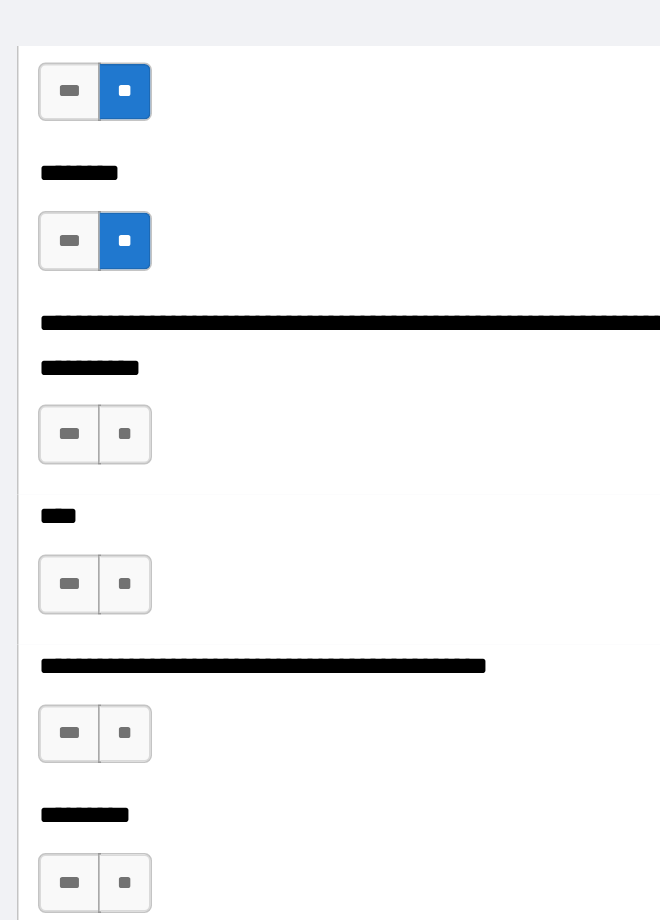 click on "**" at bounding box center [122, 353] 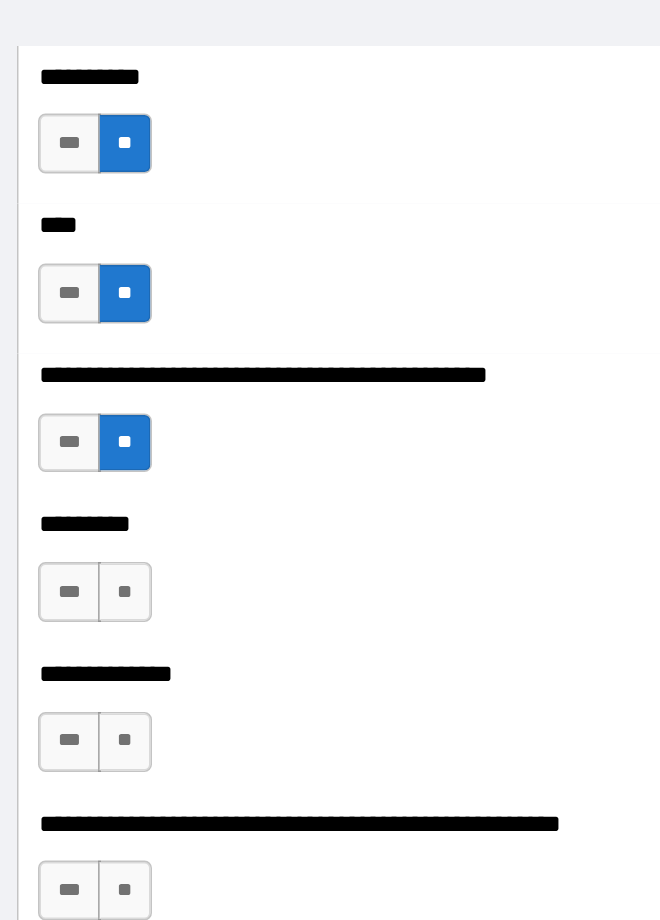 scroll, scrollTop: 9351, scrollLeft: 0, axis: vertical 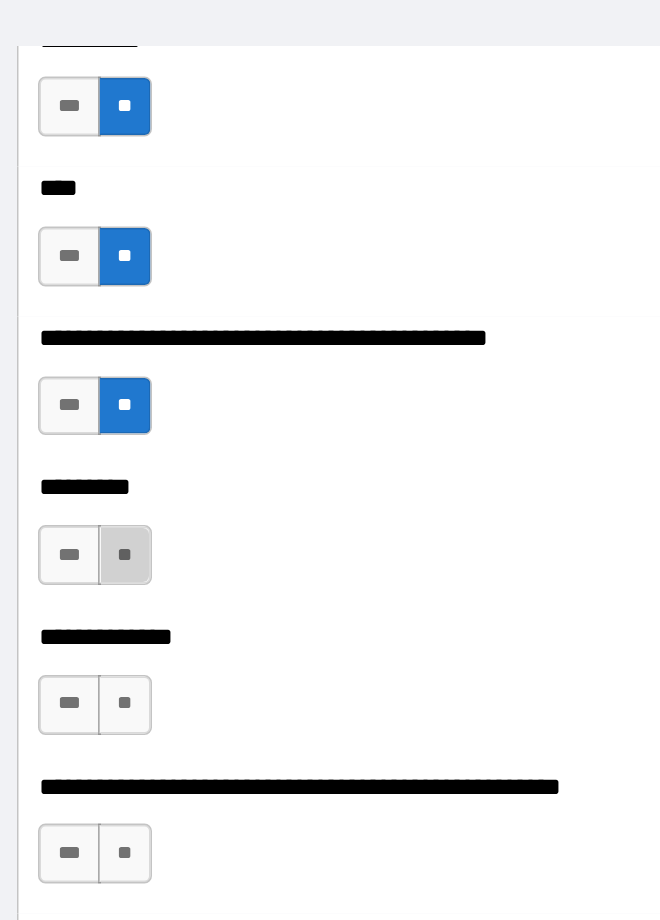 click on "**" at bounding box center (122, 433) 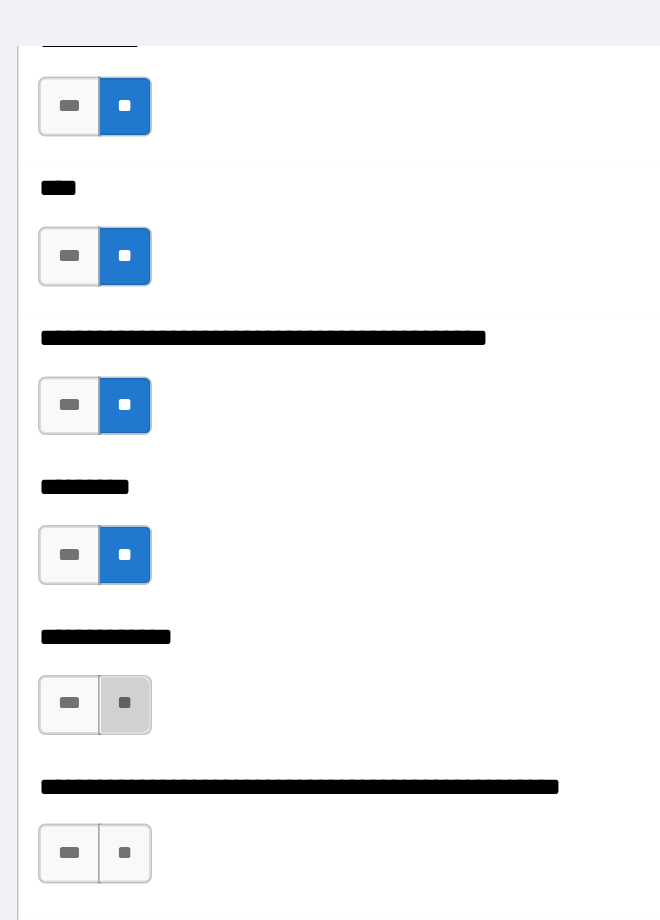 scroll, scrollTop: 9532, scrollLeft: 0, axis: vertical 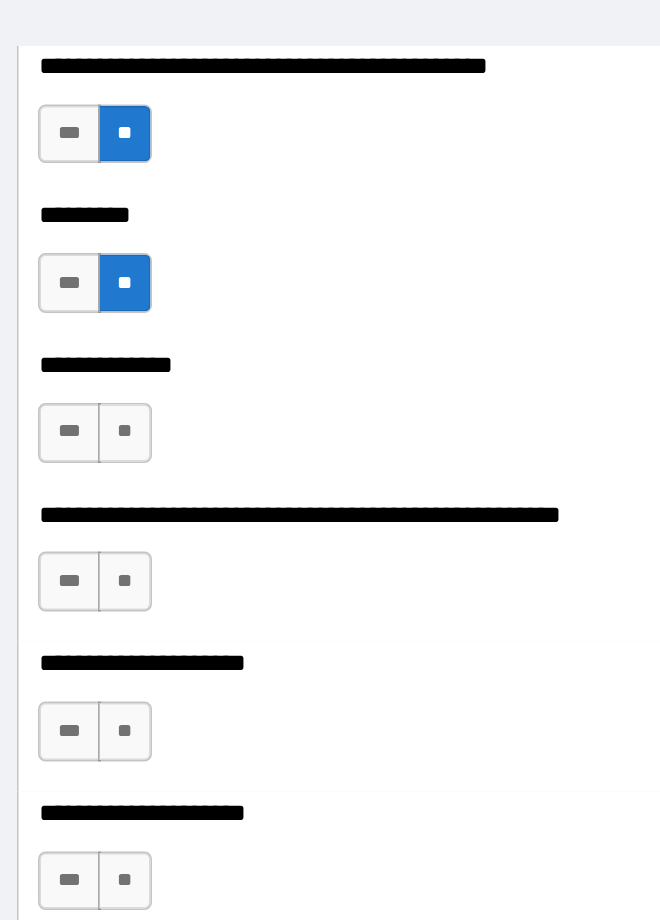 click on "**" at bounding box center [122, 451] 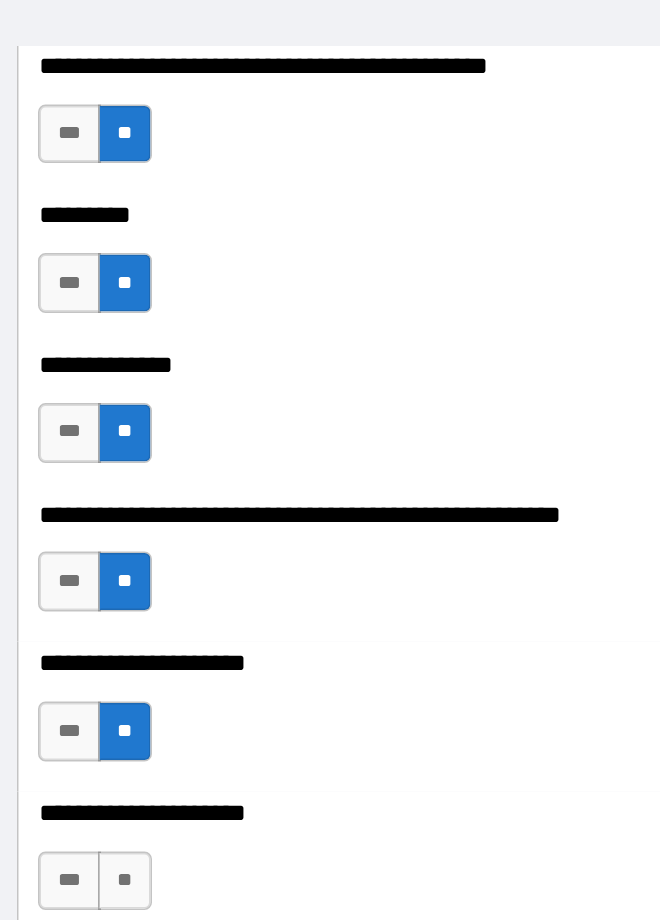 click on "**" at bounding box center [122, 651] 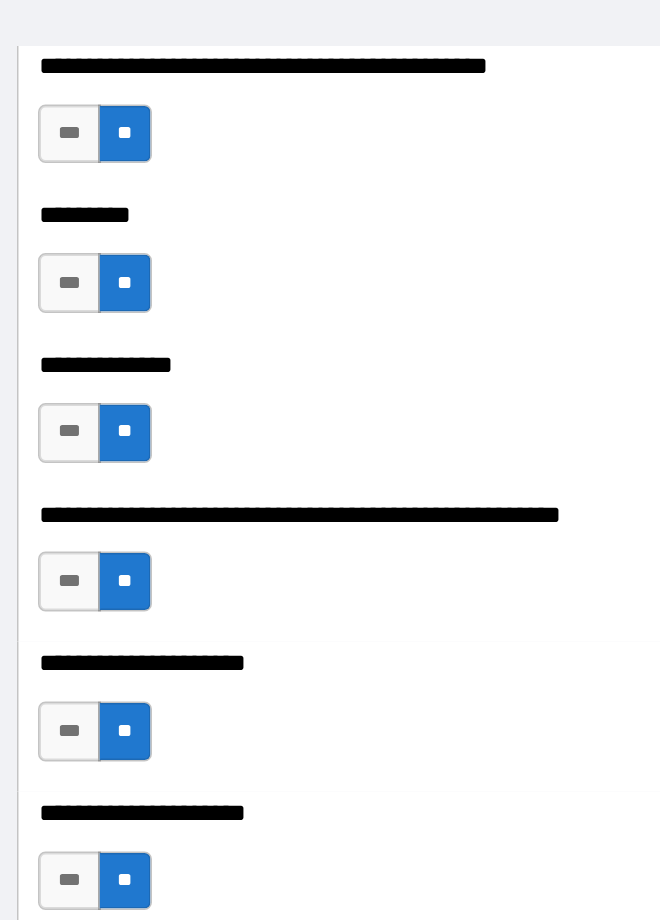 click on "**" at bounding box center [122, 651] 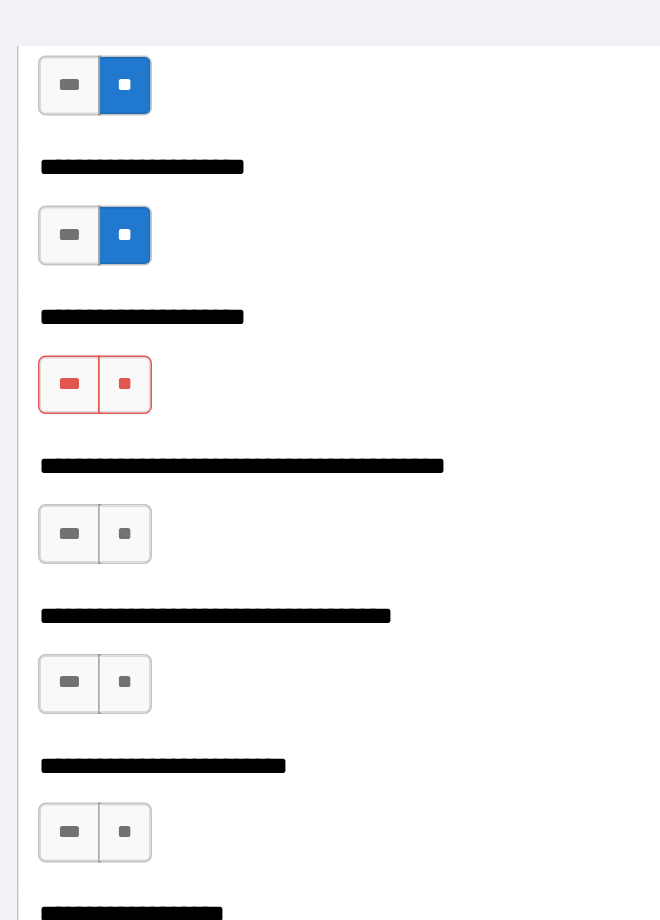 scroll, scrollTop: 9866, scrollLeft: 0, axis: vertical 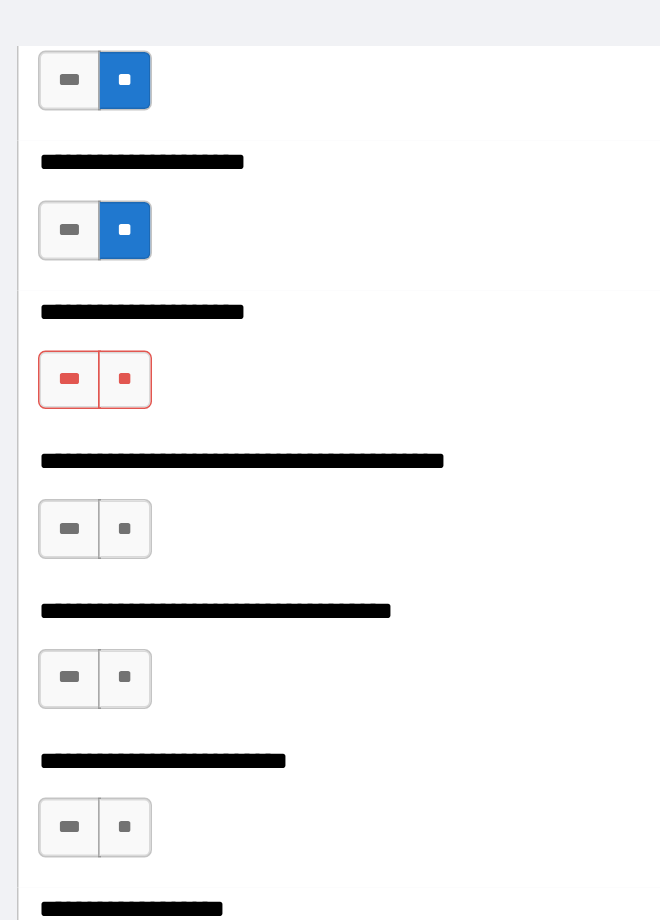 click on "**" at bounding box center [122, 317] 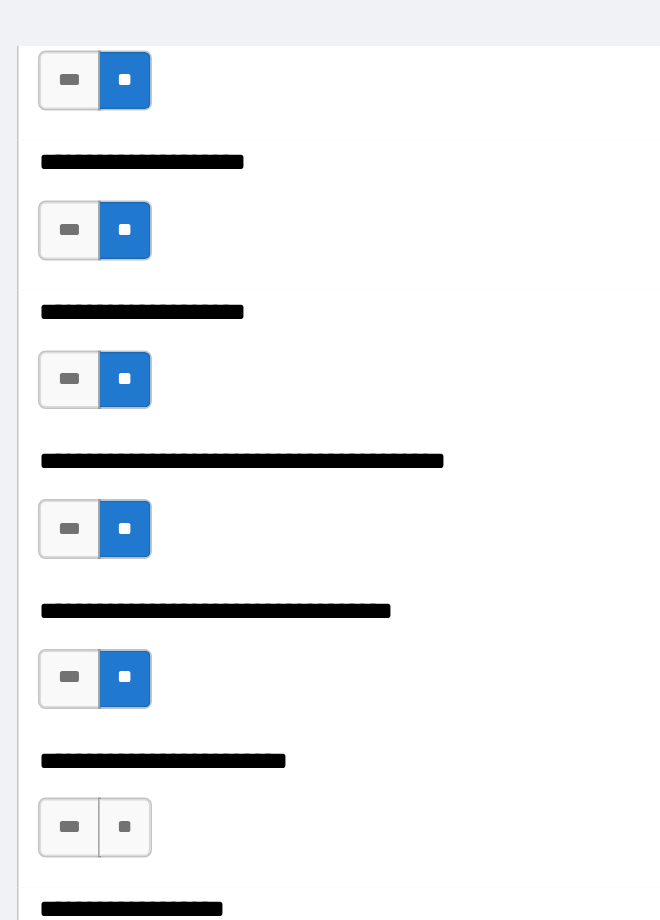 scroll, scrollTop: 10073, scrollLeft: 0, axis: vertical 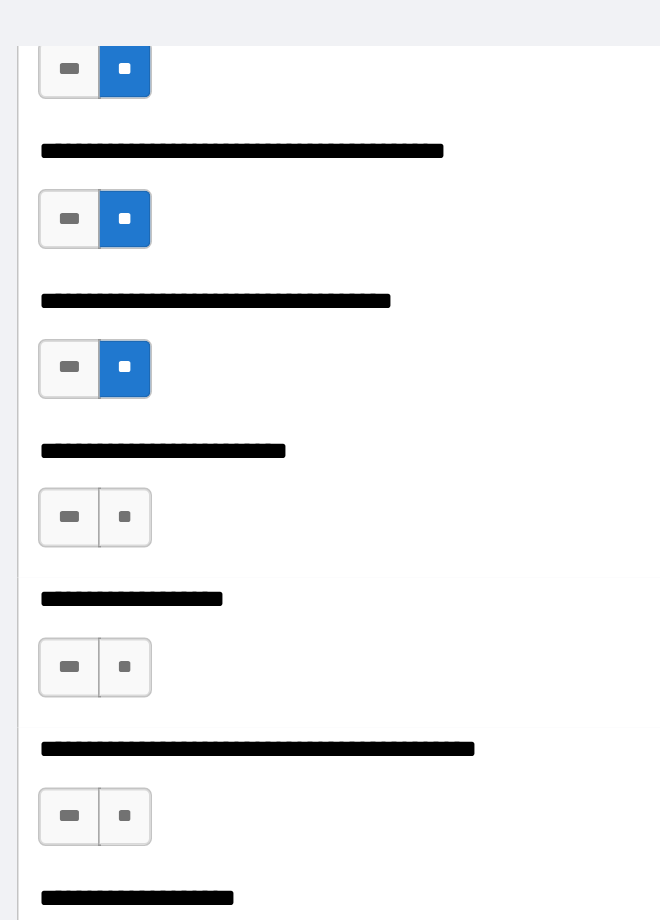 click on "**" at bounding box center (122, 408) 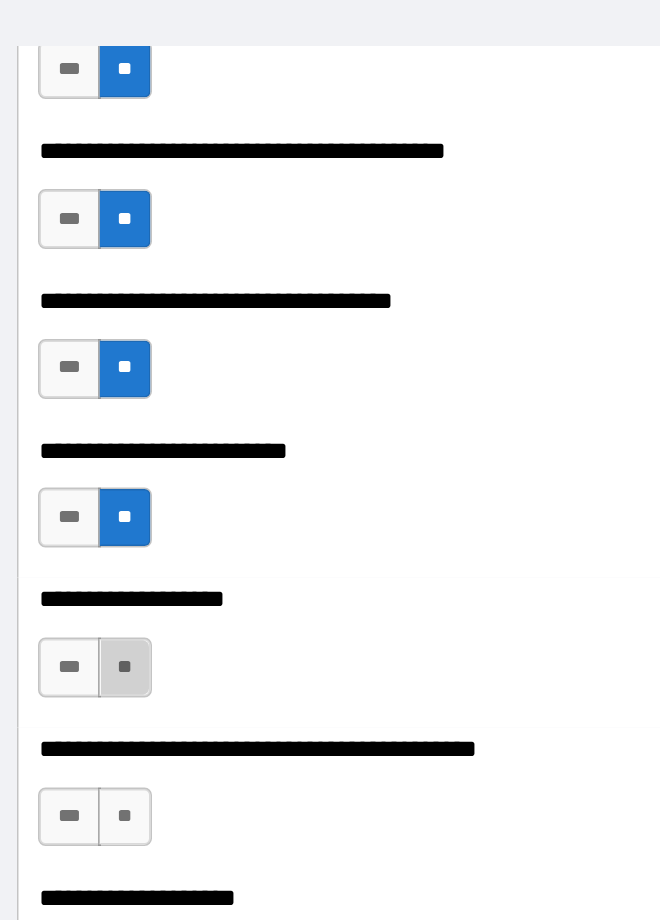 click on "**" at bounding box center [122, 508] 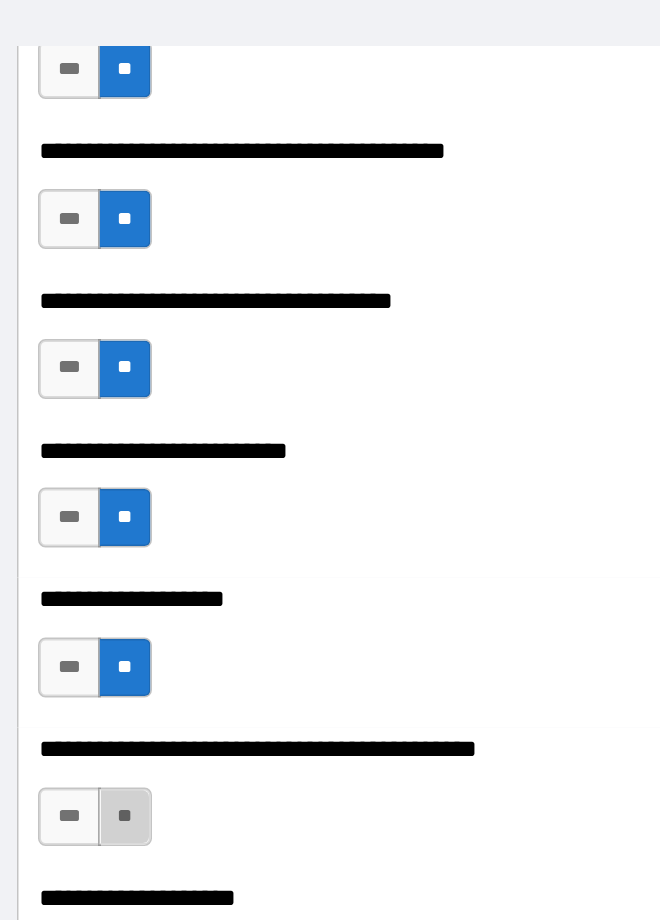 click on "**" at bounding box center [122, 707] 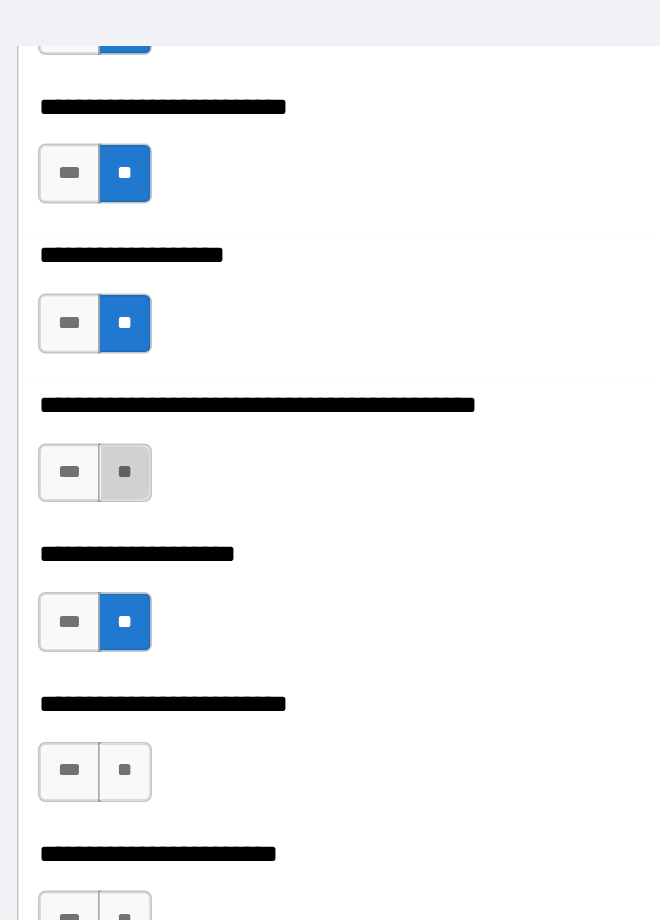 click on "**" at bounding box center (122, 478) 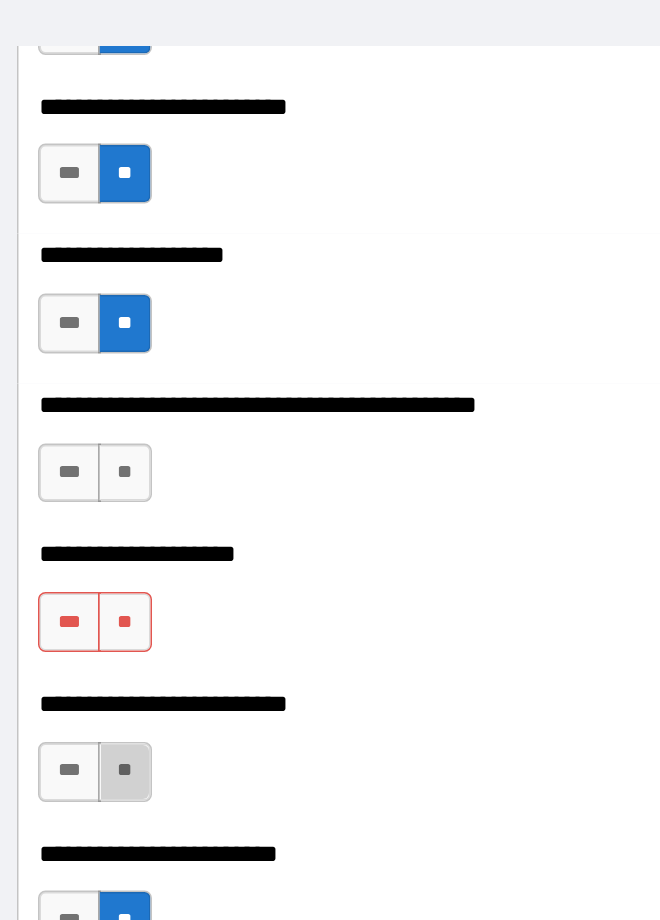 scroll, scrollTop: 10544, scrollLeft: 0, axis: vertical 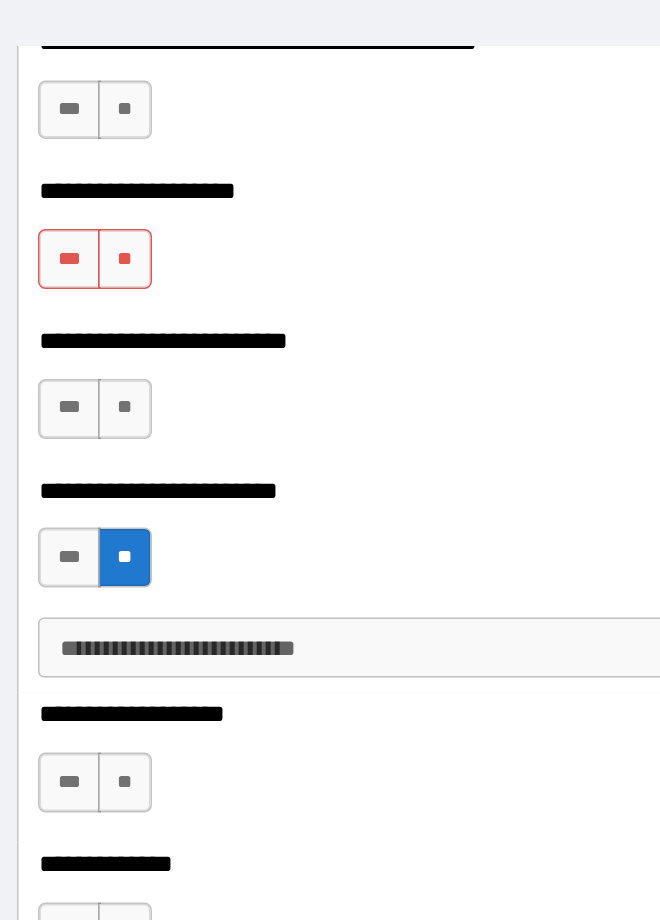 click on "**" at bounding box center [122, 236] 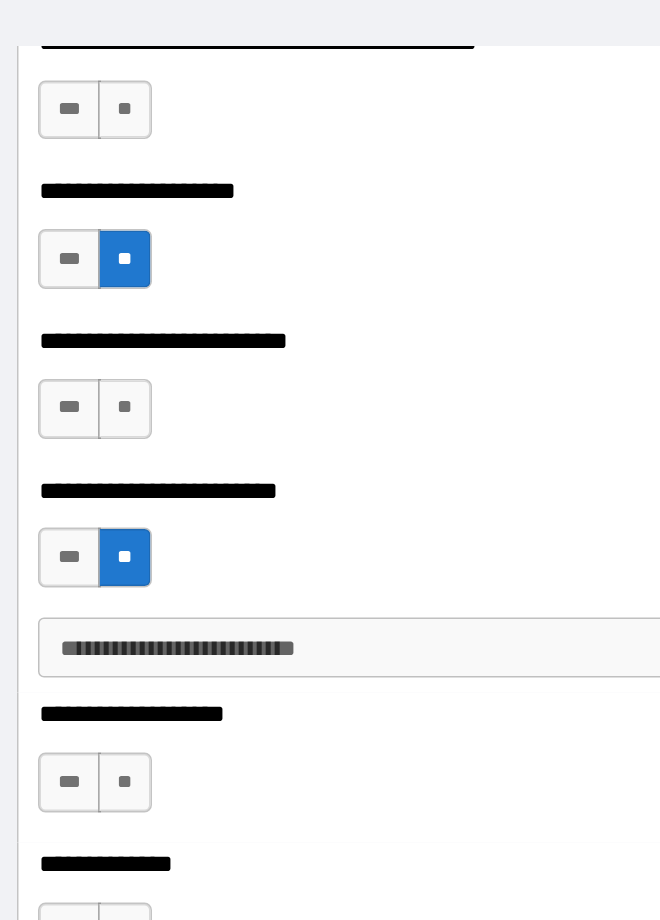 scroll, scrollTop: 10414, scrollLeft: 0, axis: vertical 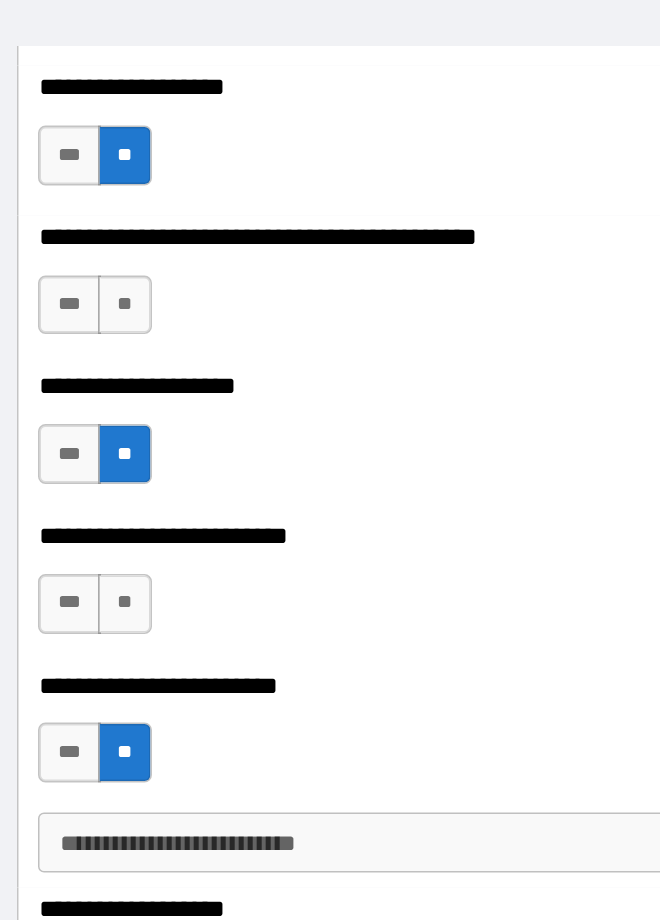 click on "**" at bounding box center [122, 267] 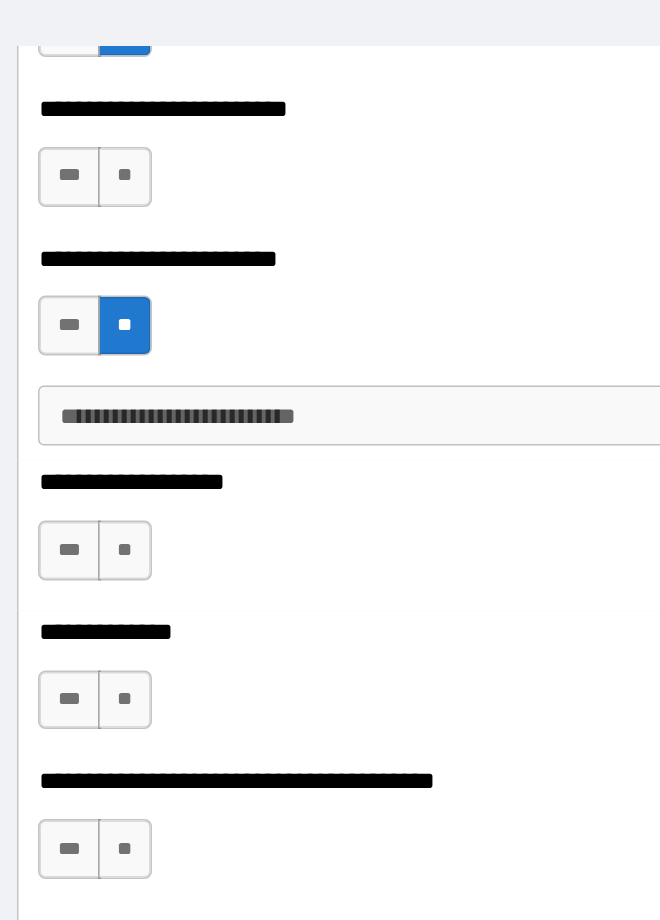 scroll, scrollTop: 10706, scrollLeft: 0, axis: vertical 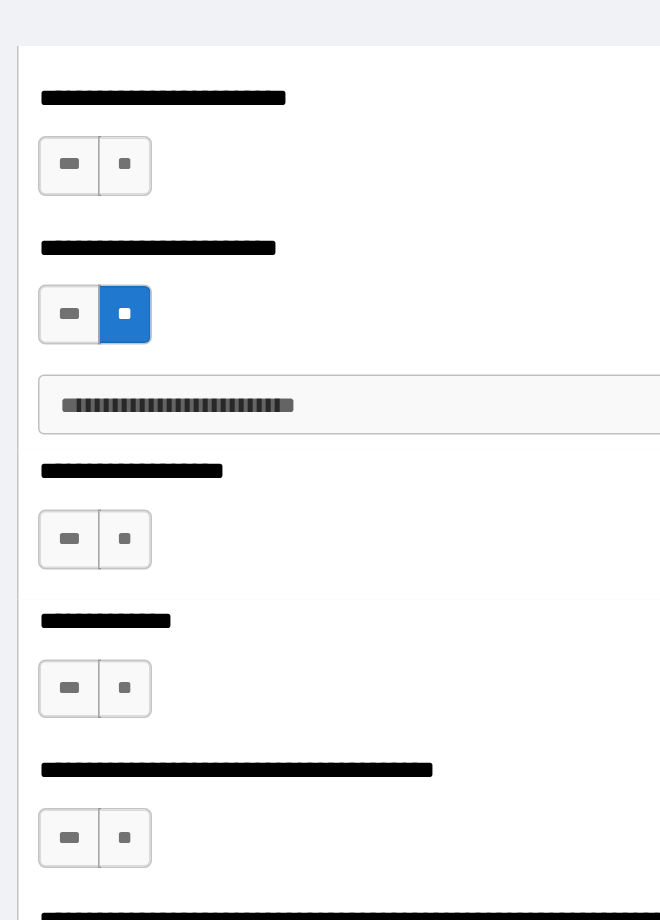 click on "**" at bounding box center [122, 174] 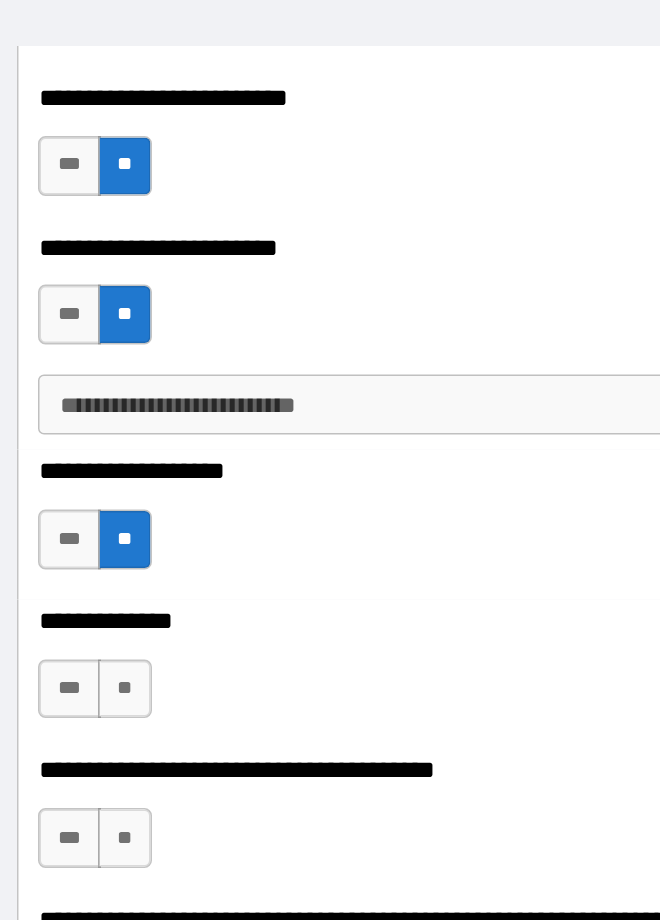 click on "**" at bounding box center [122, 523] 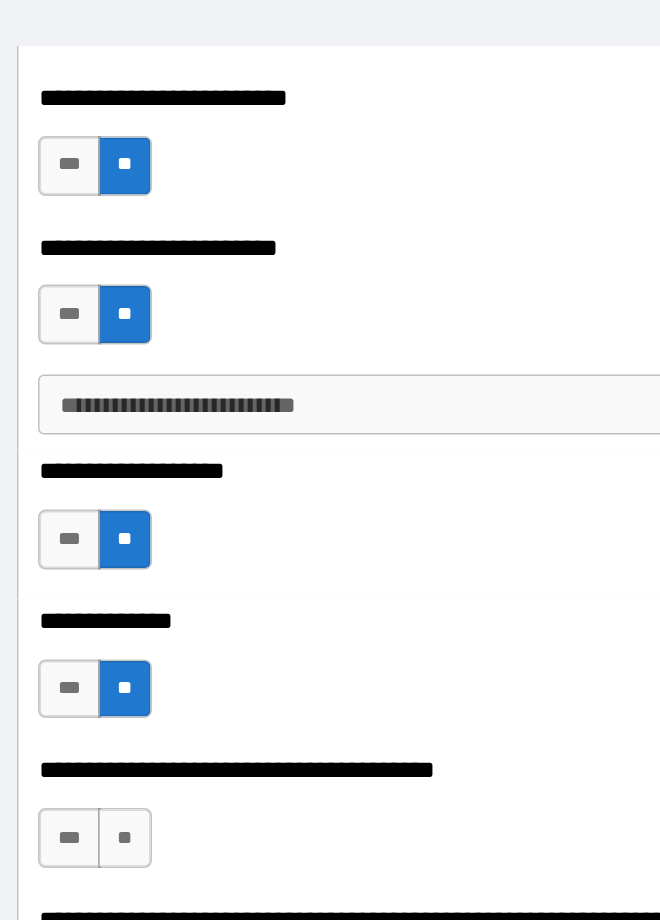 scroll, scrollTop: 10812, scrollLeft: 0, axis: vertical 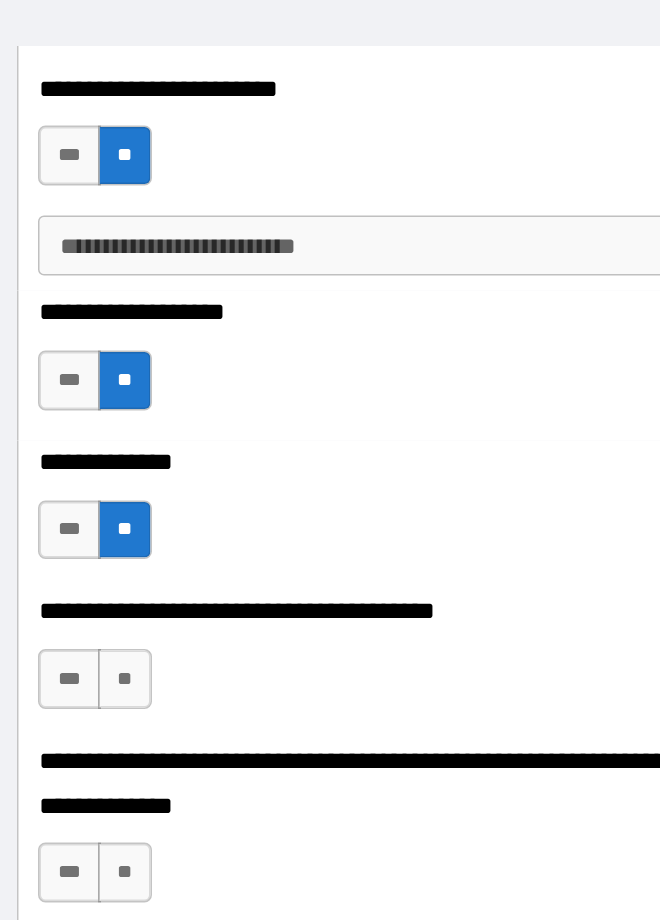 click on "**" at bounding box center (122, 516) 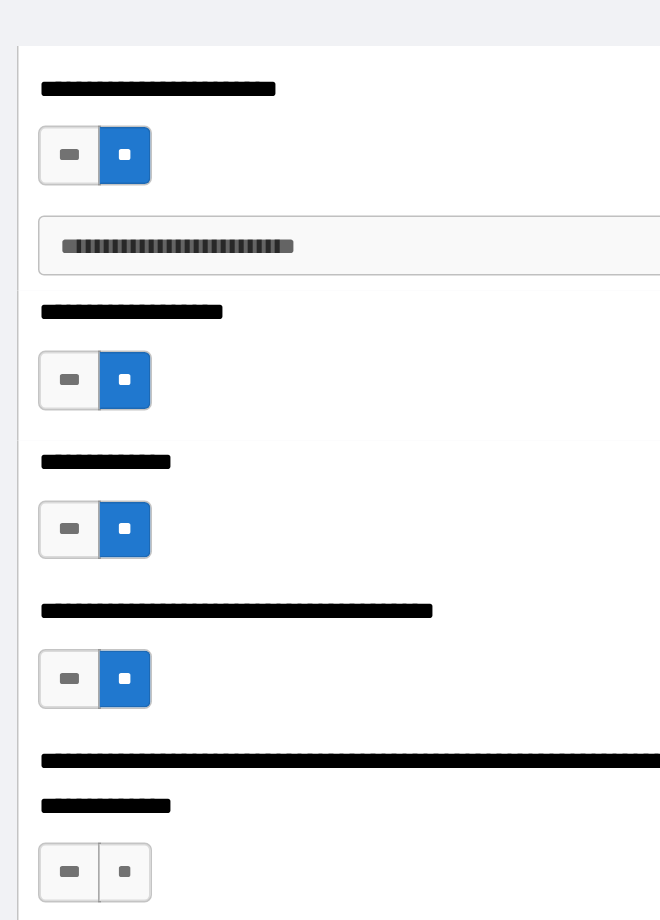 scroll, scrollTop: 11005, scrollLeft: 0, axis: vertical 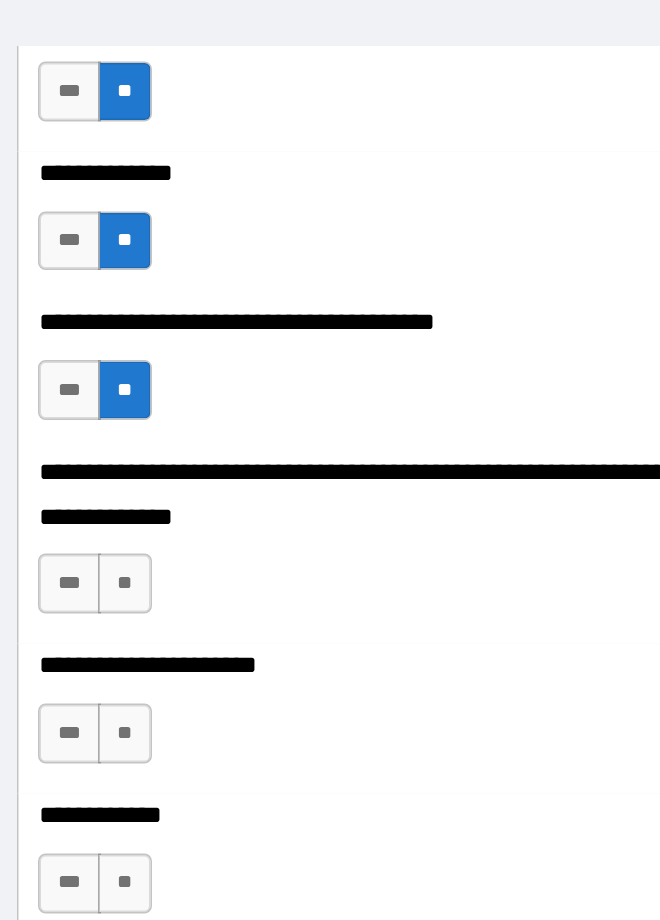 click on "**" at bounding box center (122, 452) 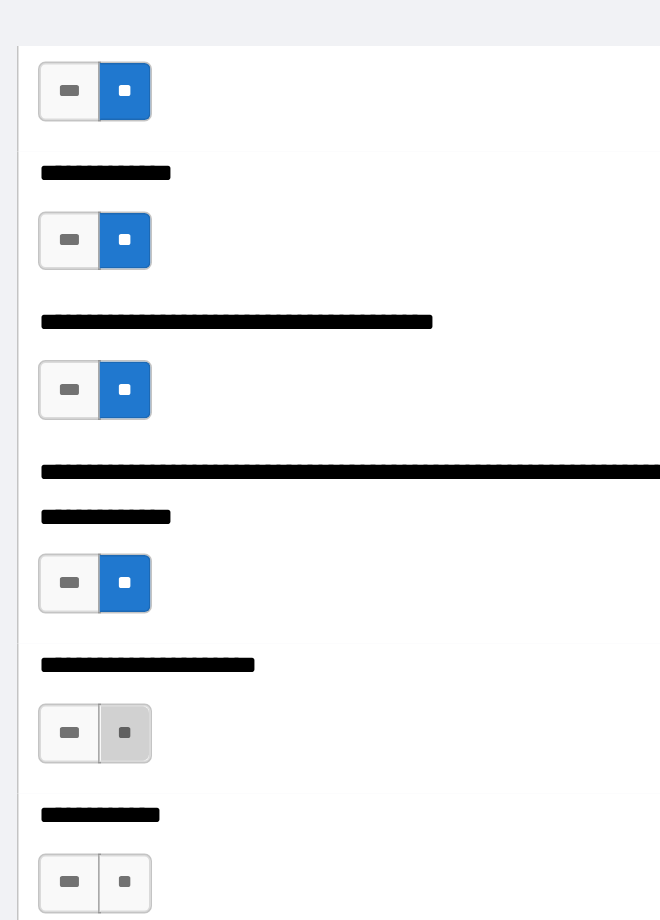 click on "**" at bounding box center [122, 552] 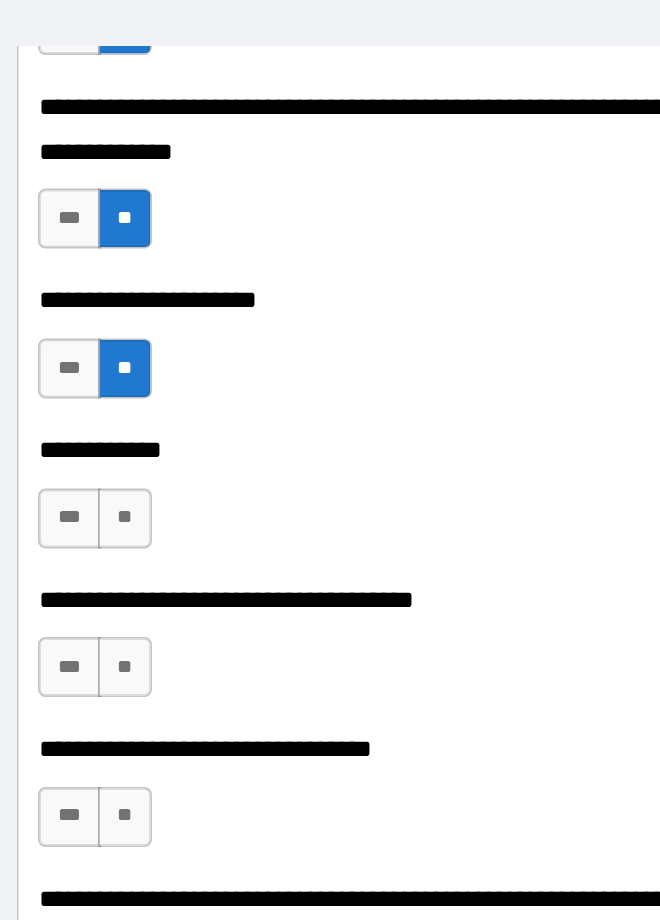 scroll, scrollTop: 11262, scrollLeft: 0, axis: vertical 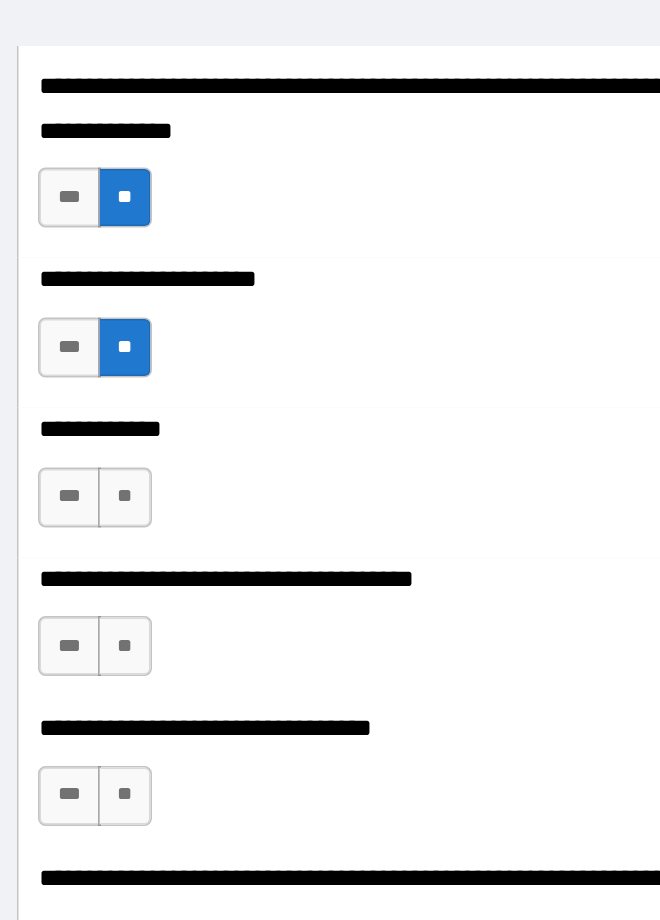 click on "**" at bounding box center (122, 395) 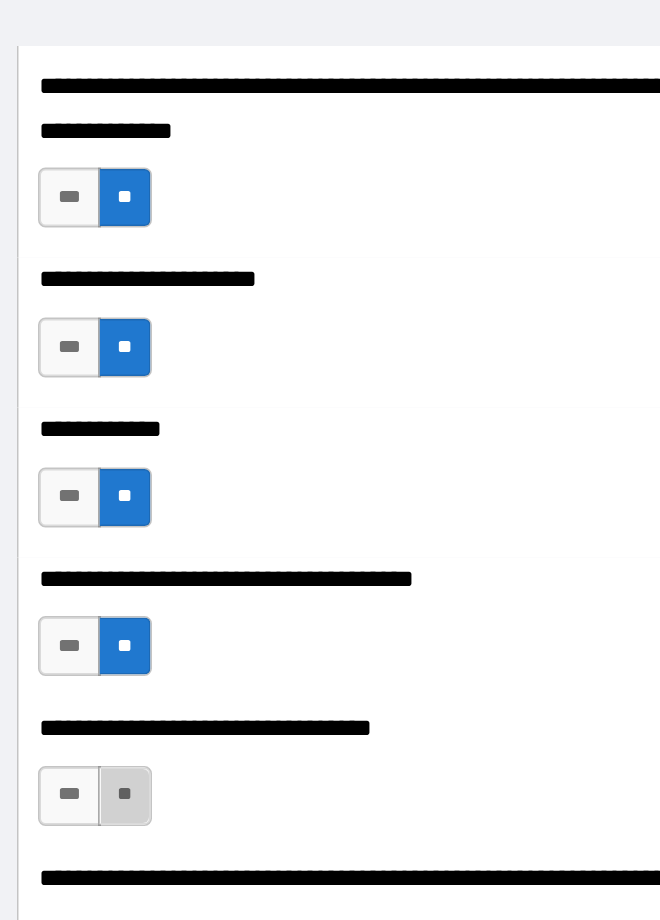 click on "**" at bounding box center (122, 594) 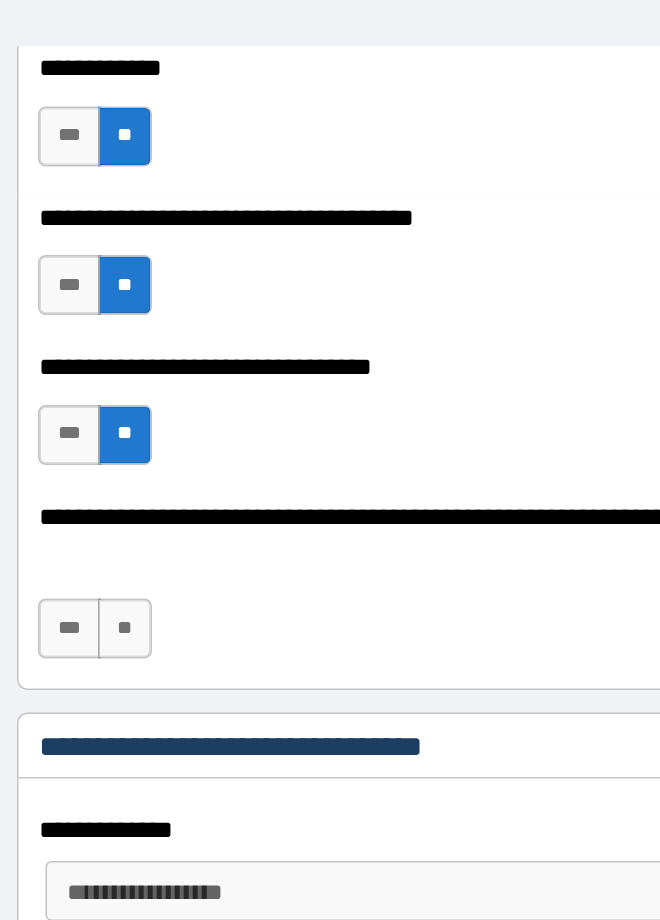 scroll, scrollTop: 11512, scrollLeft: 0, axis: vertical 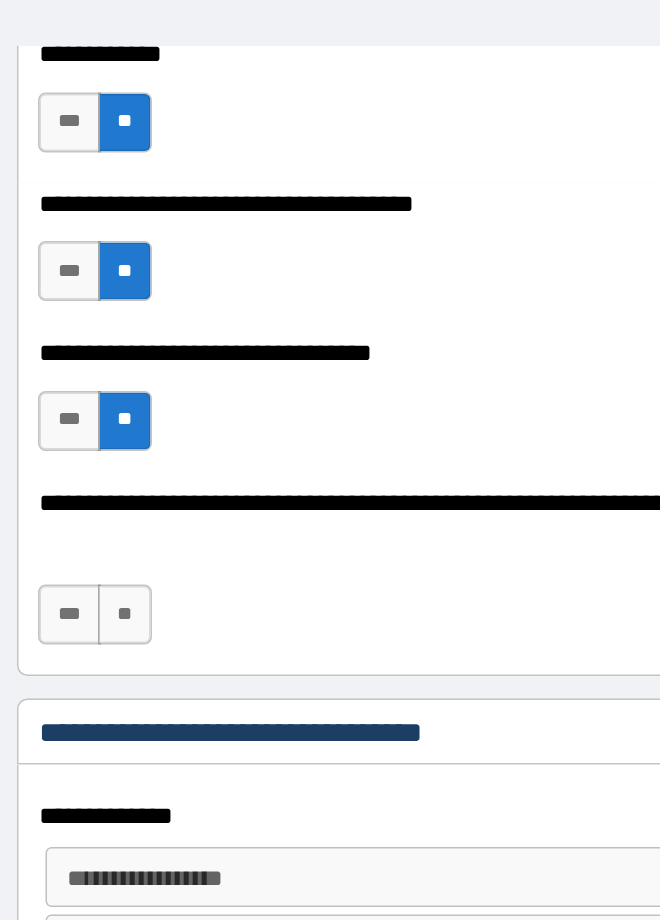 click on "**" at bounding box center (122, 473) 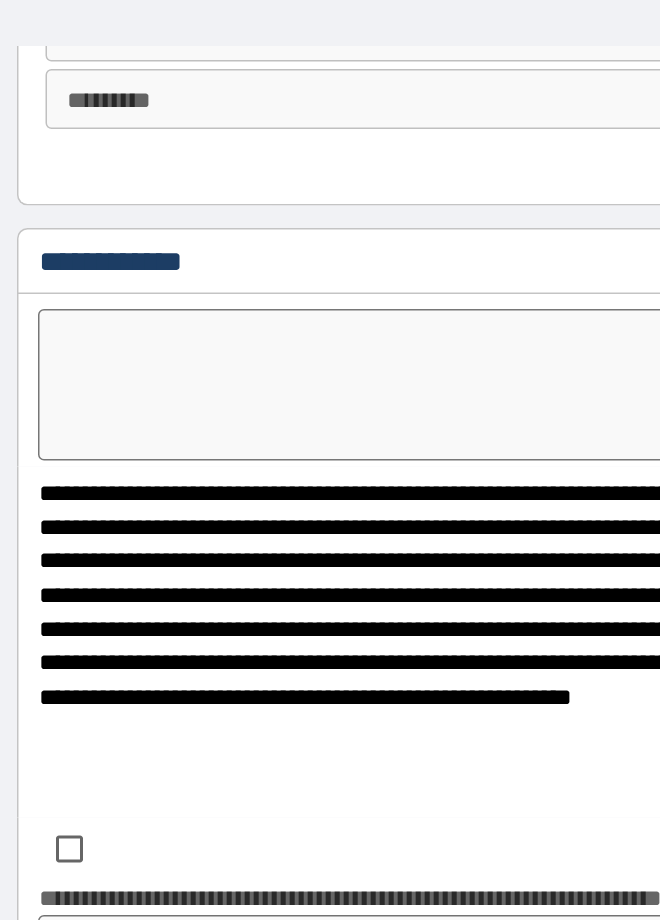 scroll, scrollTop: 12135, scrollLeft: 0, axis: vertical 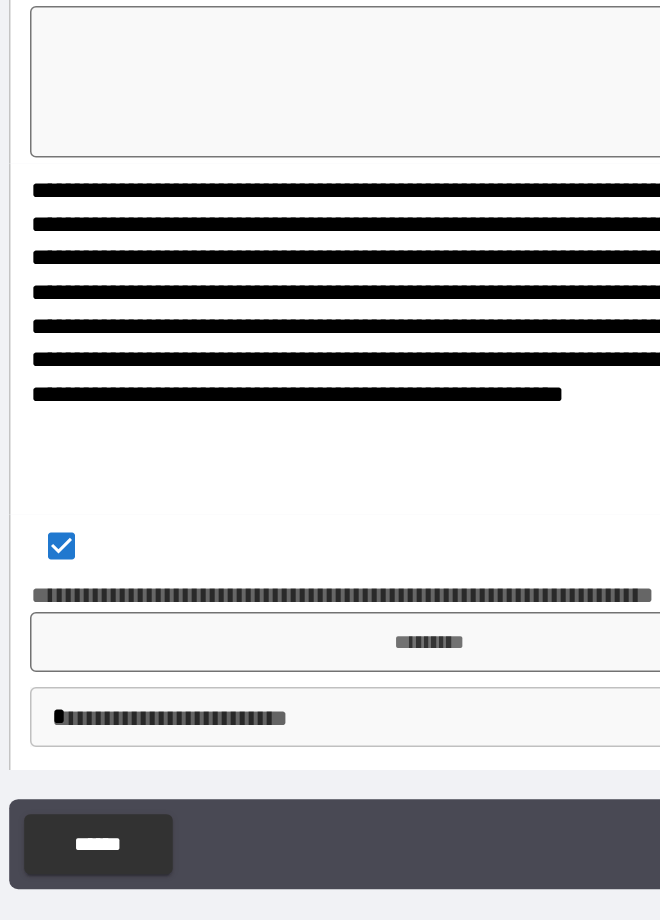 click on "**********" at bounding box center (330, 460) 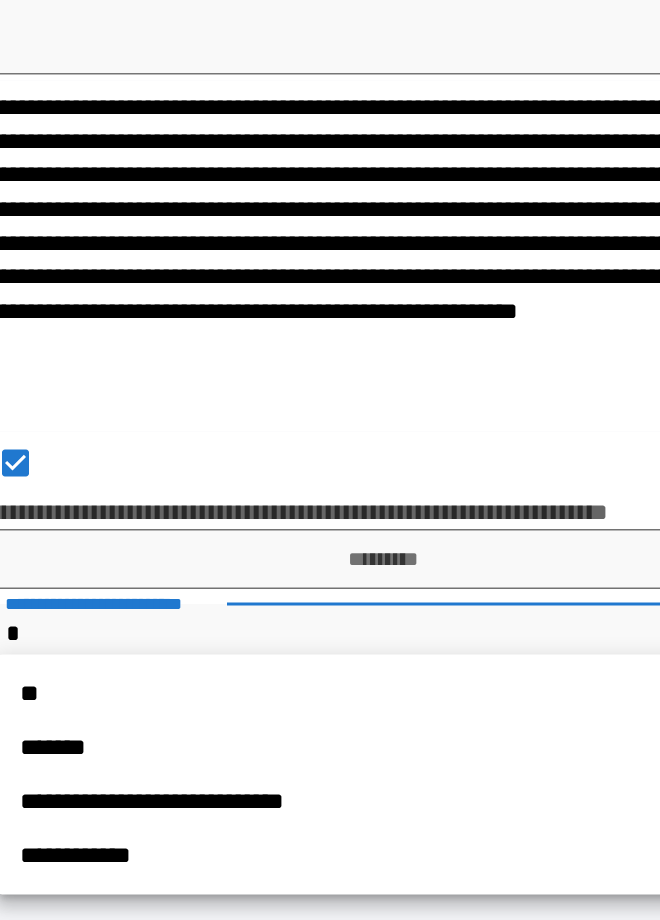 click on "**********" at bounding box center [338, 841] 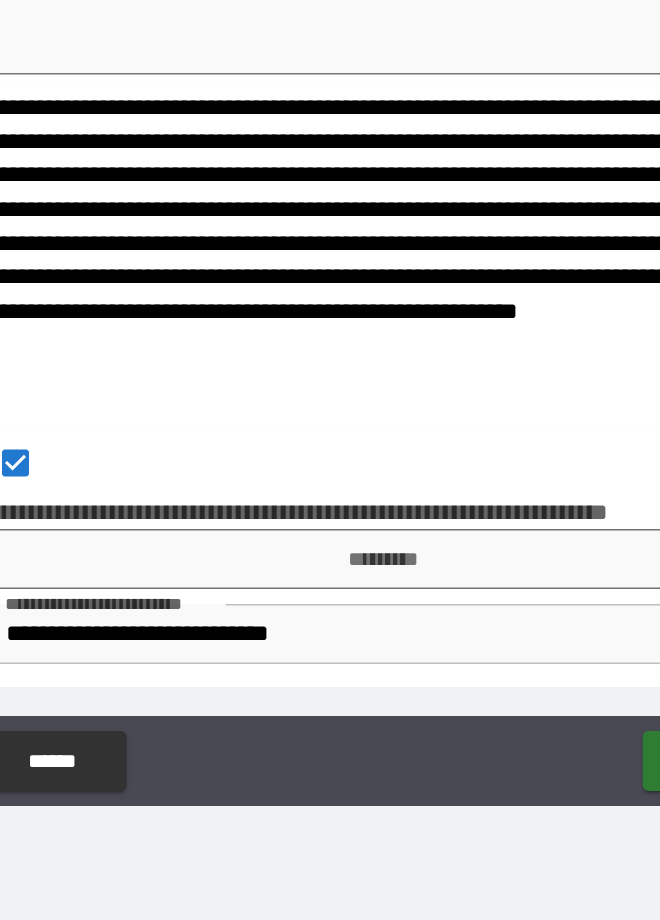 type on "*" 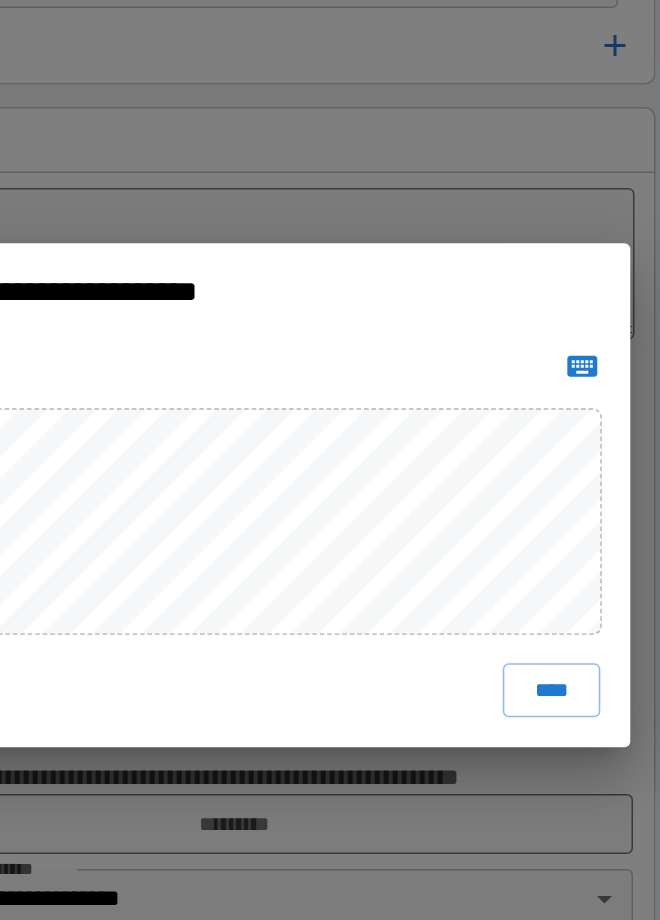 click on "****" at bounding box center (541, 590) 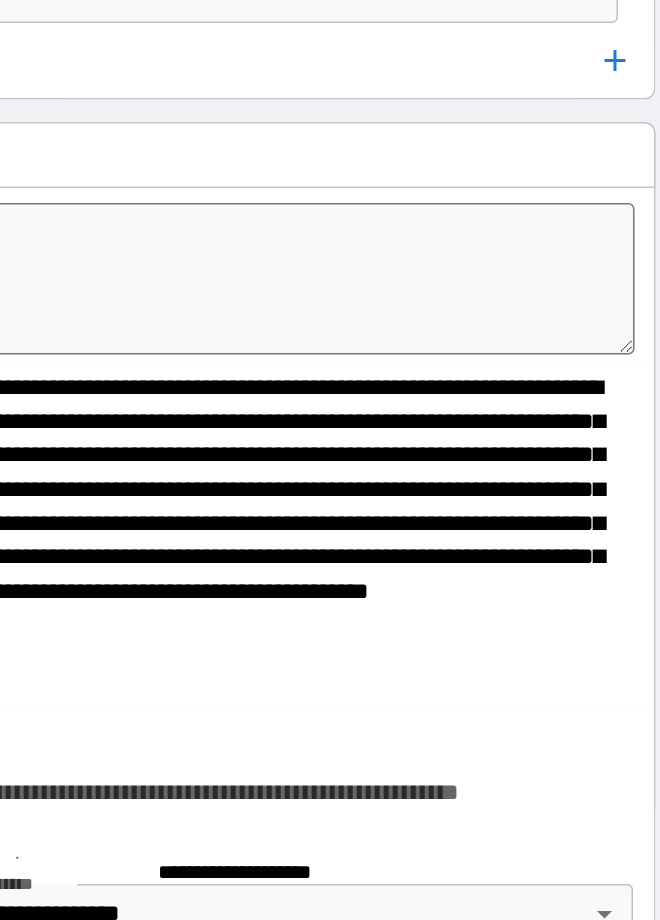 type on "*" 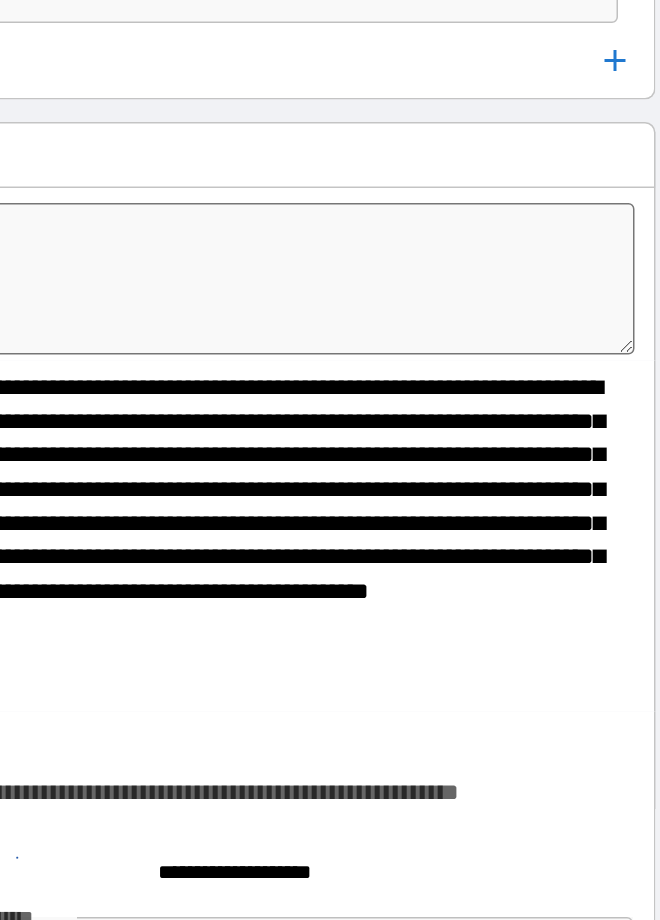 scroll, scrollTop: 12157, scrollLeft: 0, axis: vertical 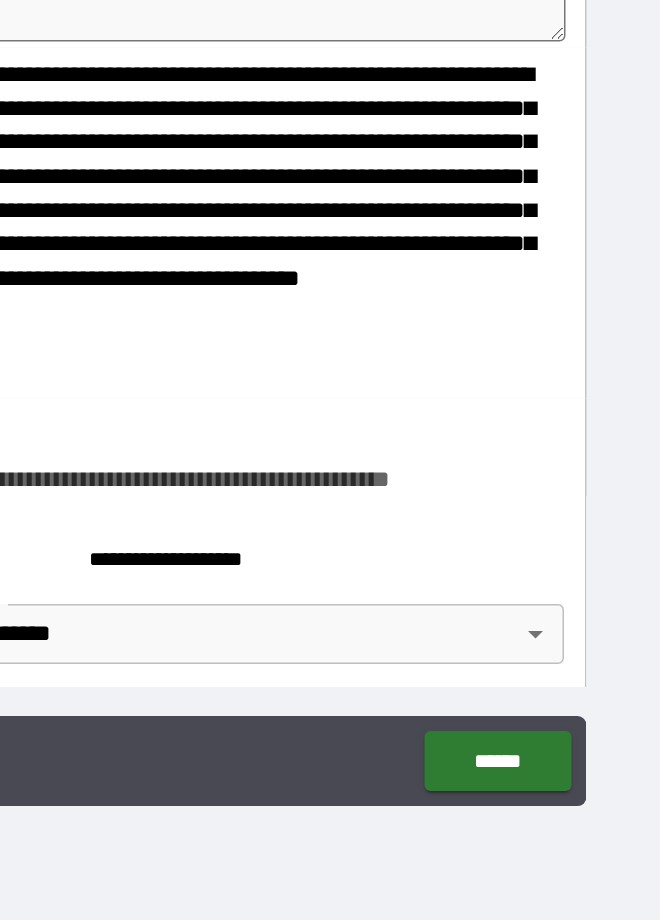 click on "******" at bounding box center (551, 814) 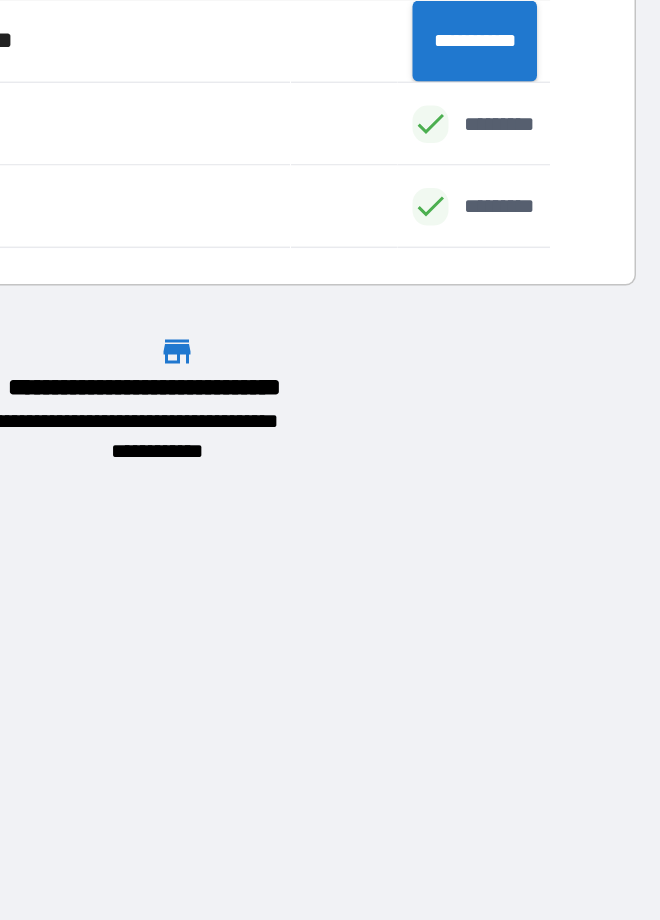scroll, scrollTop: 221, scrollLeft: 514, axis: both 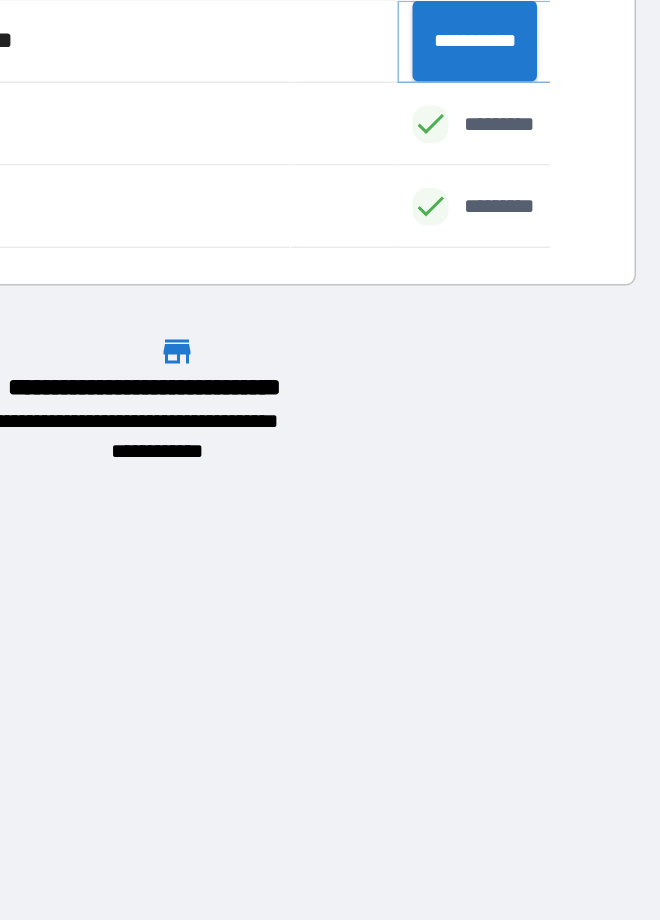 click on "**********" at bounding box center (536, 334) 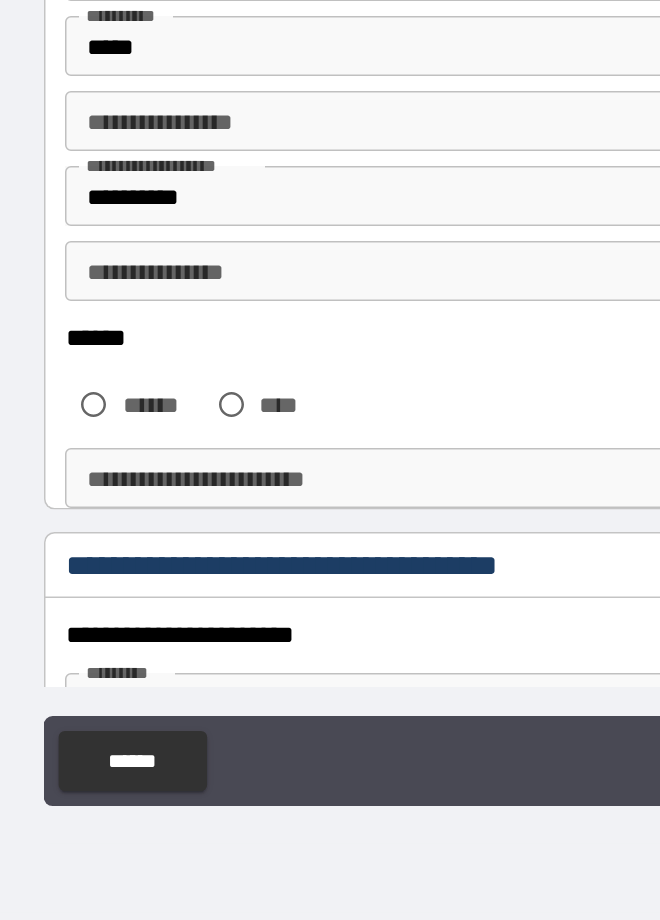 scroll, scrollTop: 235, scrollLeft: 0, axis: vertical 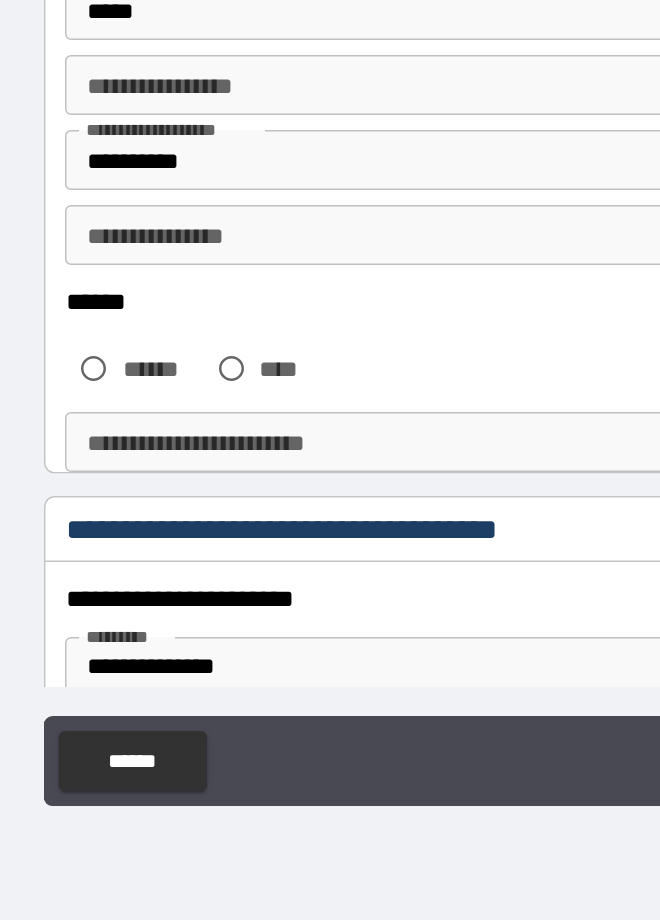 click on "**********" at bounding box center [329, 601] 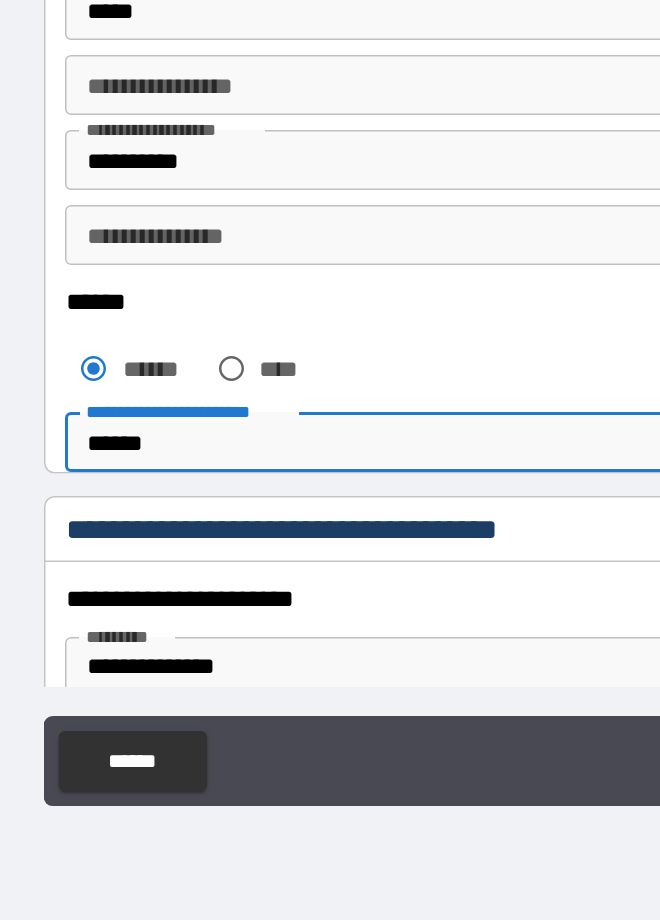 scroll, scrollTop: 784, scrollLeft: 0, axis: vertical 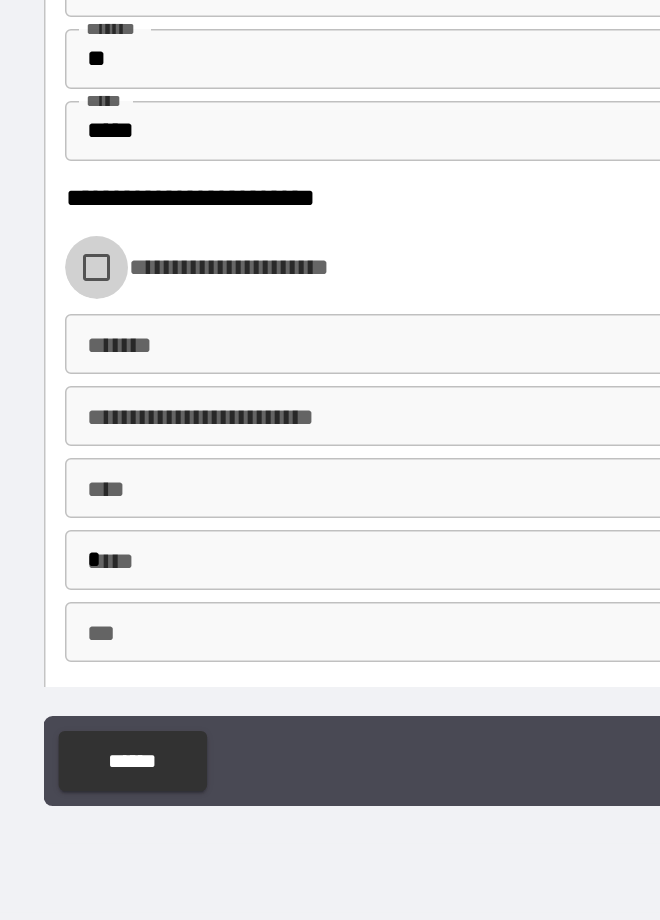 type on "******" 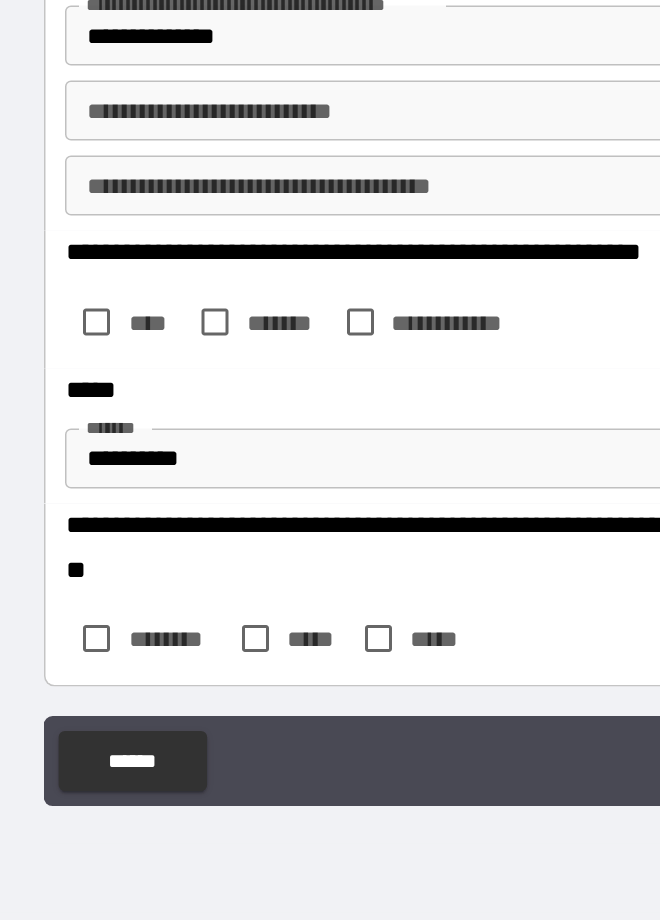 scroll, scrollTop: 1275, scrollLeft: 0, axis: vertical 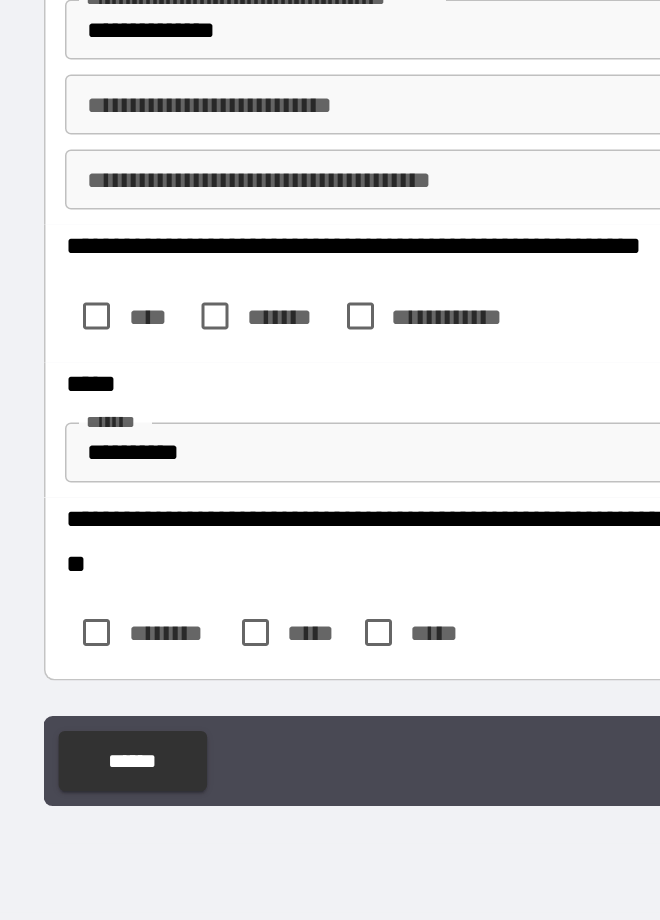 click on "**********" at bounding box center [330, 608] 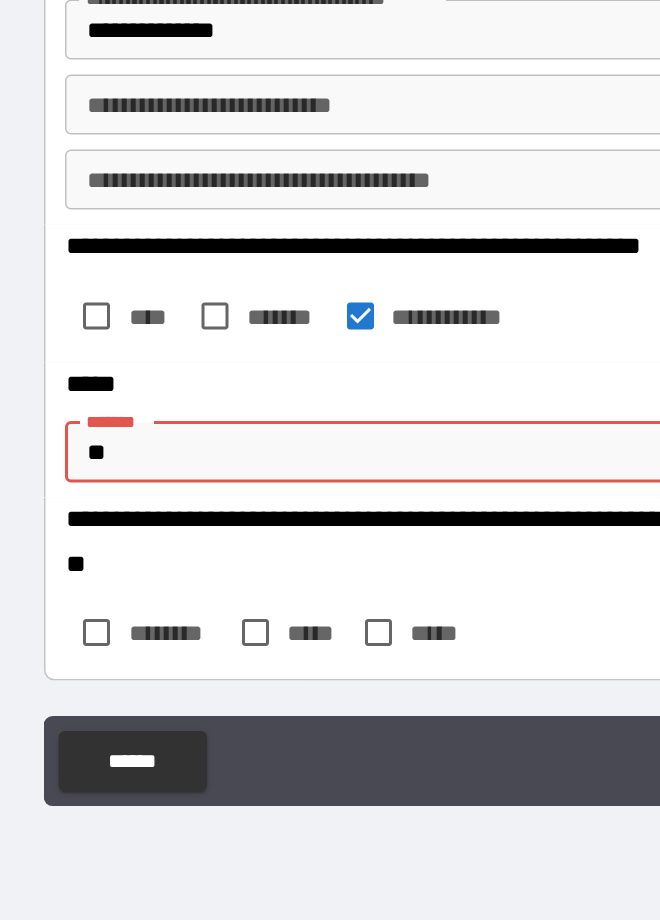 type on "*" 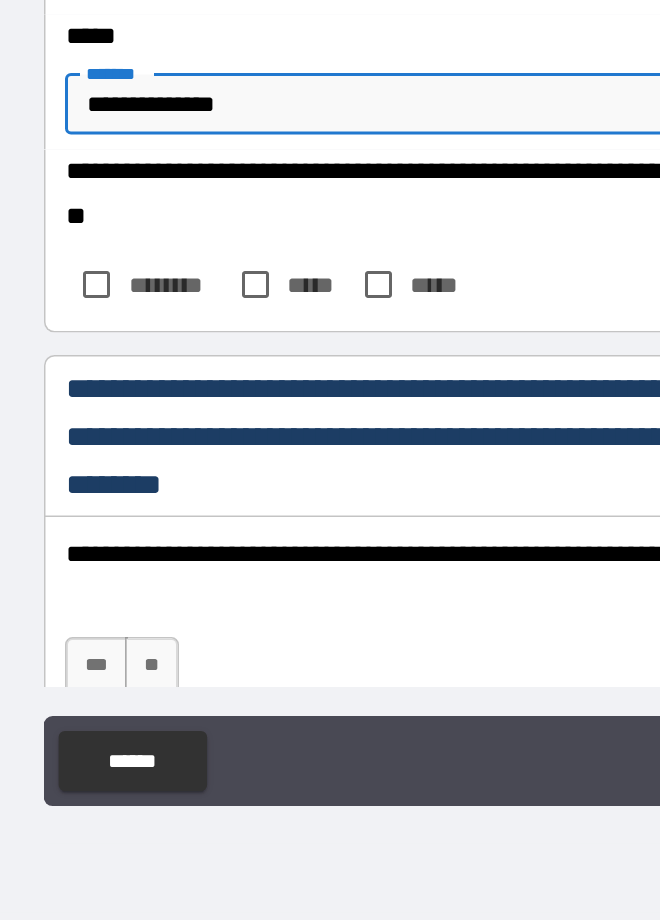 scroll, scrollTop: 1510, scrollLeft: 0, axis: vertical 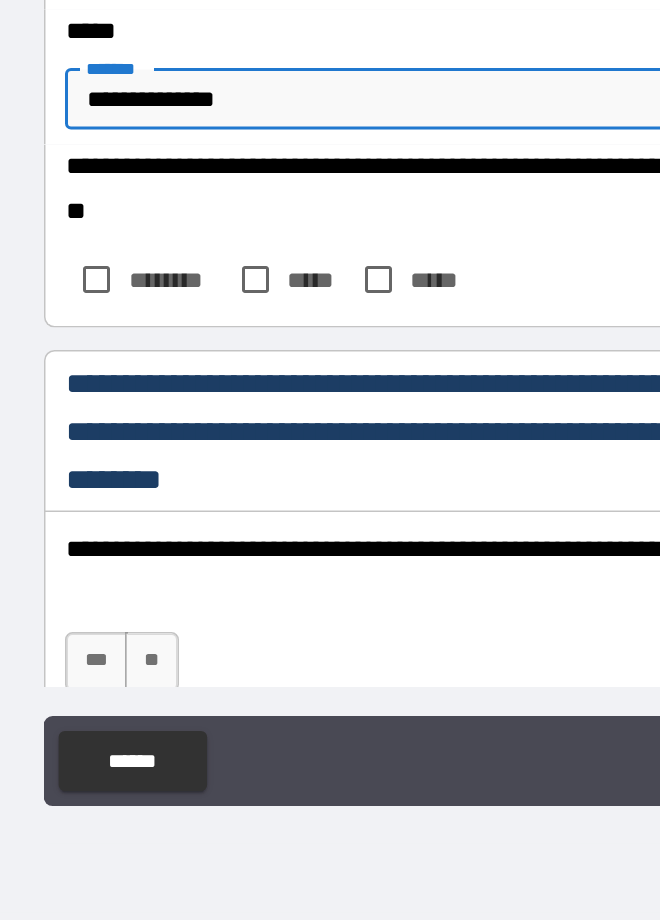 type on "**********" 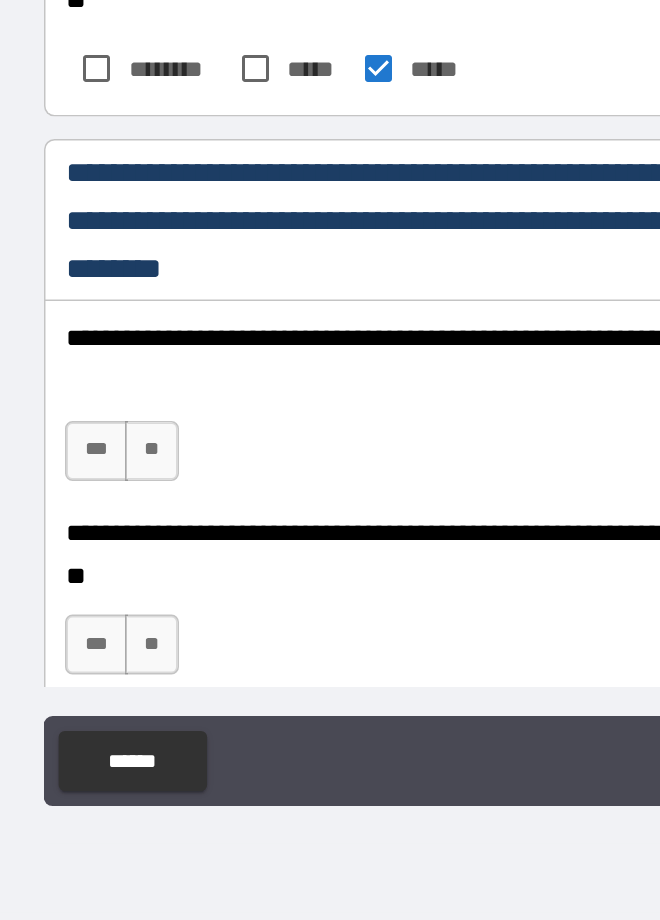 scroll, scrollTop: 1702, scrollLeft: 0, axis: vertical 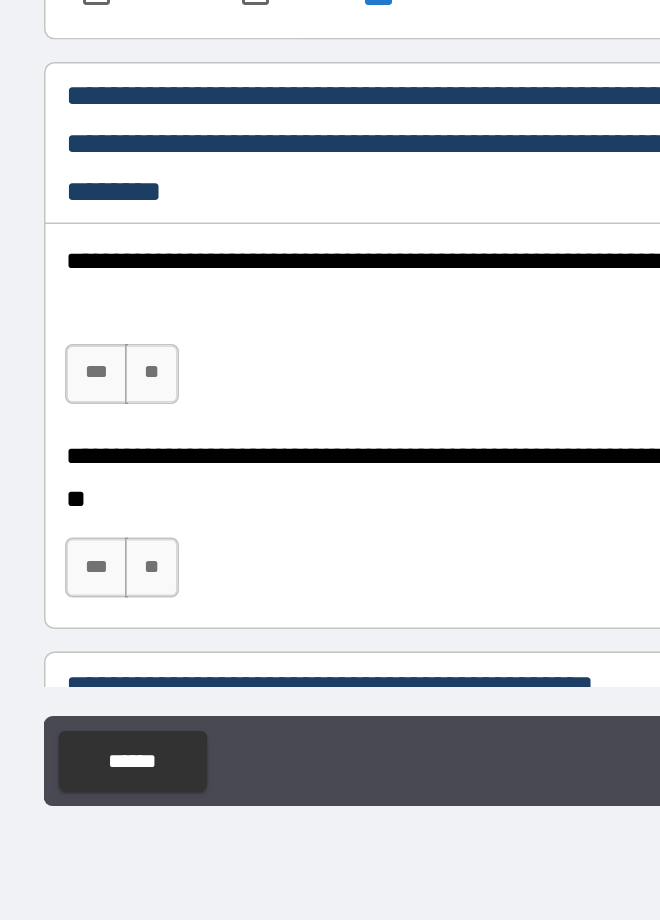 click on "***" at bounding box center [84, 556] 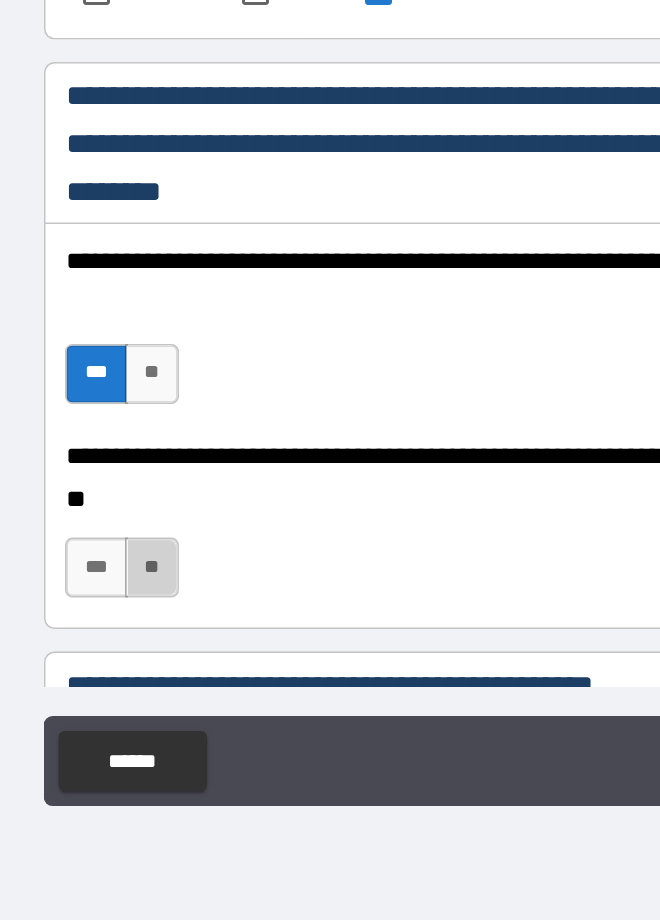 click on "**" at bounding box center [122, 685] 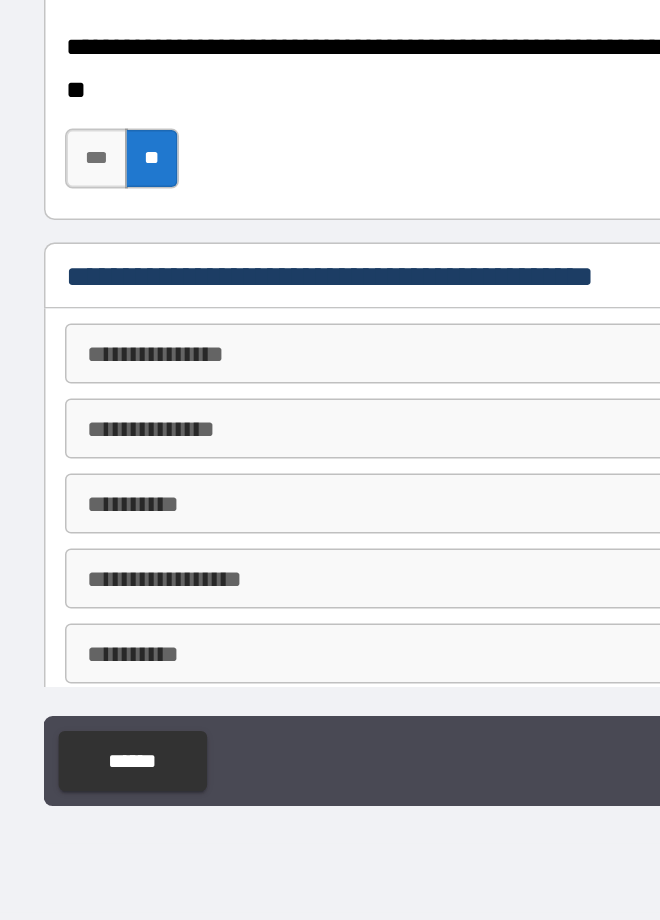 scroll, scrollTop: 2009, scrollLeft: 0, axis: vertical 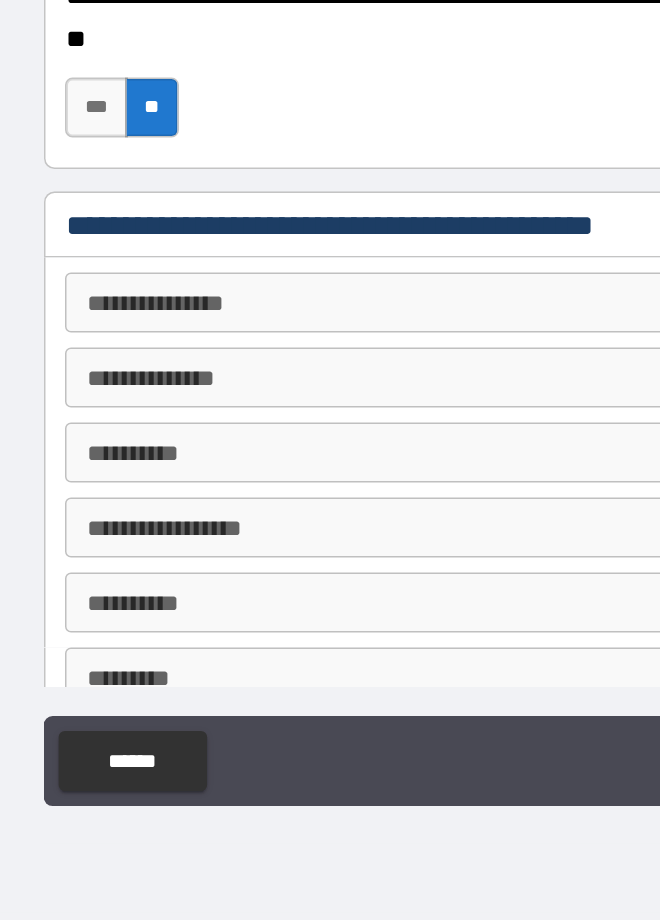 click on "**********" at bounding box center (329, 508) 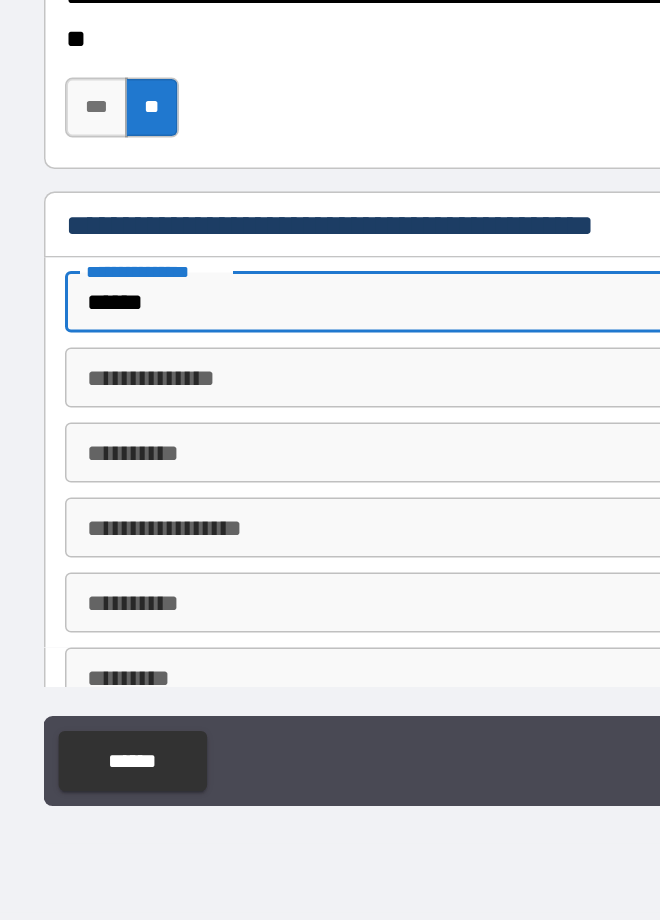 type on "******" 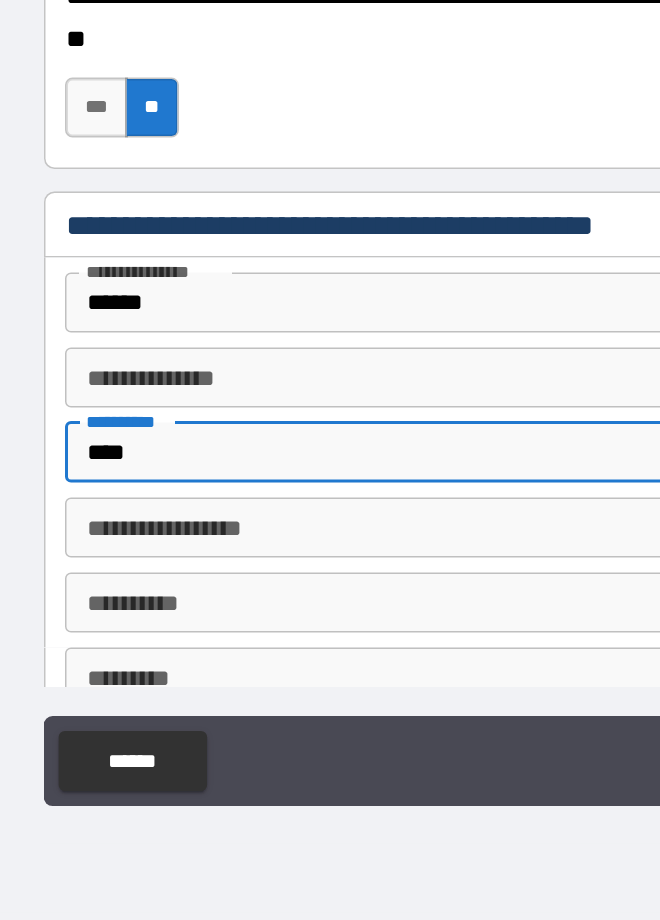 type on "****" 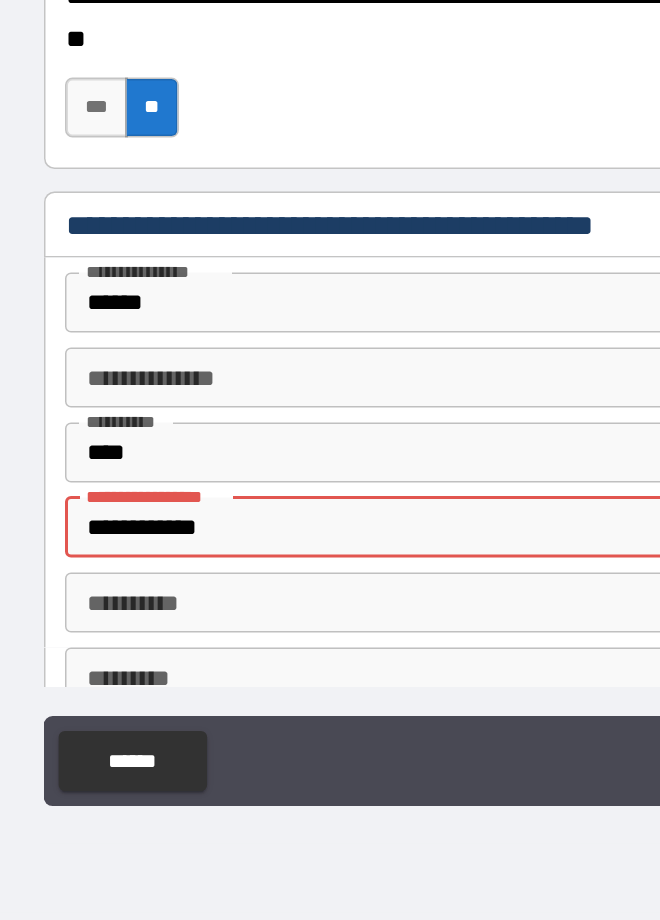 type on "**********" 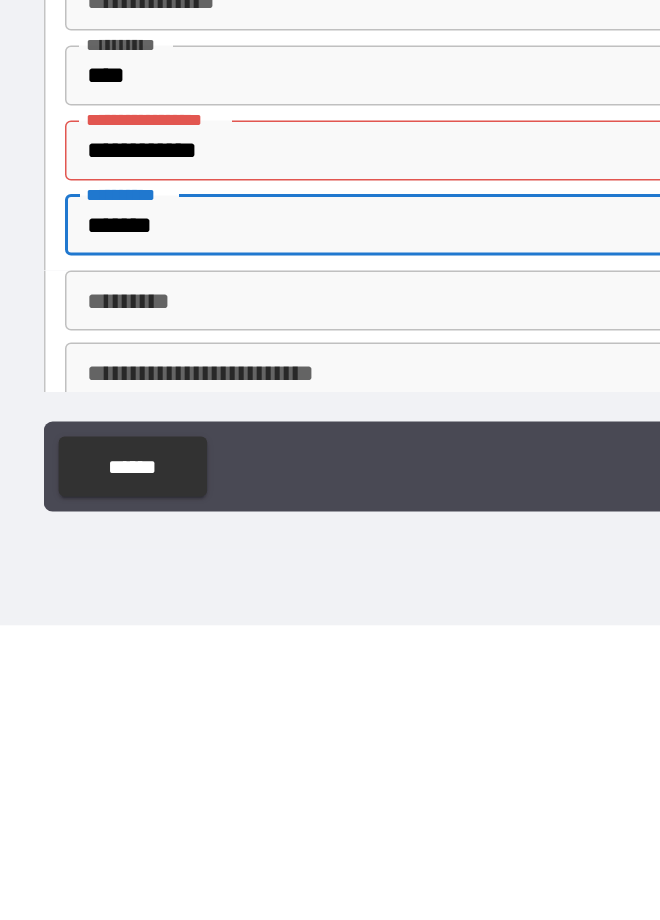 scroll, scrollTop: 2094, scrollLeft: 0, axis: vertical 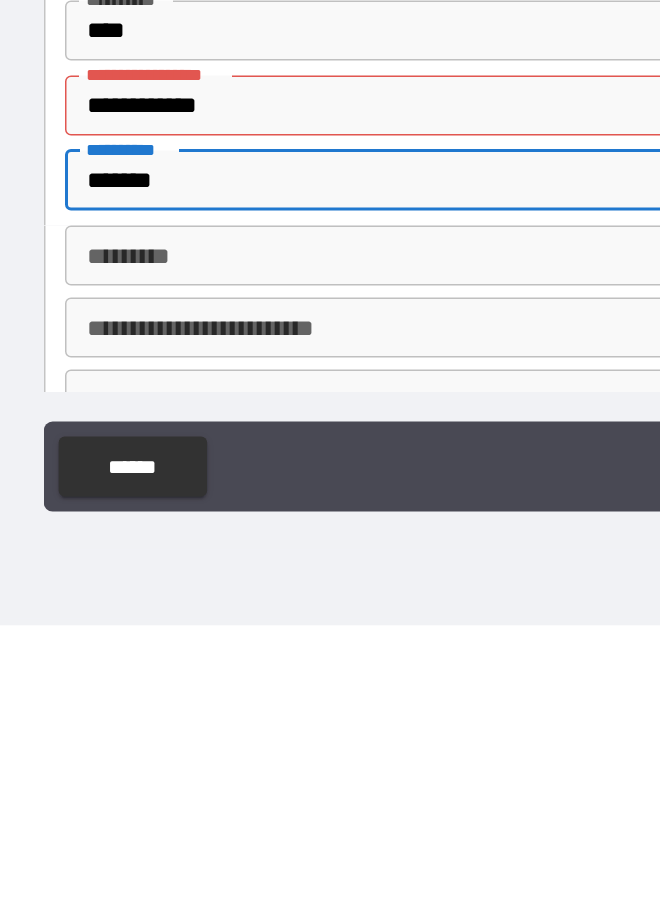 type on "******" 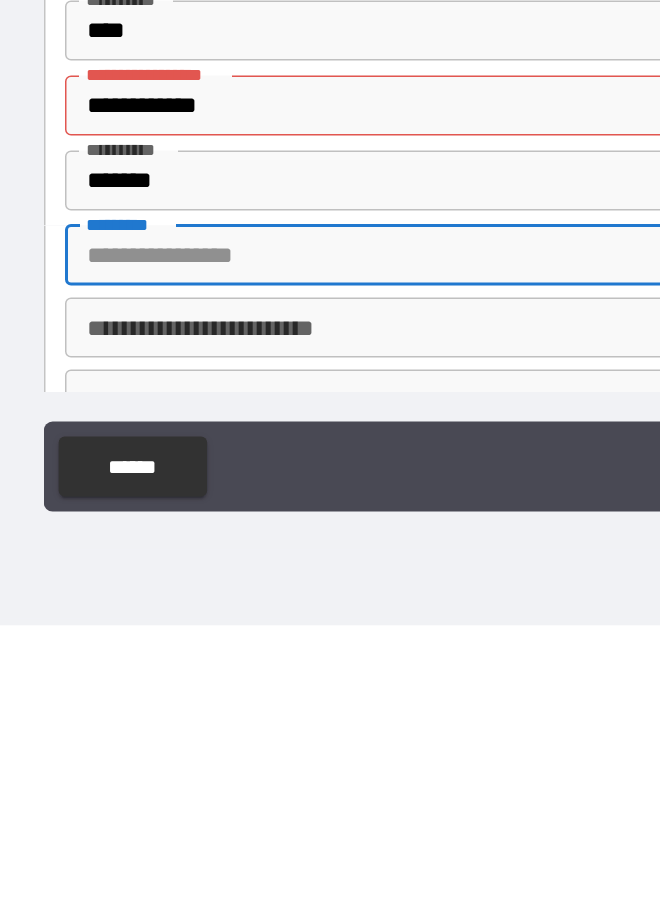 click on "**********" at bounding box center (329, 573) 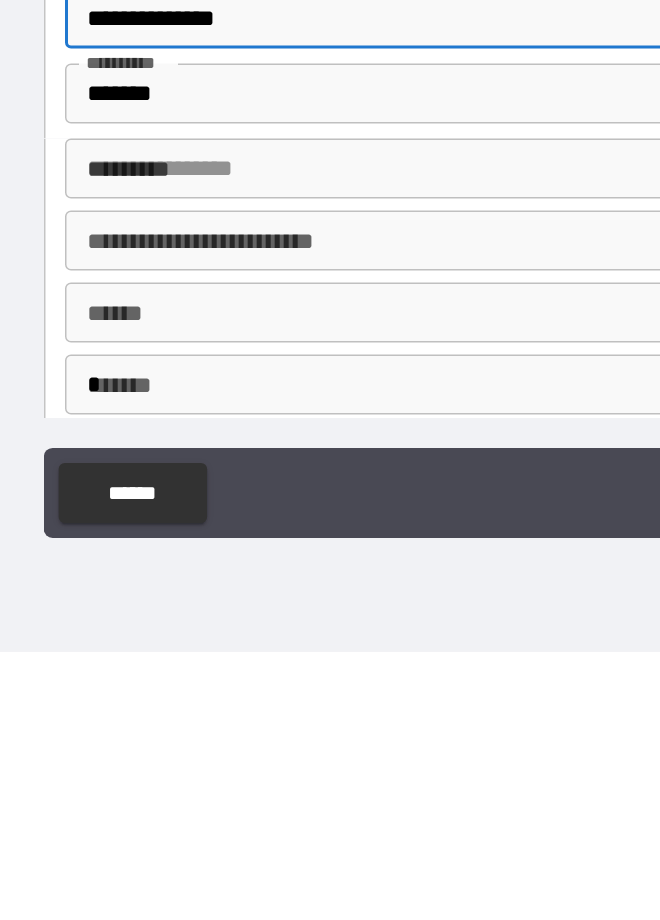 scroll, scrollTop: 2178, scrollLeft: 0, axis: vertical 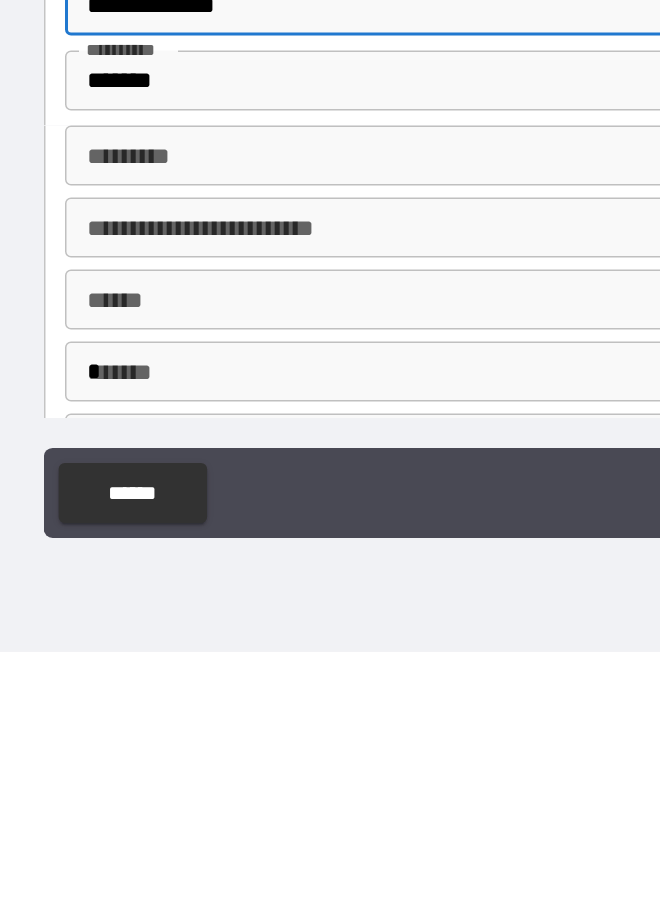 type on "**********" 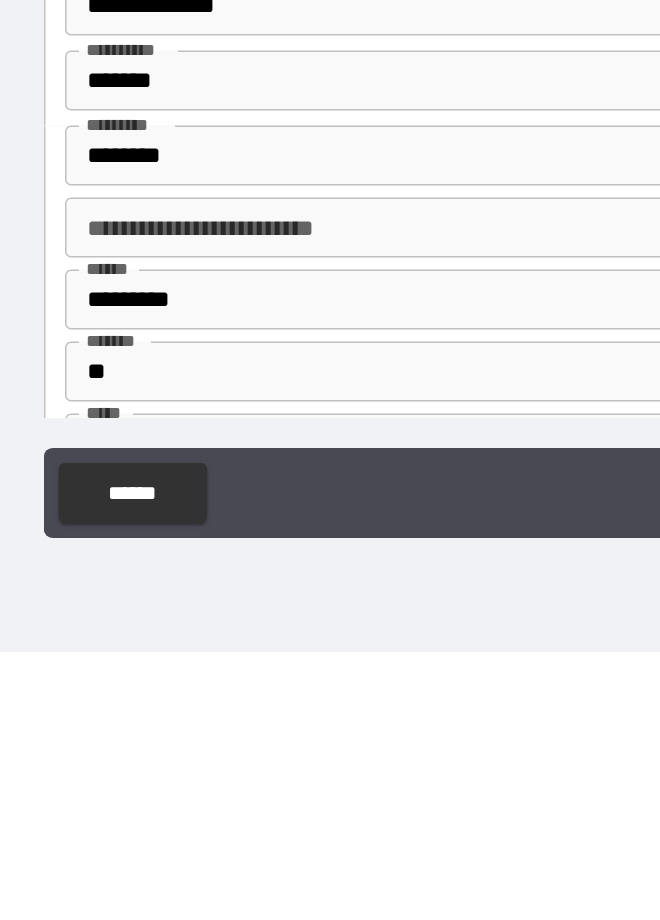 type on "**********" 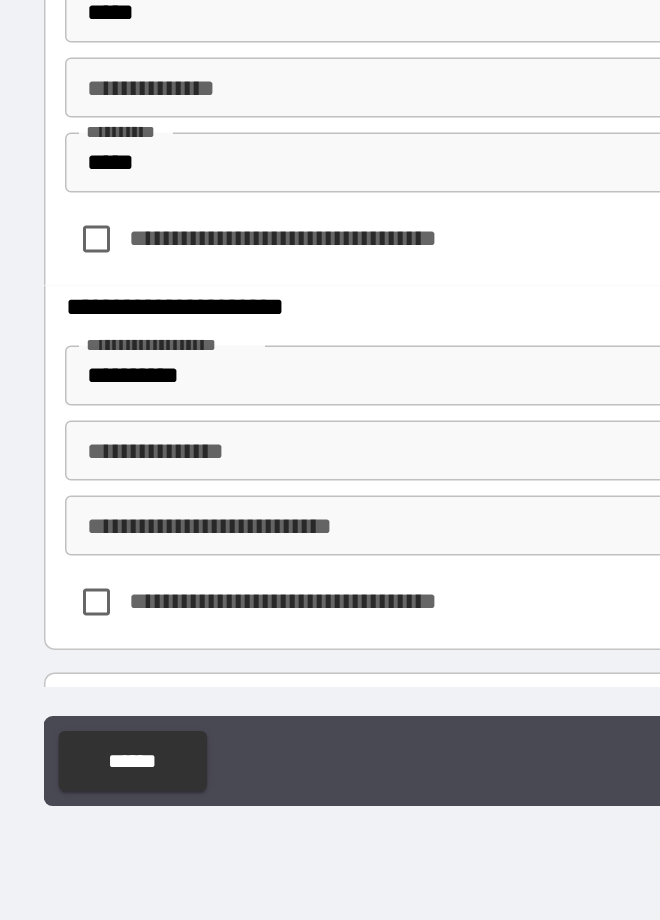 scroll, scrollTop: 2797, scrollLeft: 0, axis: vertical 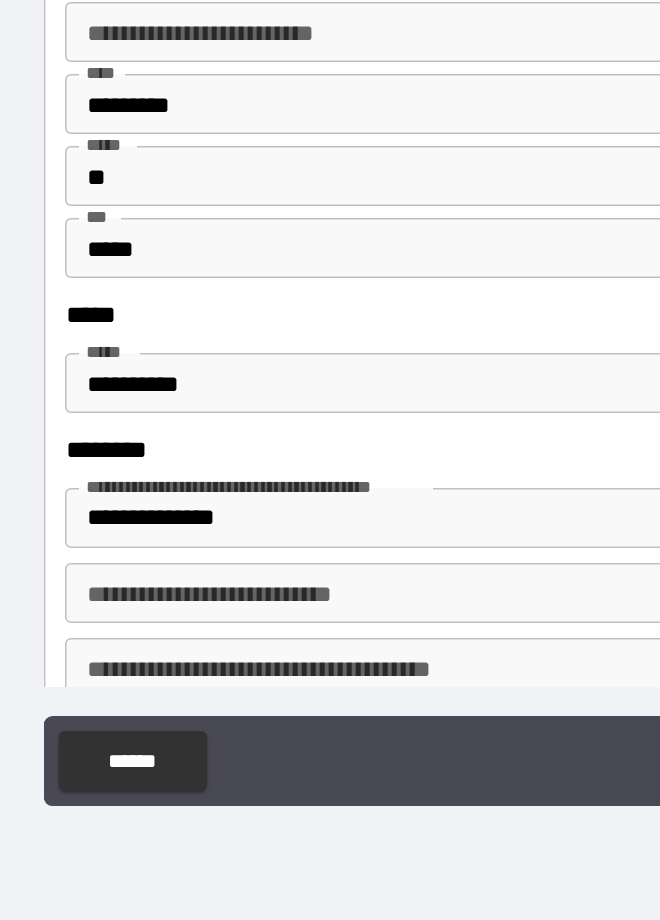 click on "**********" at bounding box center [330, 562] 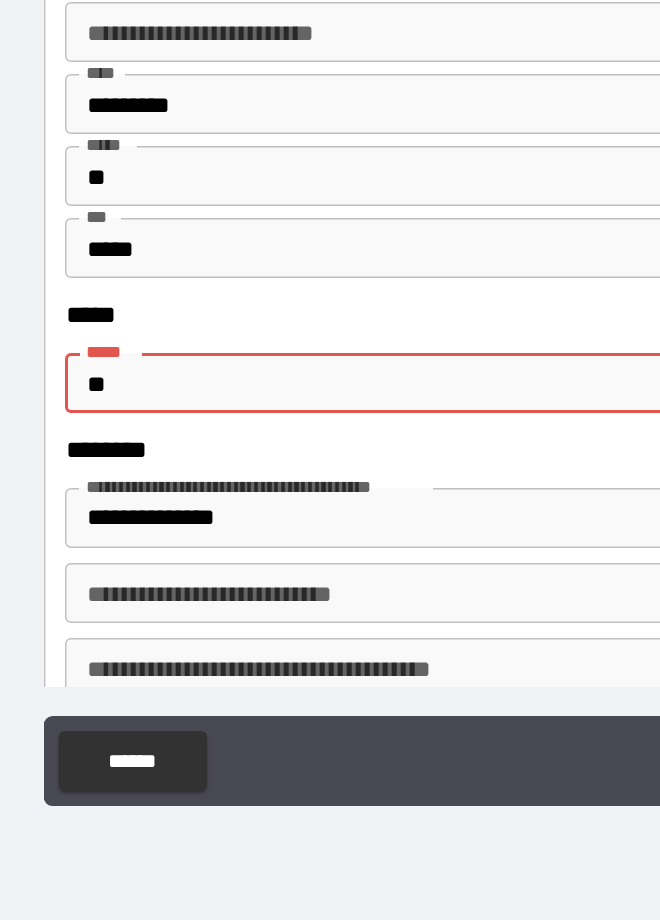 type on "*" 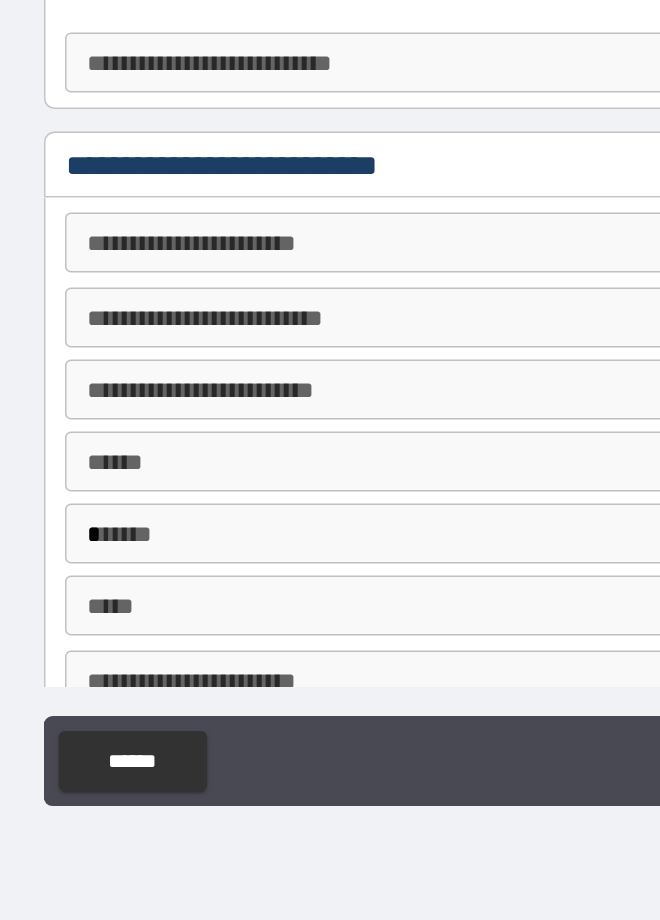 scroll, scrollTop: 4248, scrollLeft: 0, axis: vertical 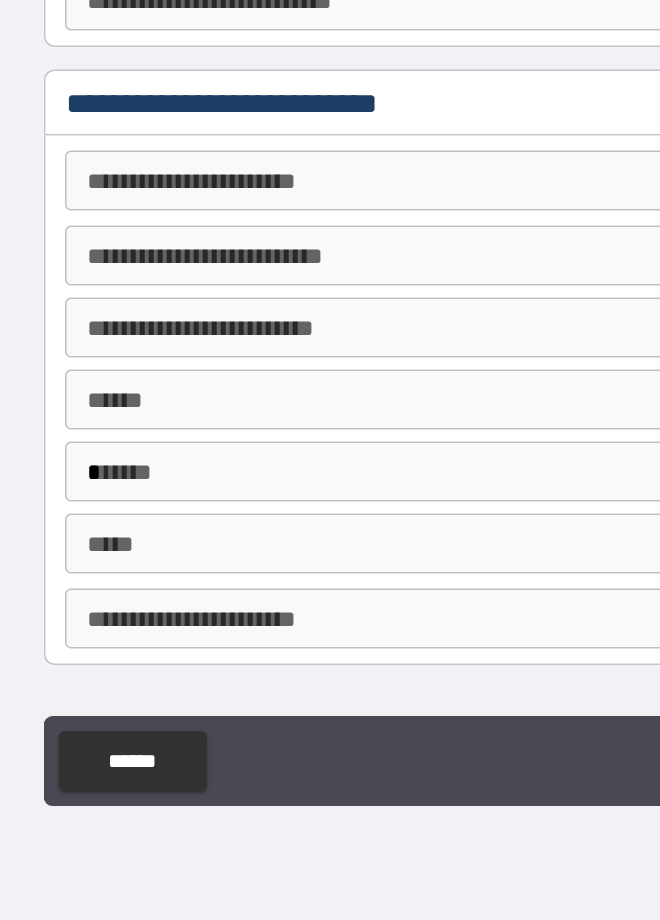 type 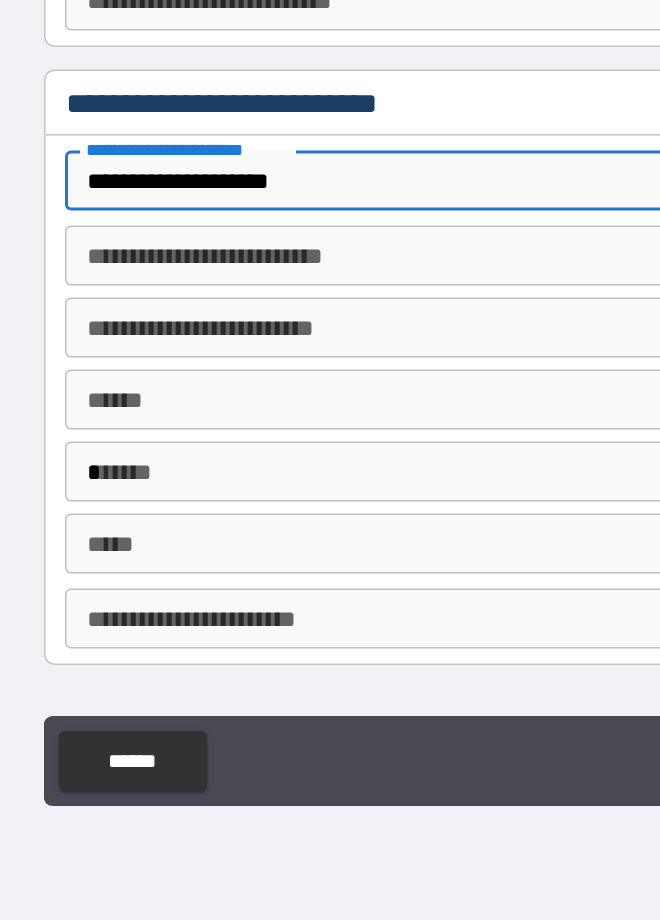 type on "**********" 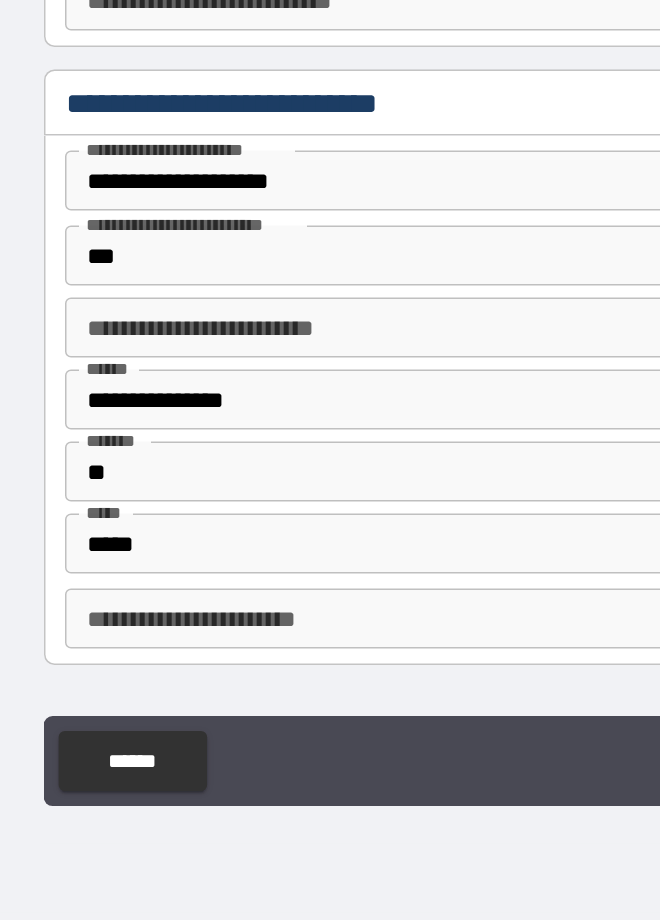 type on "**********" 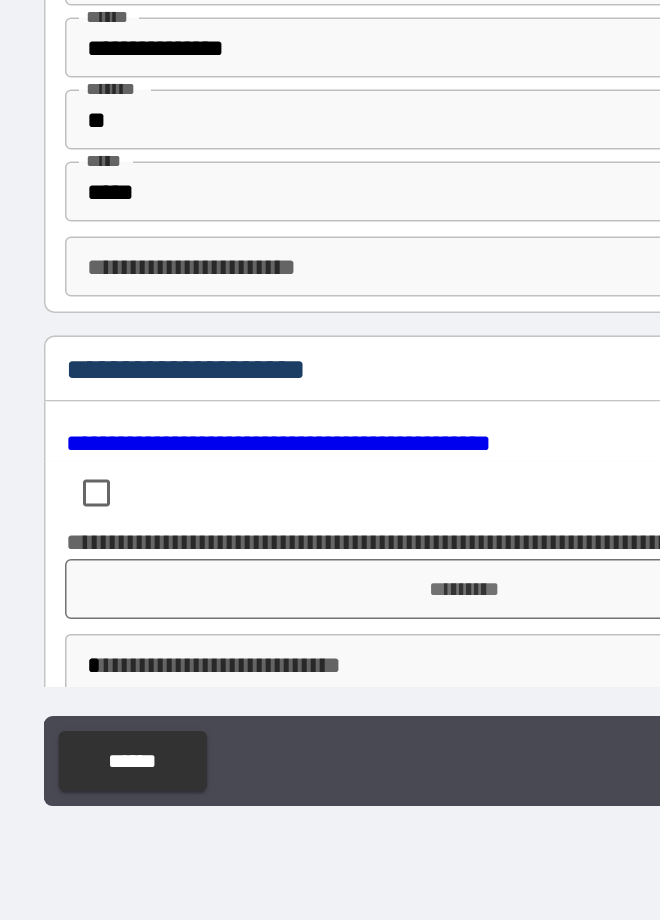 scroll, scrollTop: 4506, scrollLeft: 0, axis: vertical 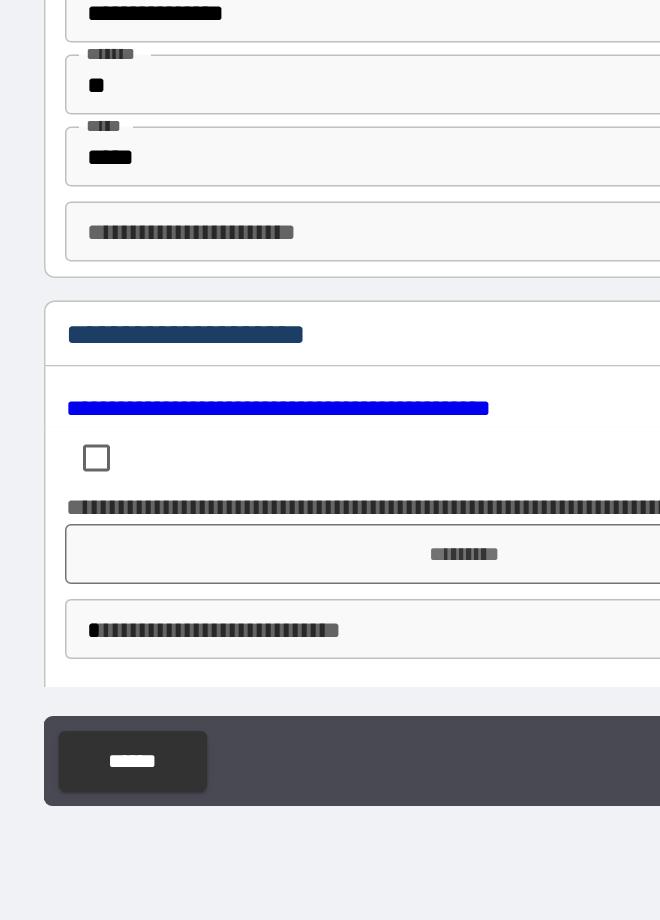 click on "**********" at bounding box center (330, 460) 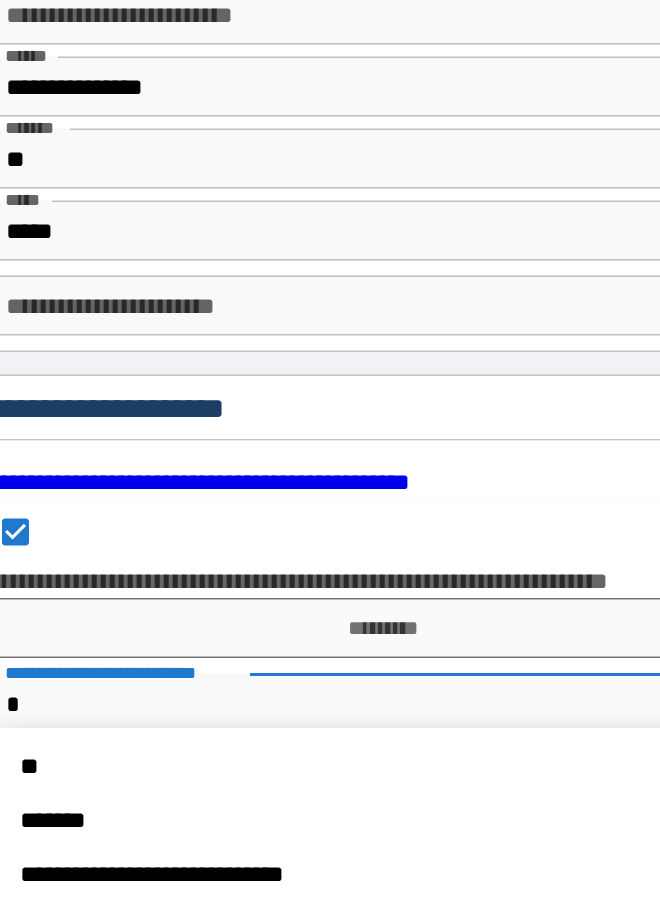 click on "**" at bounding box center (338, 769) 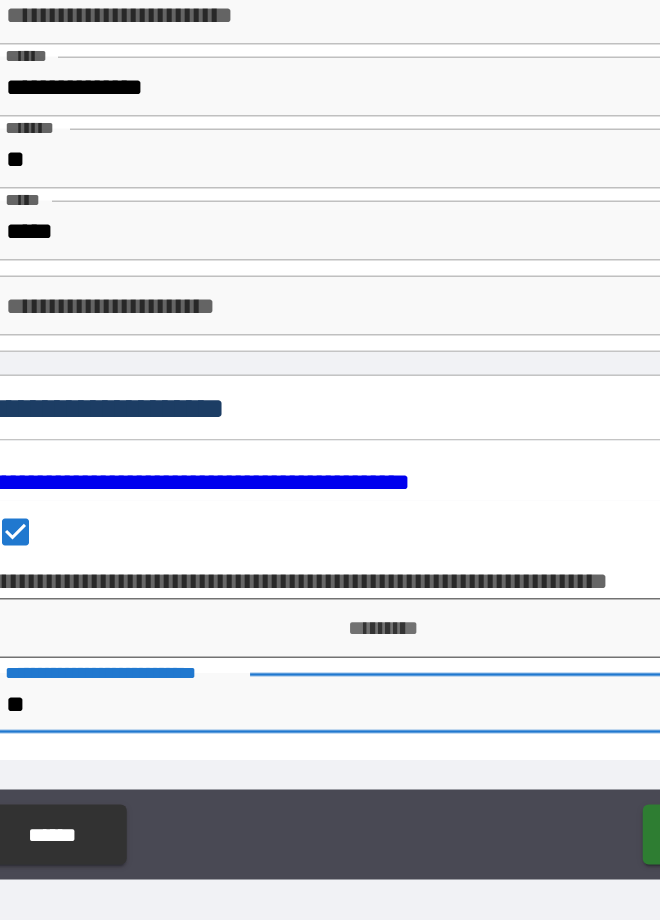 click on "**********" at bounding box center [330, 460] 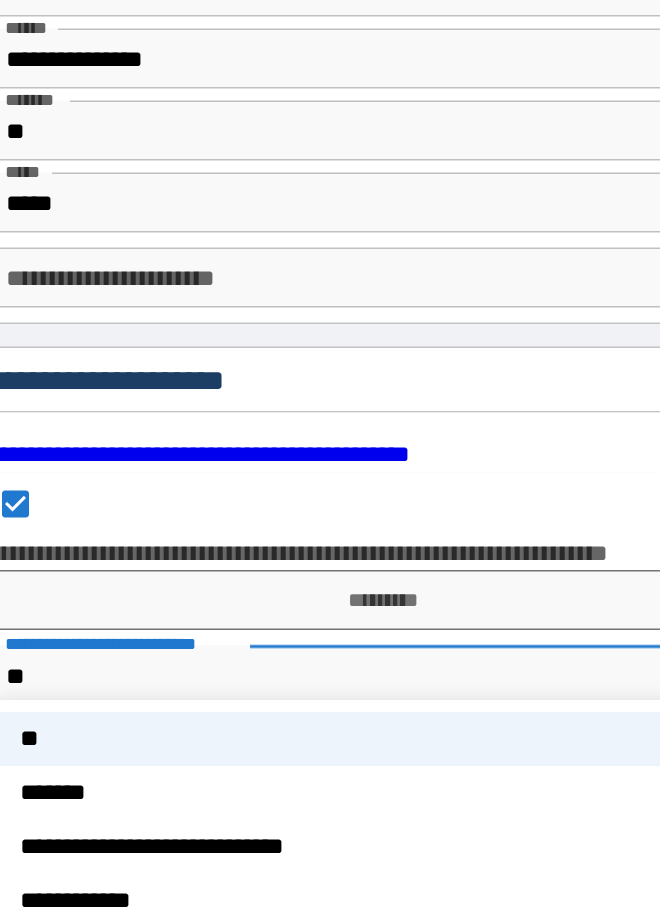 click on "**********" at bounding box center (338, 841) 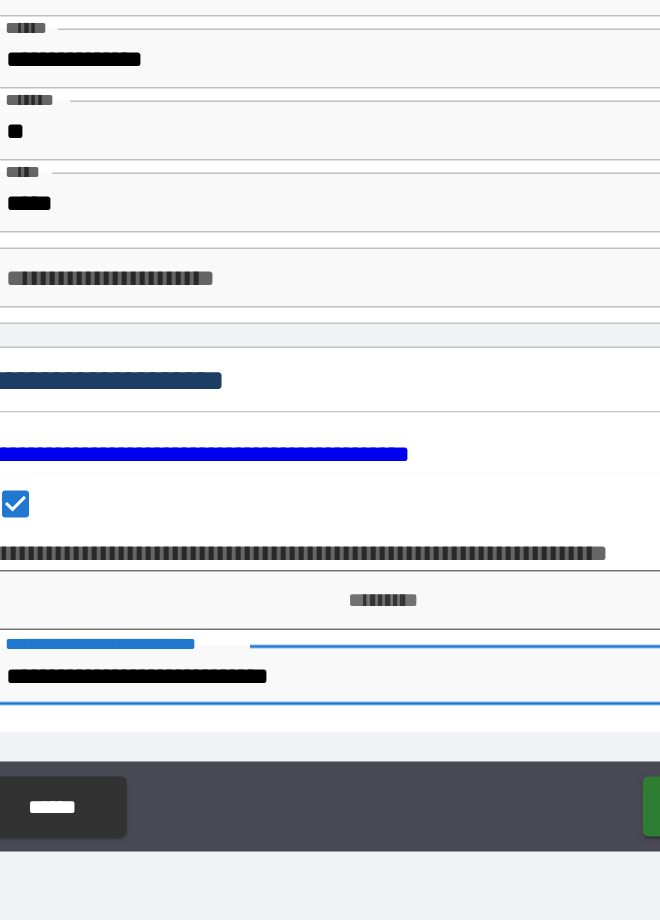 type on "**********" 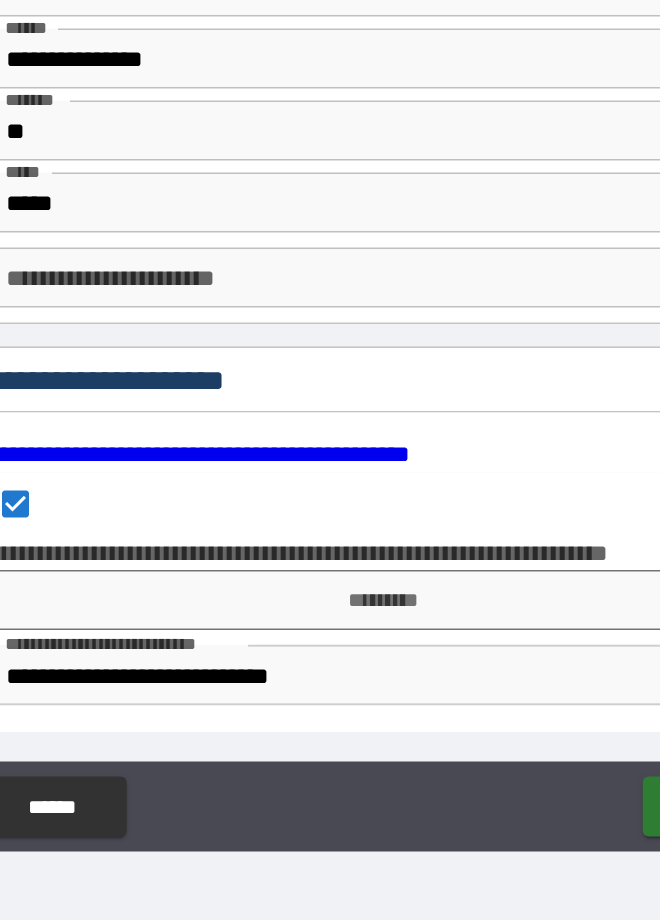 click on "*********" at bounding box center [330, 676] 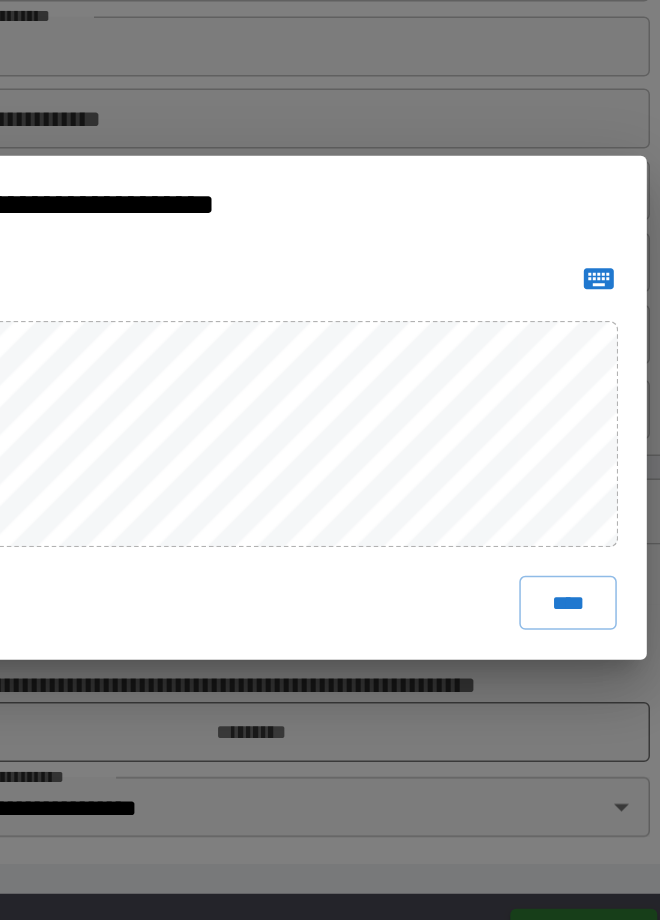 click on "****" at bounding box center [541, 590] 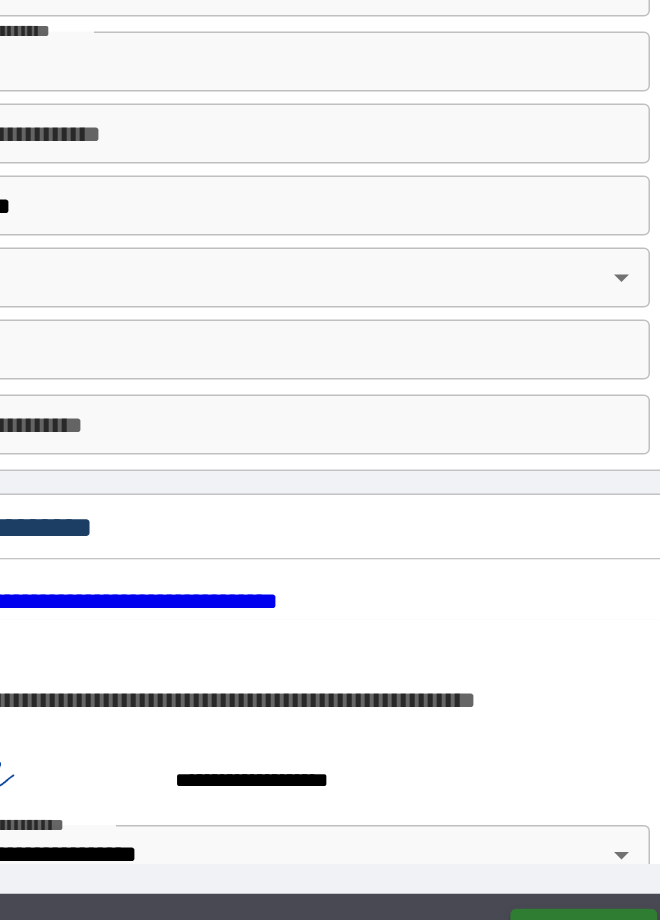 scroll, scrollTop: 4528, scrollLeft: 0, axis: vertical 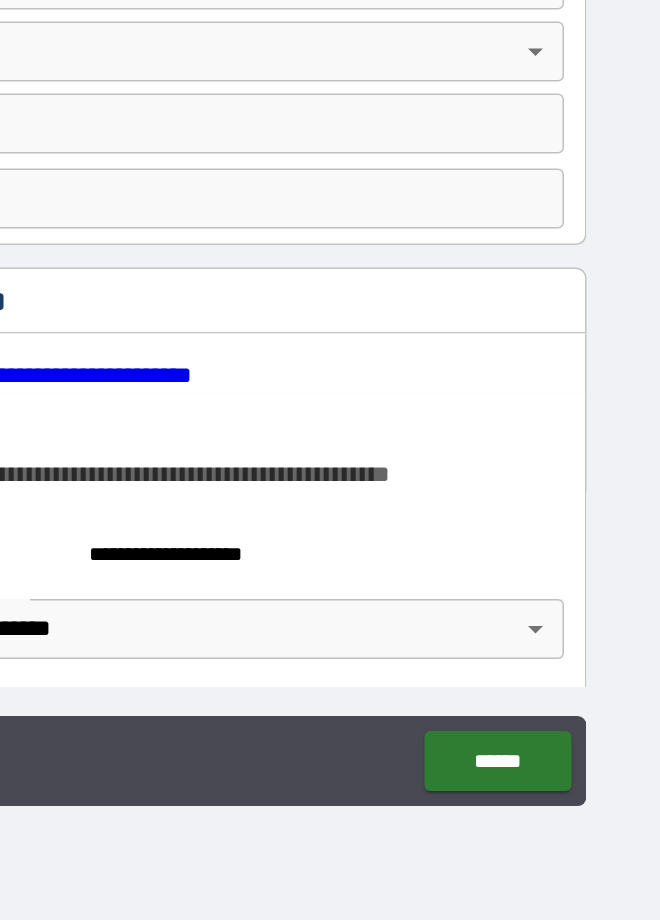 click on "******" at bounding box center [551, 814] 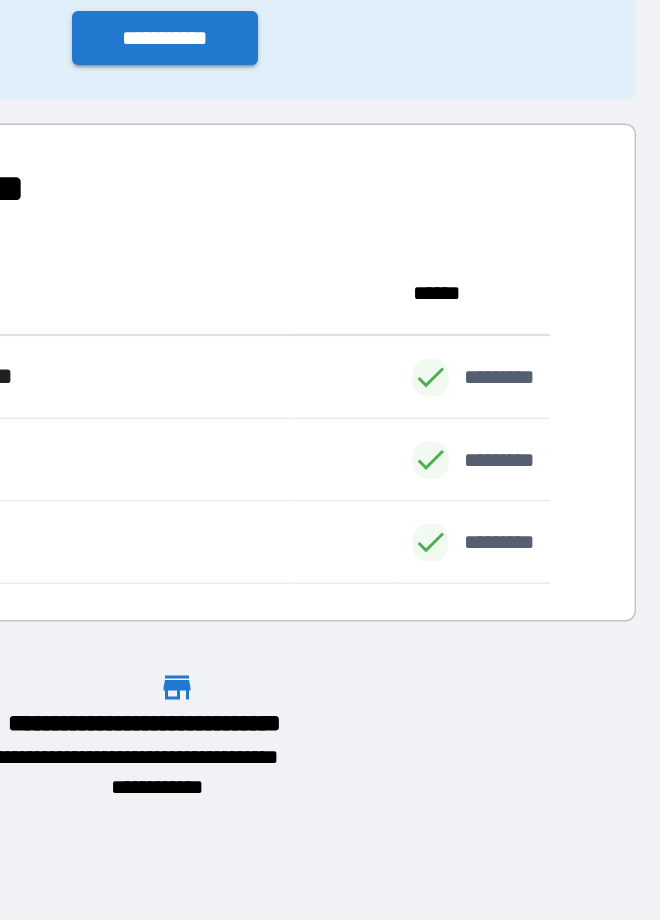 scroll, scrollTop: 221, scrollLeft: 514, axis: both 